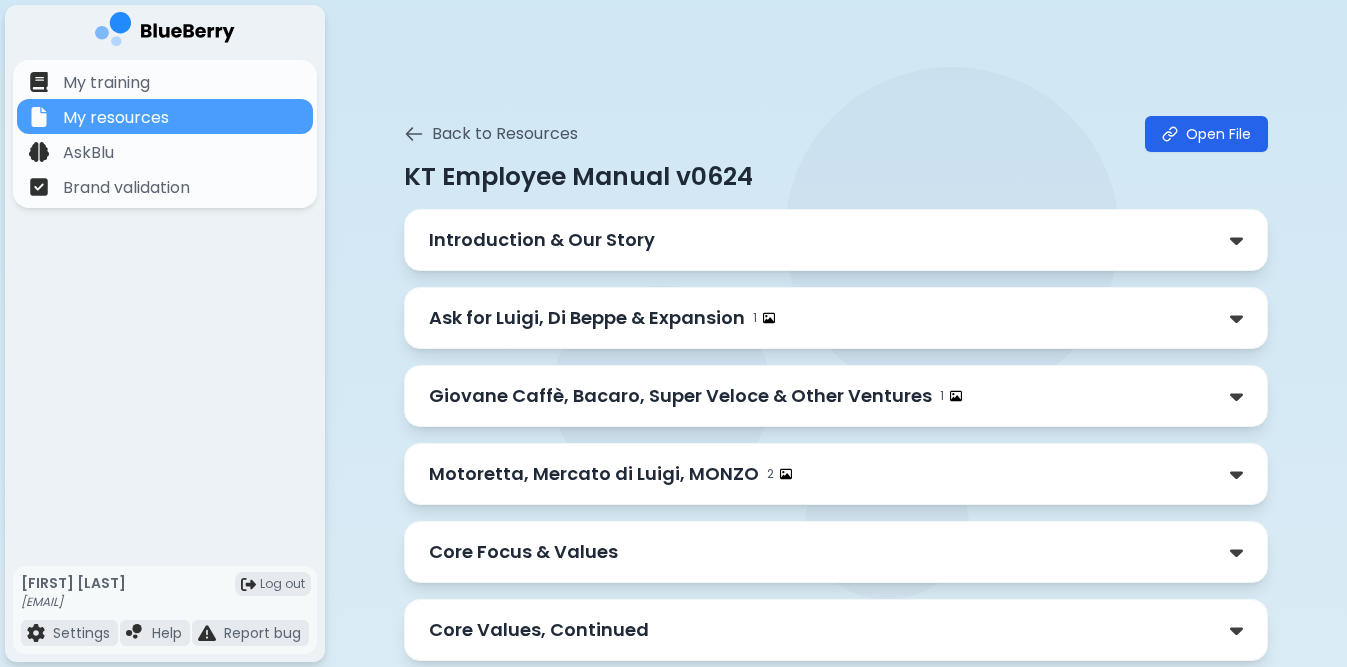 scroll, scrollTop: 684, scrollLeft: 0, axis: vertical 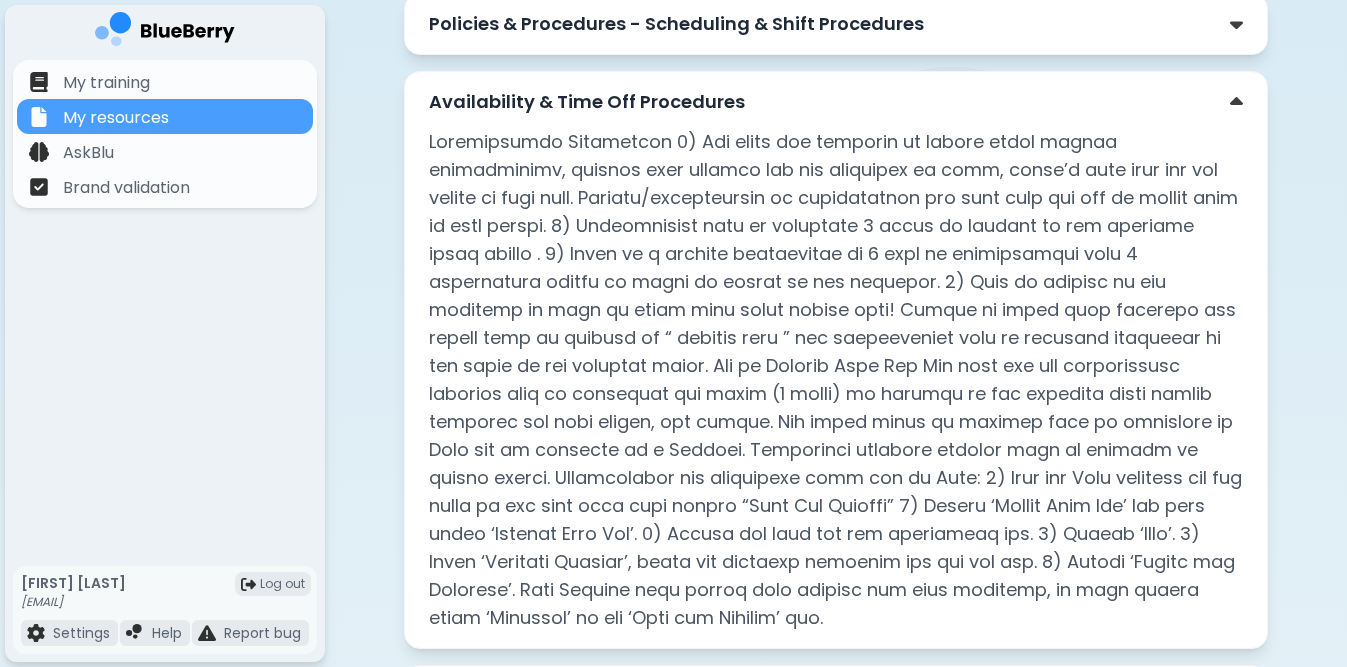click on "Availability & Time Off Procedures" at bounding box center [836, 102] 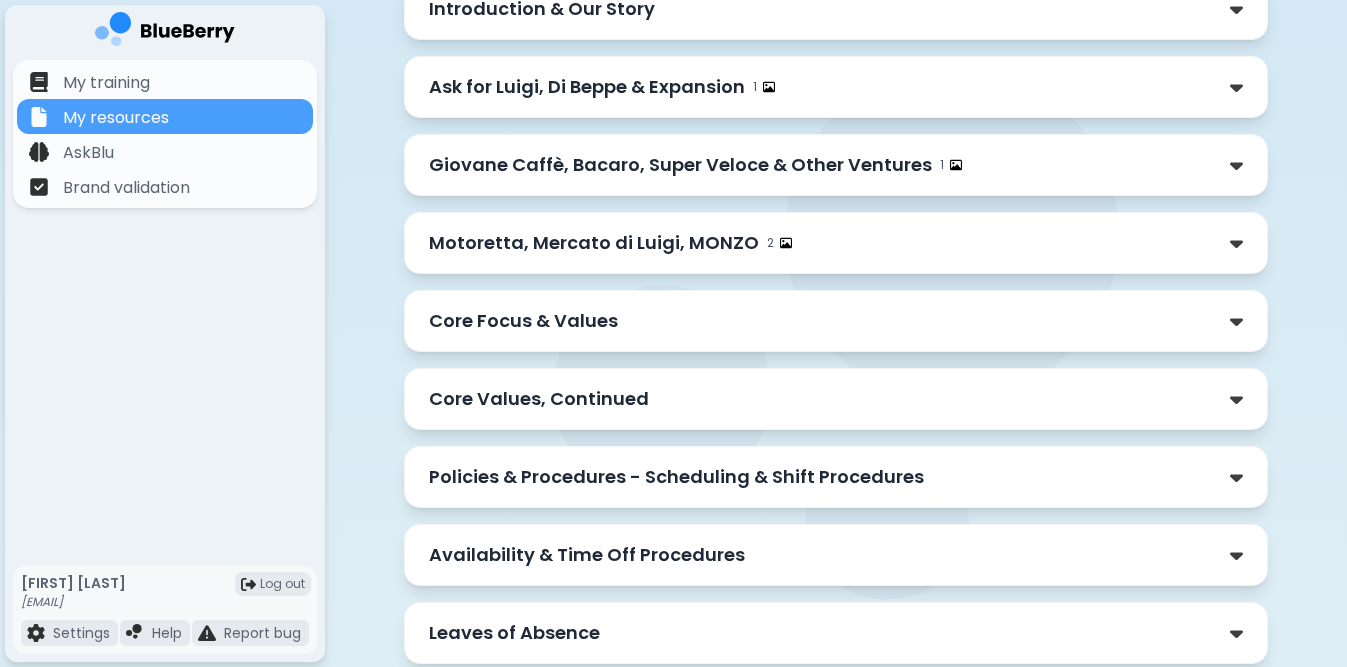 scroll, scrollTop: 0, scrollLeft: 0, axis: both 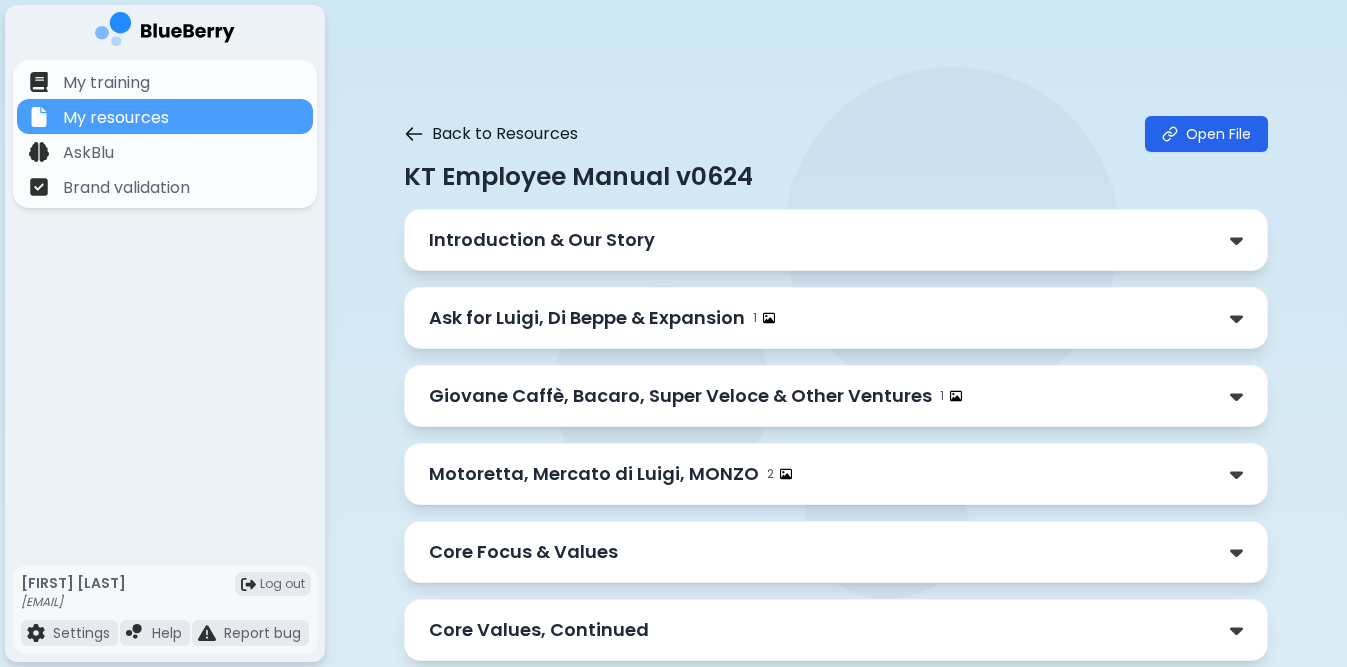 click 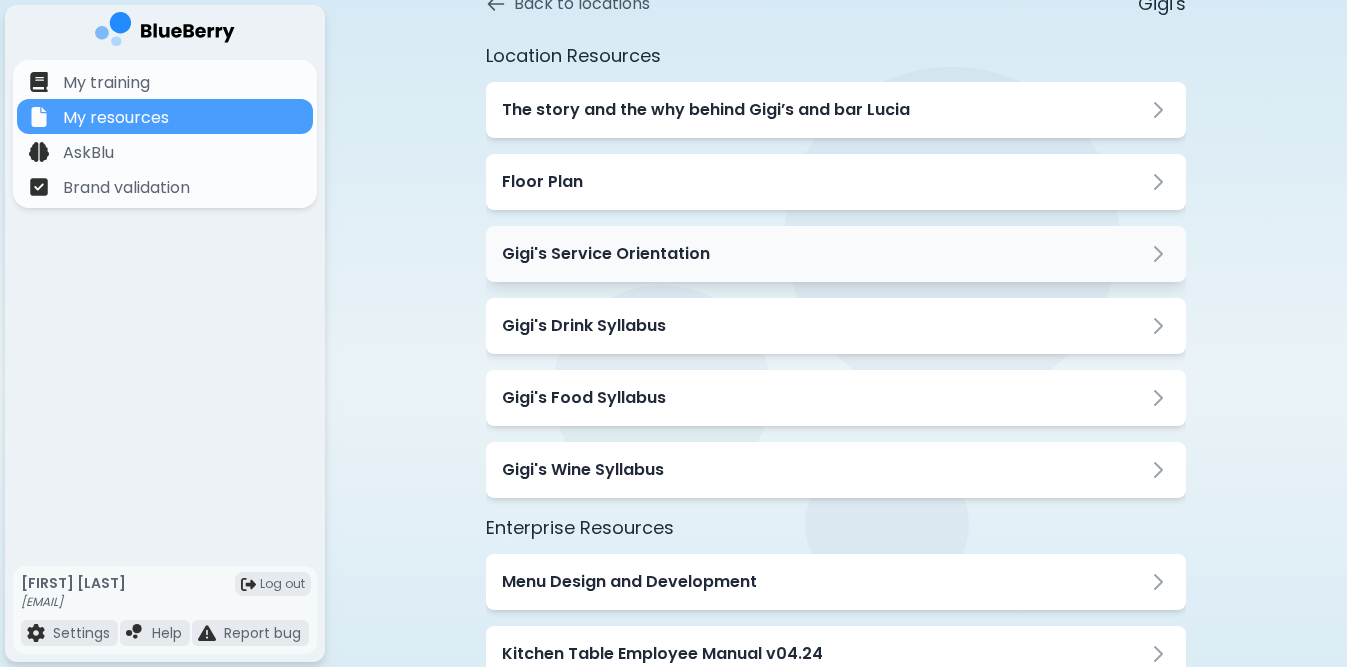 scroll, scrollTop: 143, scrollLeft: 0, axis: vertical 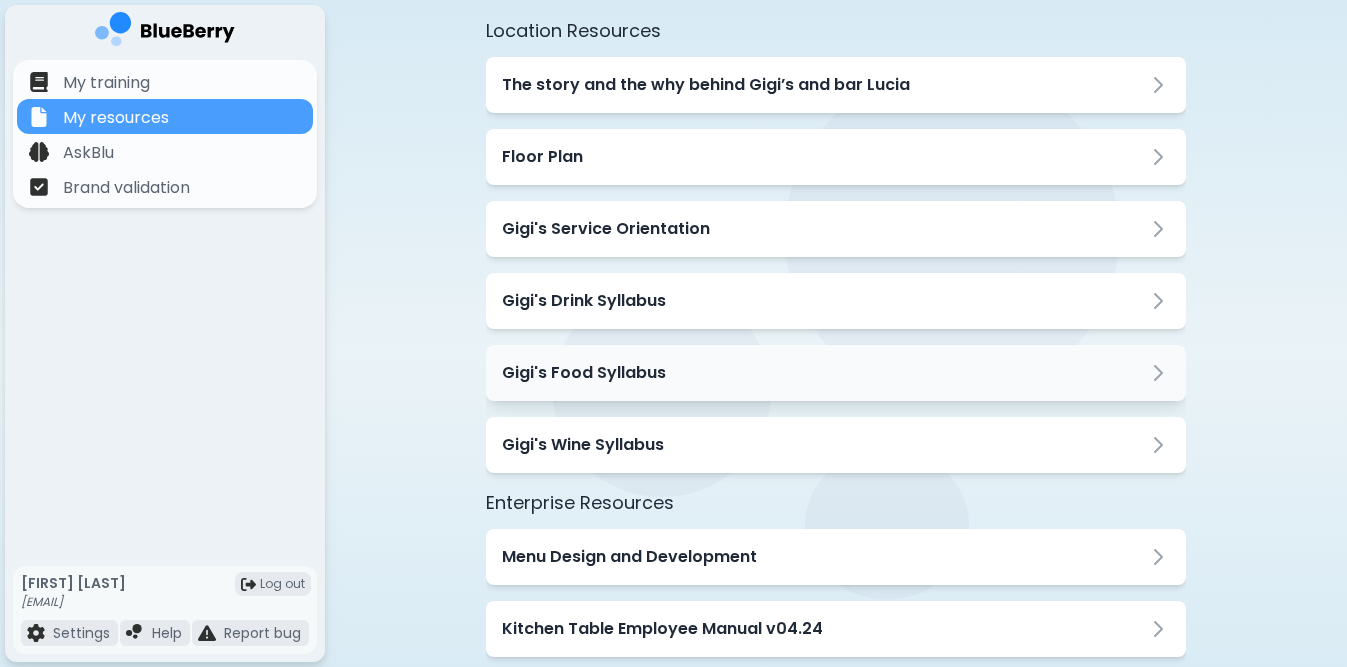 click on "Gigi's Food Syllabus" at bounding box center (836, 373) 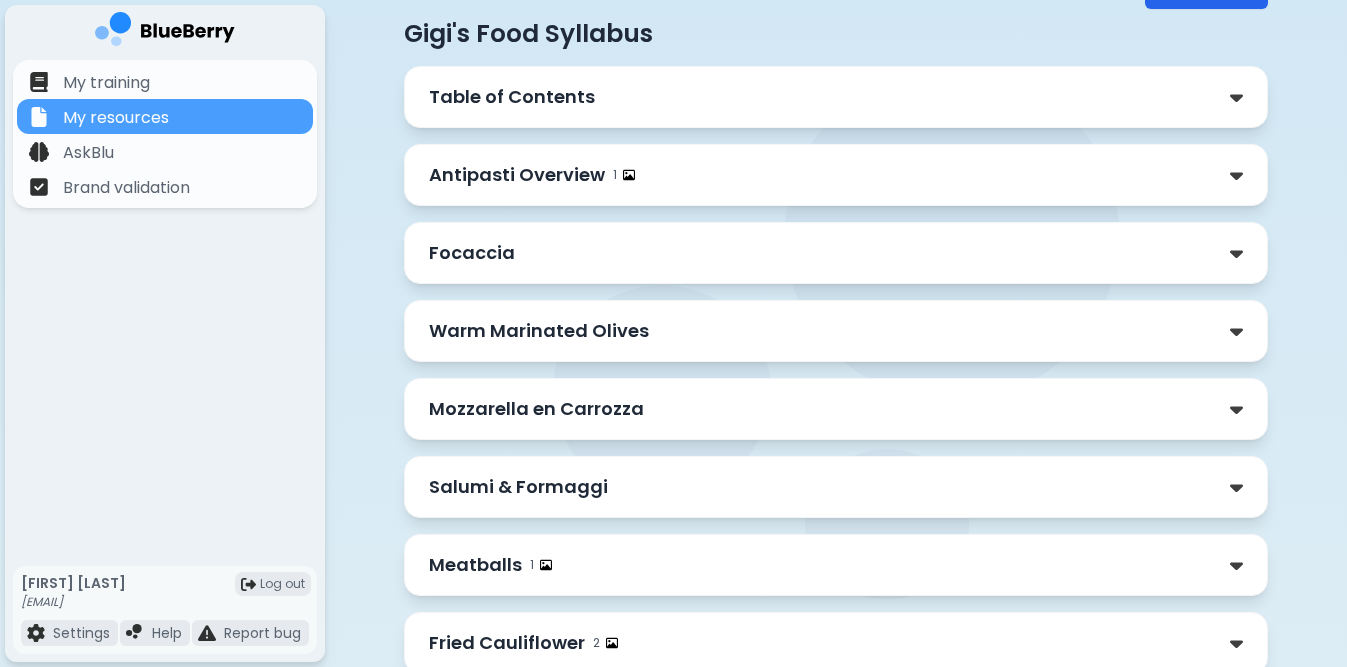 click on "Table of Contents" at bounding box center [836, 97] 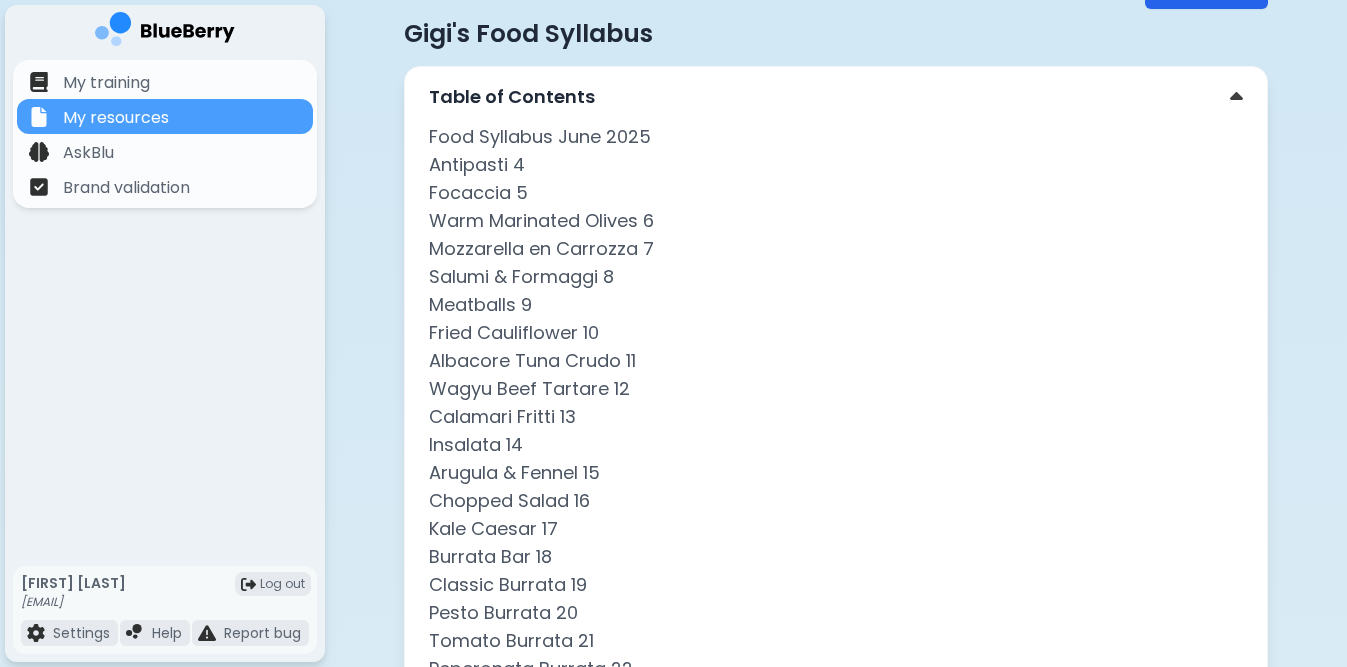 click on "Table of Contents" at bounding box center (836, 97) 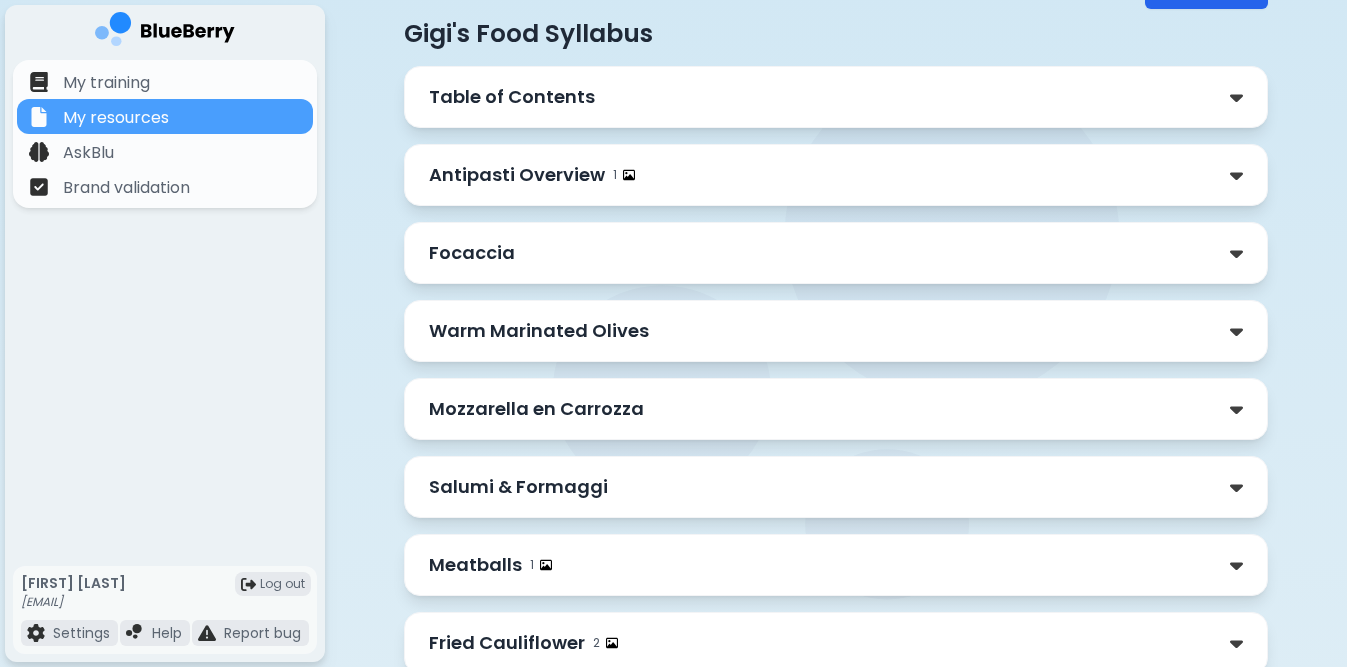 click on "Antipasti Overview 1" at bounding box center [836, 175] 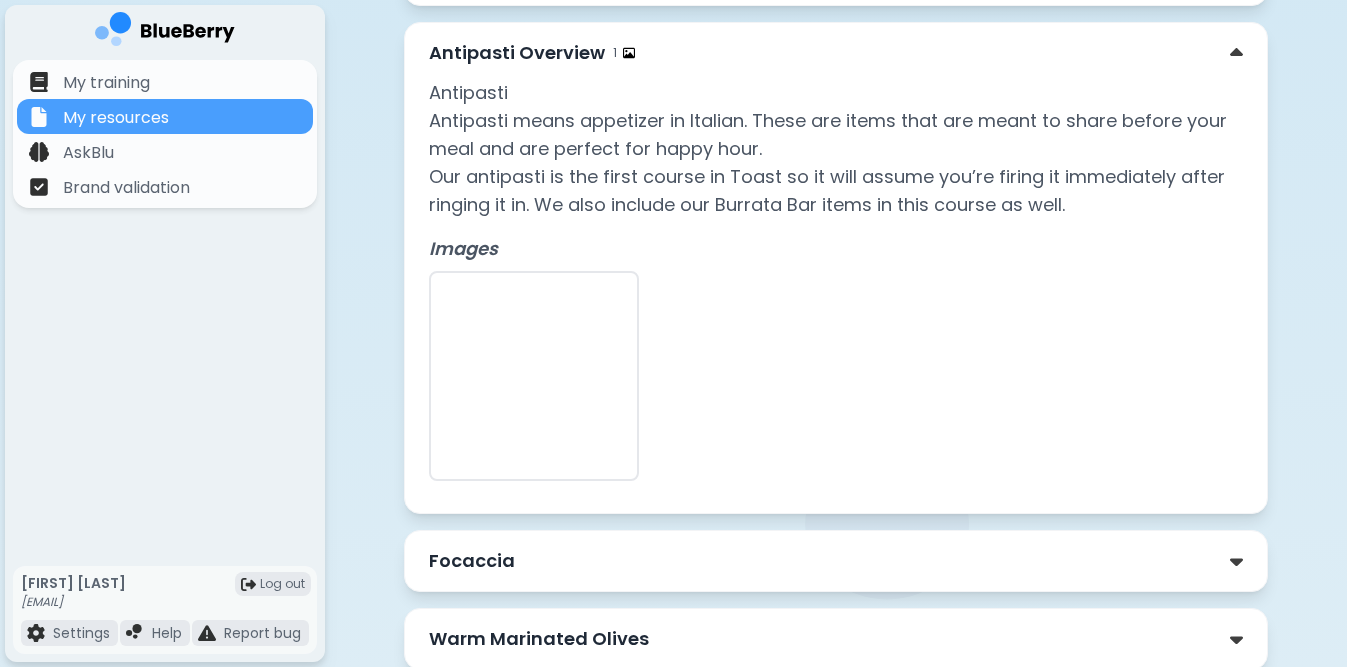 scroll, scrollTop: 293, scrollLeft: 0, axis: vertical 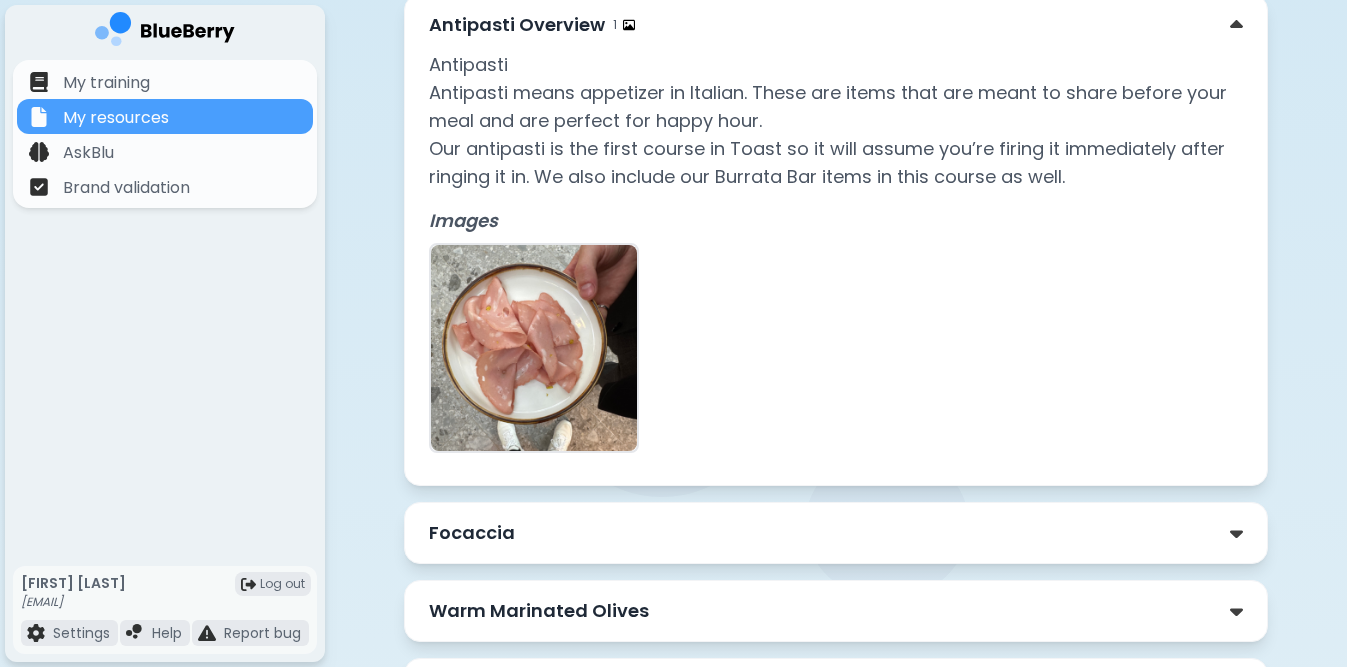 click on "Antipasti Overview 1" at bounding box center (836, 25) 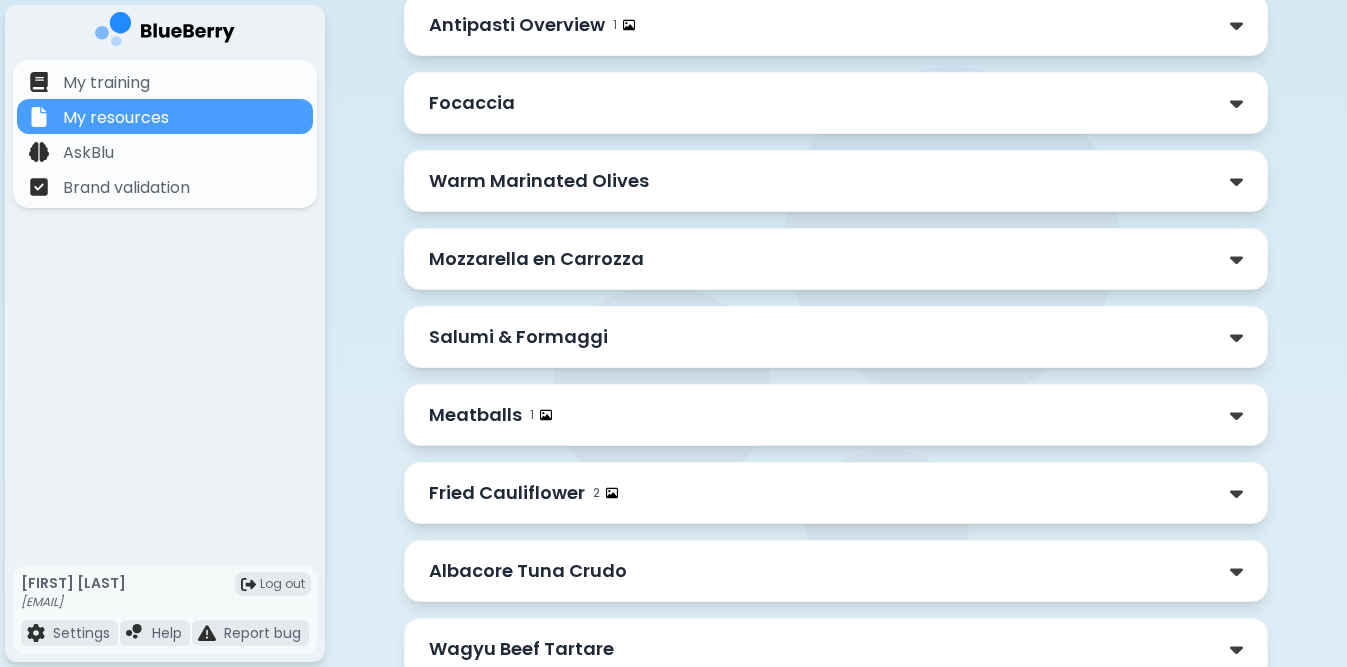 click on "Focaccia" at bounding box center [836, 103] 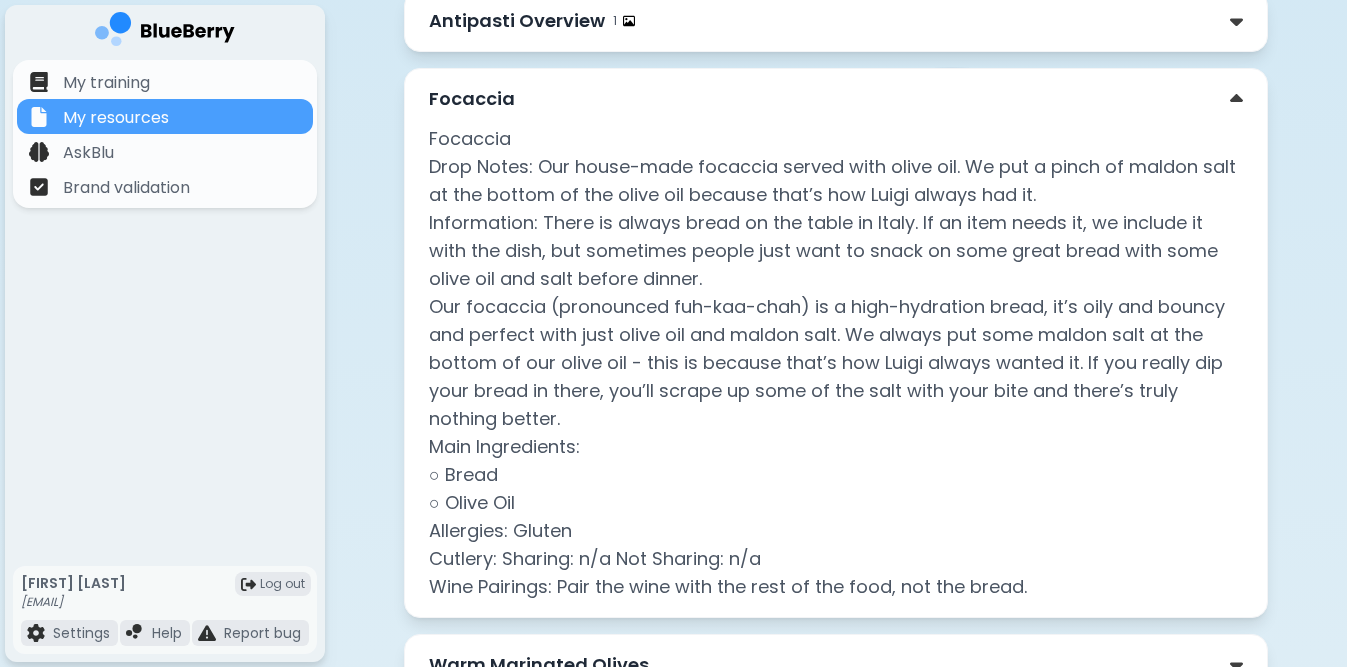 scroll, scrollTop: 173, scrollLeft: 0, axis: vertical 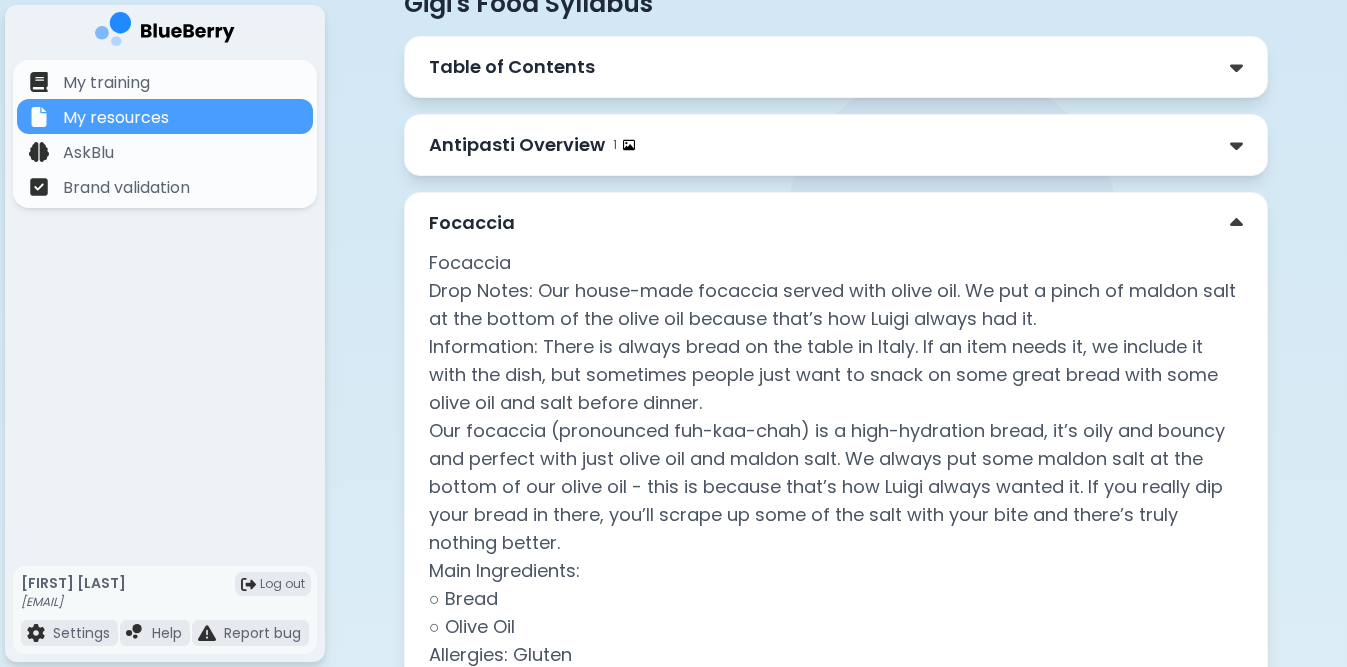 click on "Focaccia" at bounding box center [836, 223] 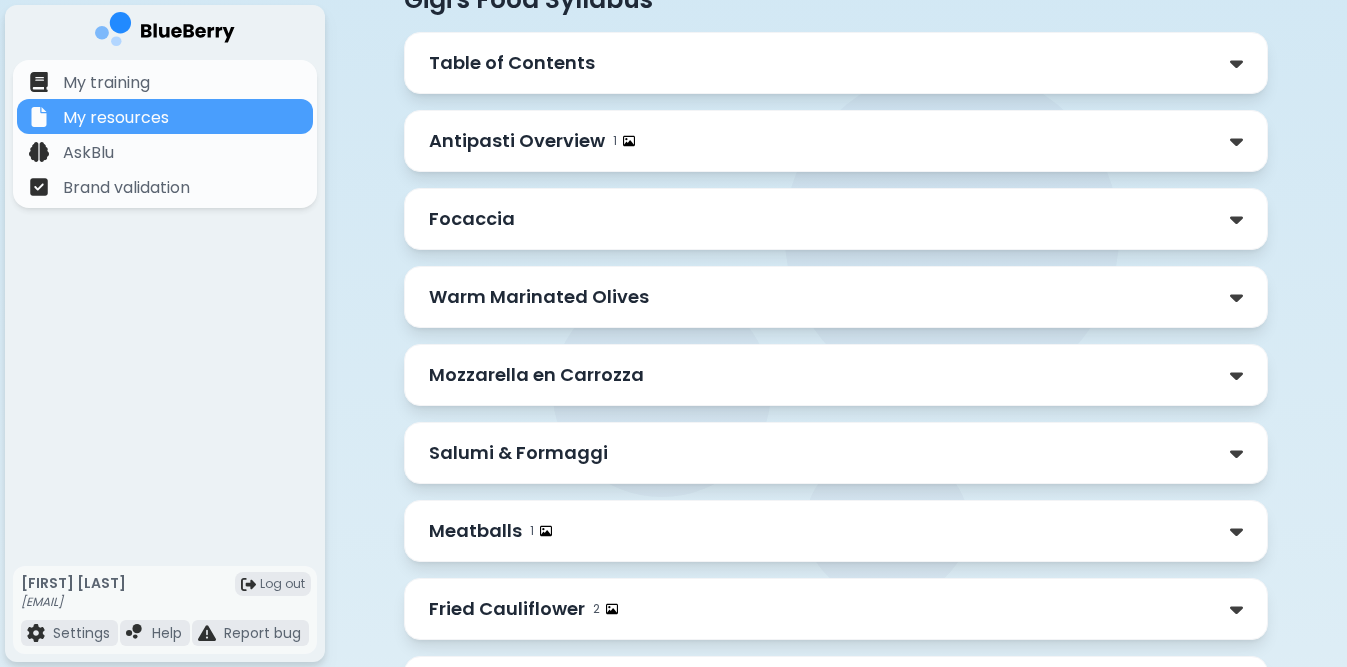 click on "Warm Marinated Olives" at bounding box center [836, 297] 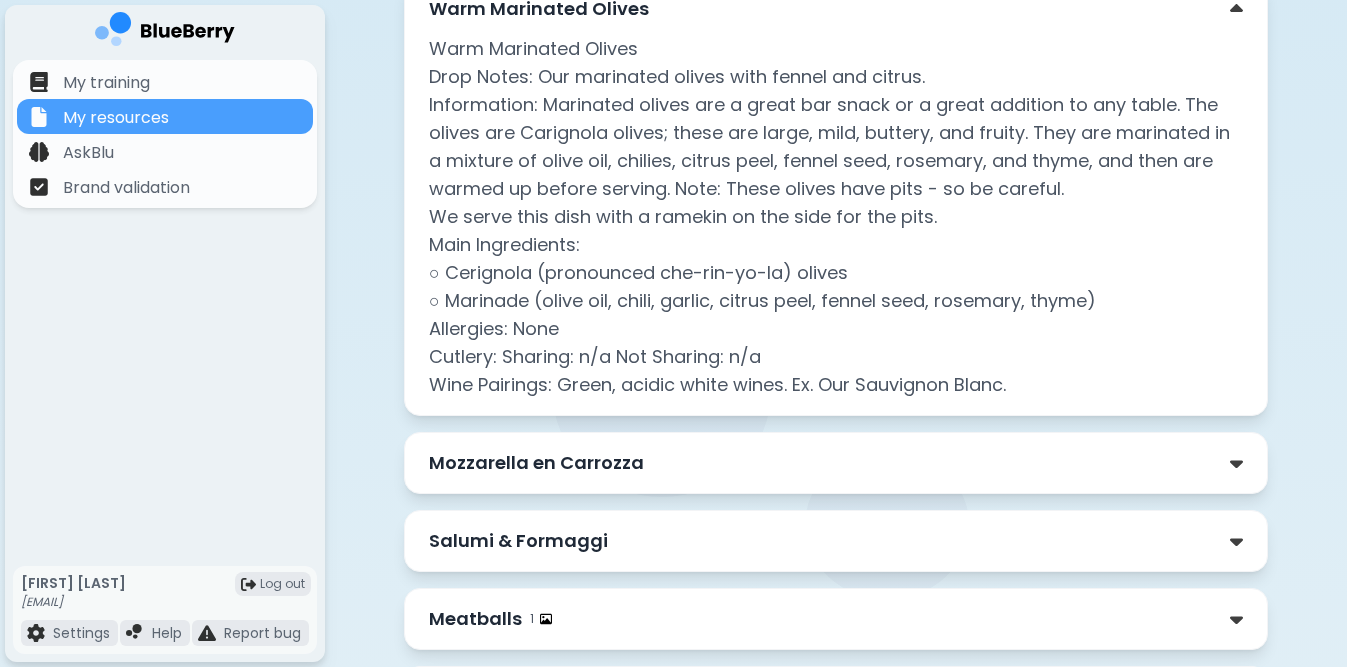 scroll, scrollTop: 561, scrollLeft: 0, axis: vertical 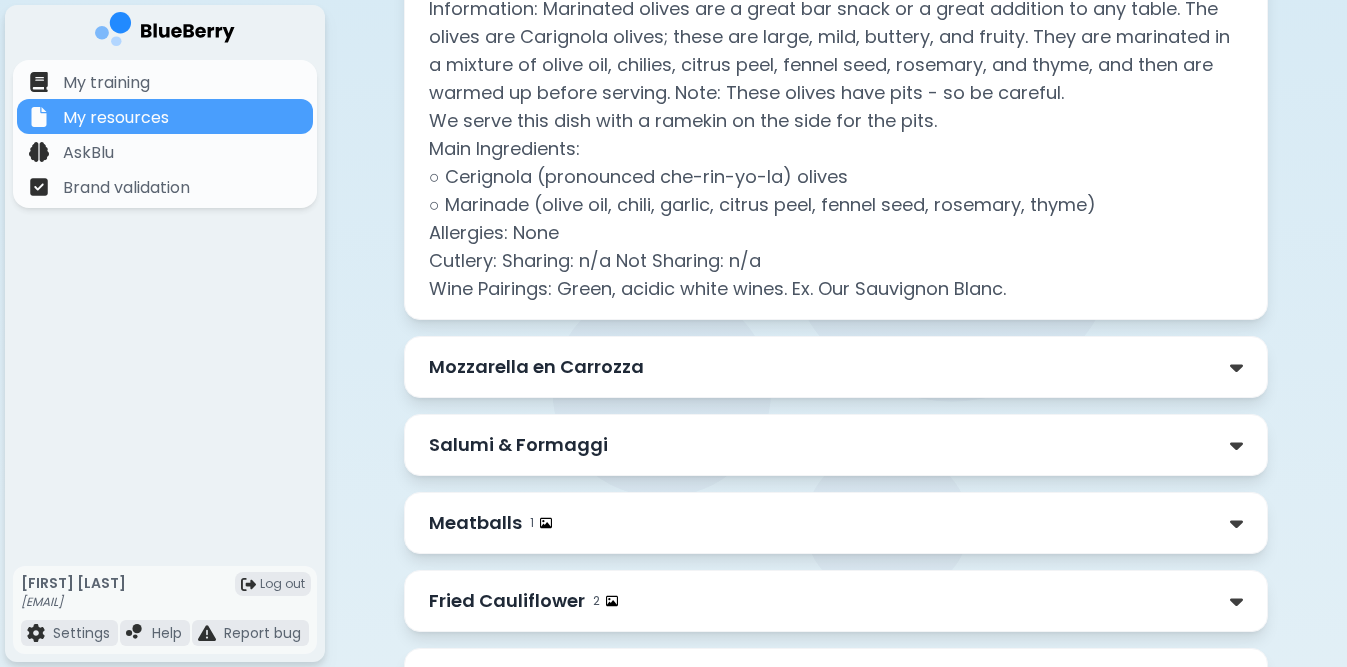 click on "Mozzarella en Carrozza" at bounding box center (836, 367) 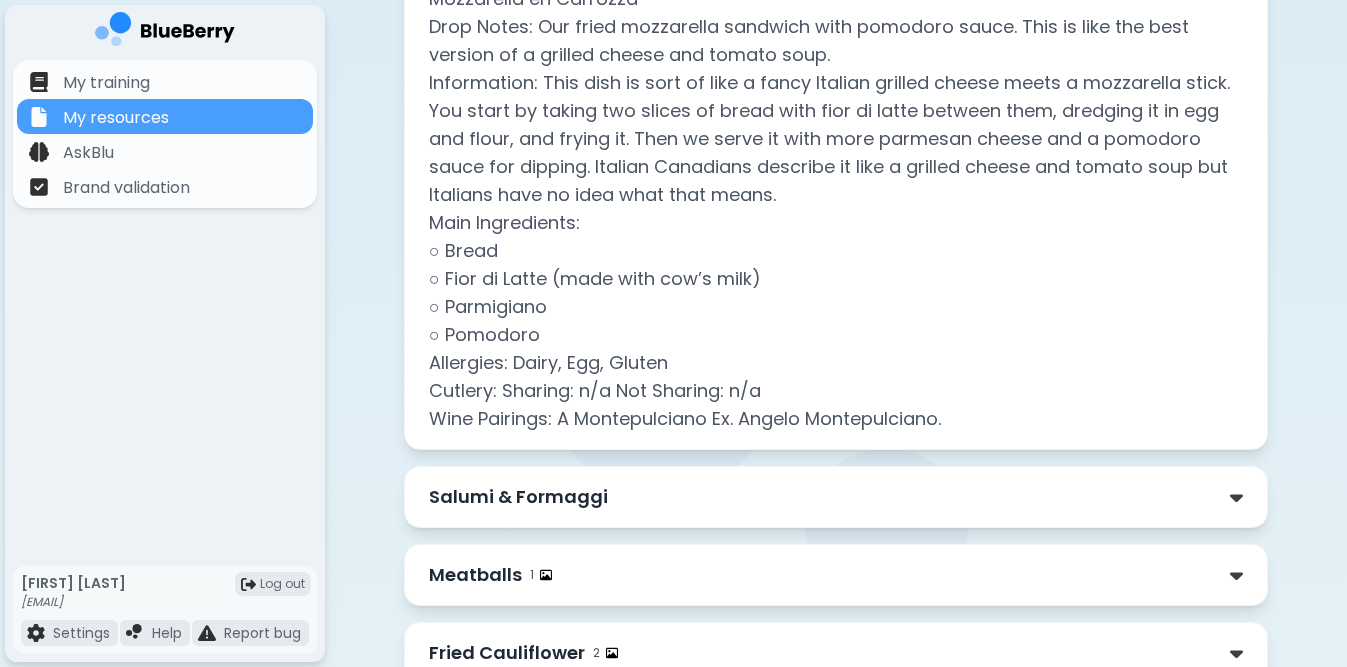 scroll, scrollTop: 580, scrollLeft: 0, axis: vertical 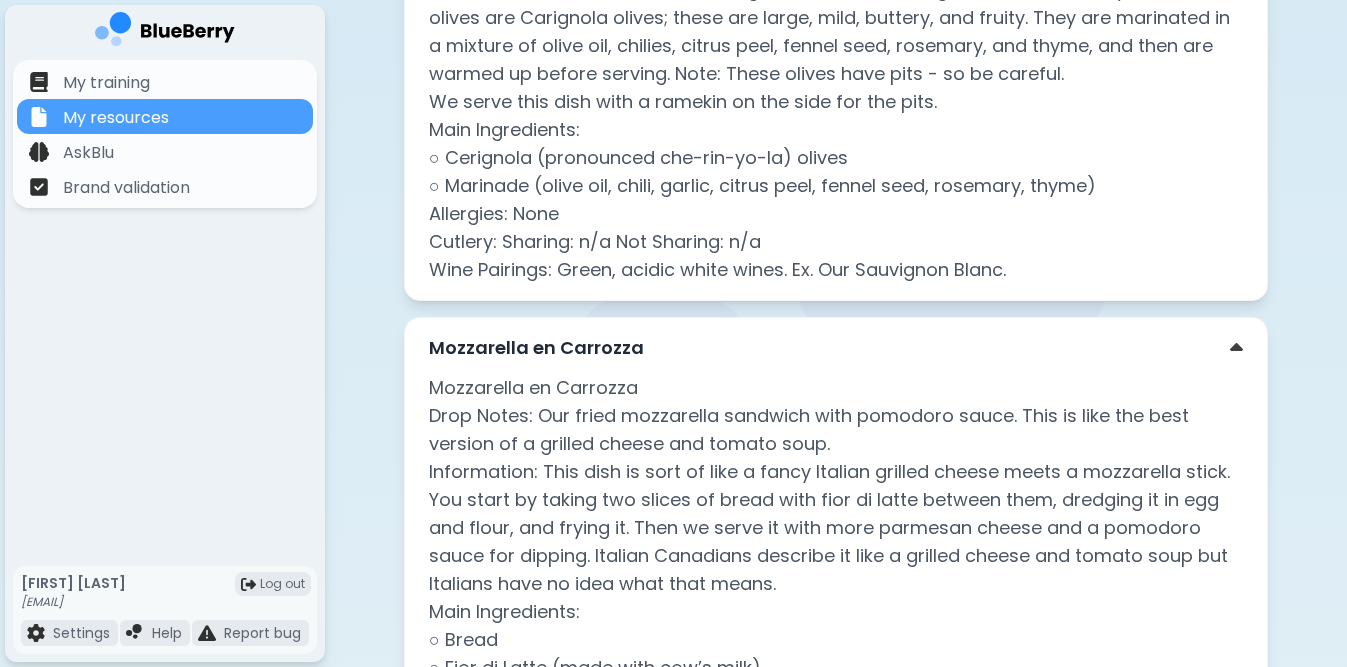 click on "Mozzarella en Carrozza" at bounding box center (836, 348) 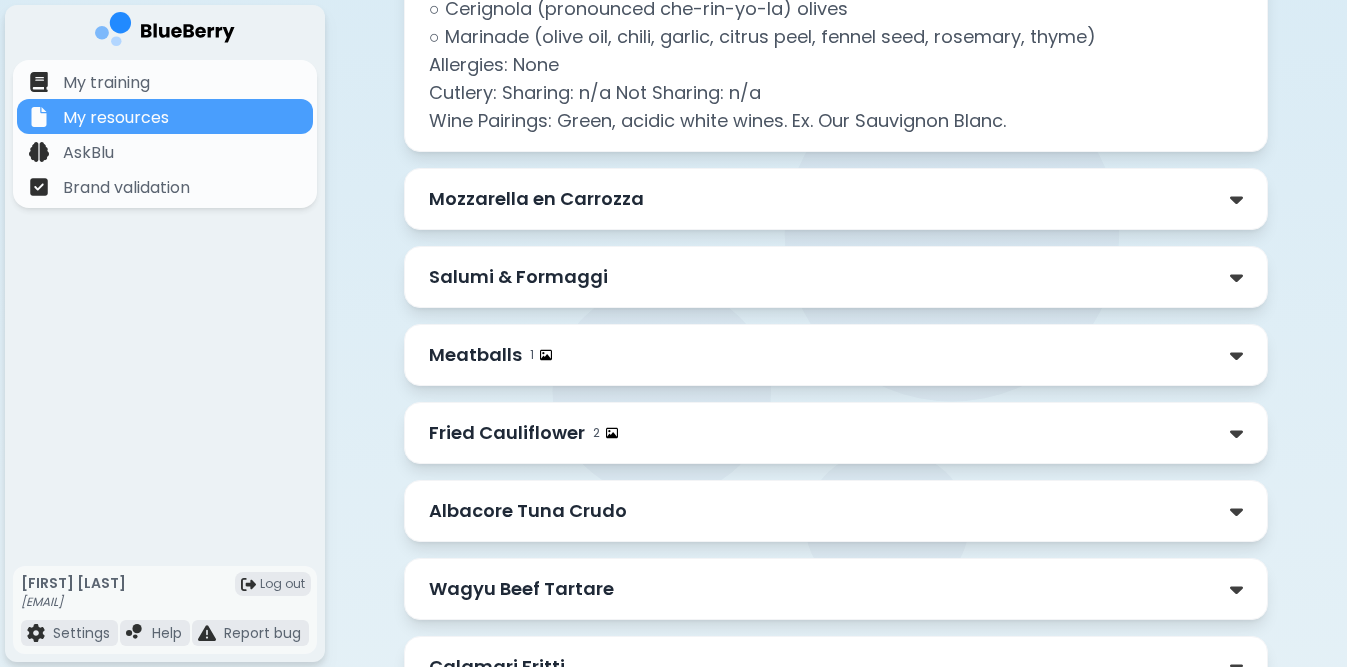 scroll, scrollTop: 795, scrollLeft: 0, axis: vertical 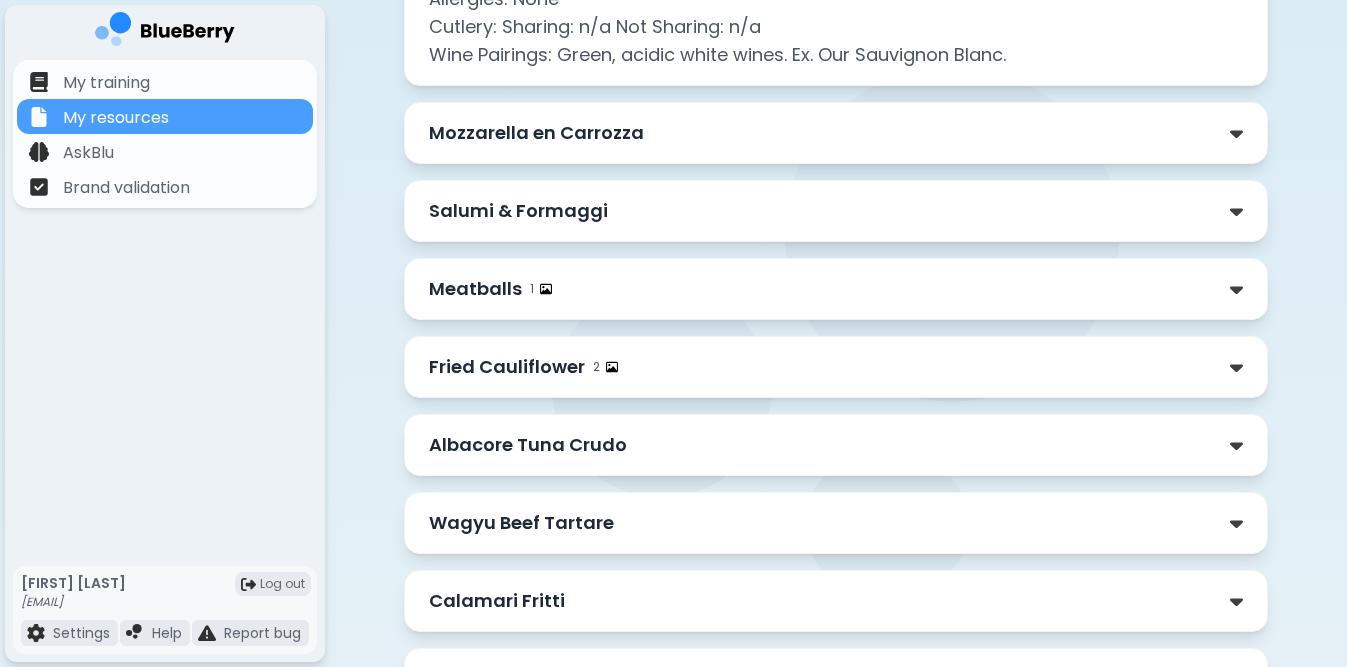 click on "Salumi & Formaggi" at bounding box center (836, 211) 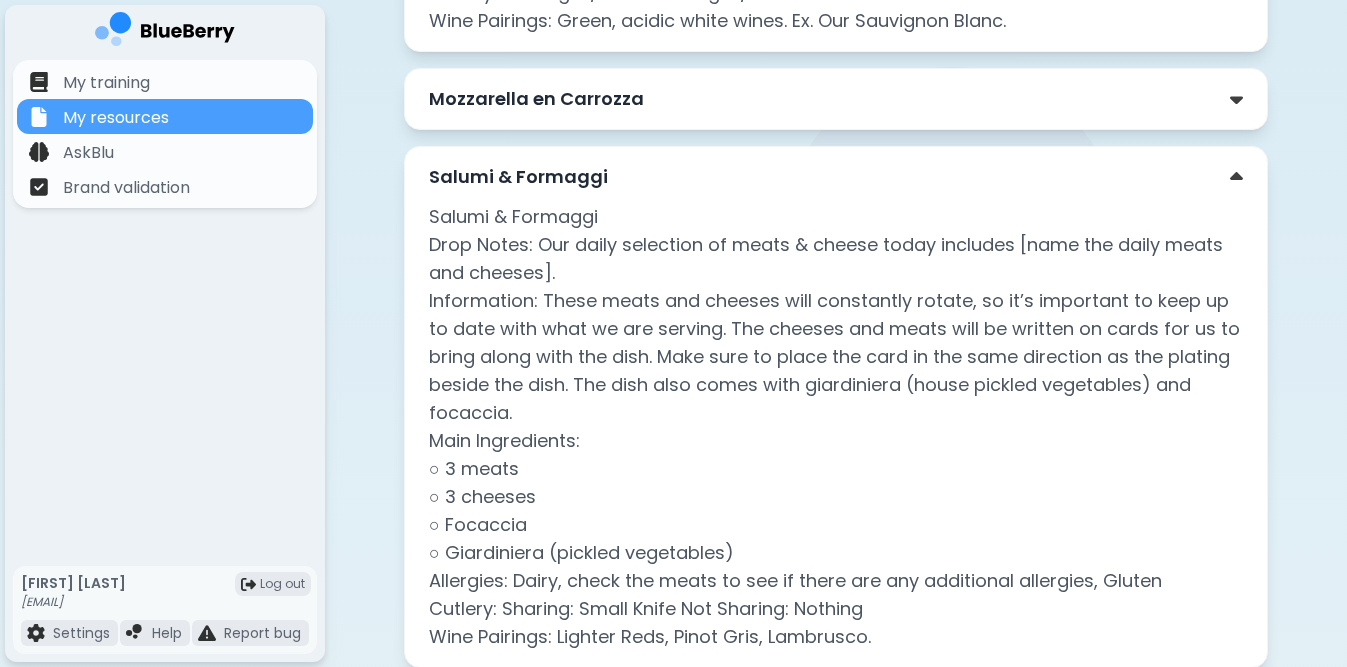 scroll, scrollTop: 825, scrollLeft: 0, axis: vertical 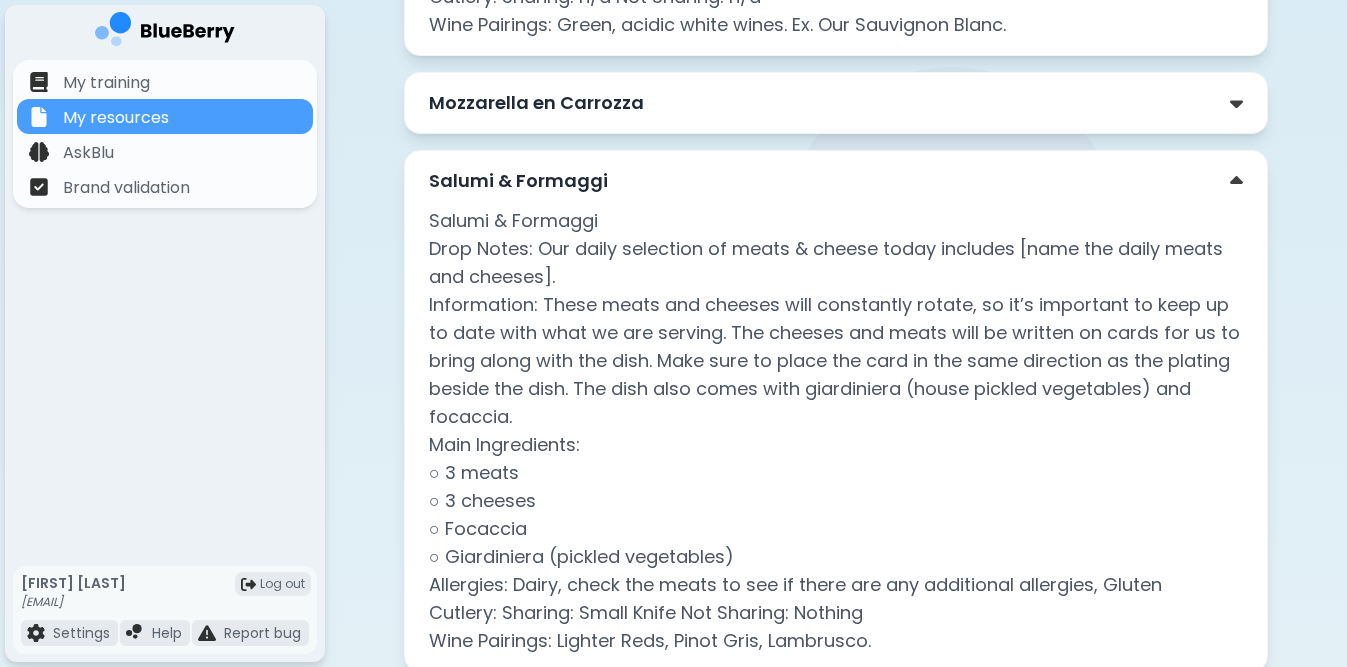 click on "Salumi & Formaggi" at bounding box center [836, 181] 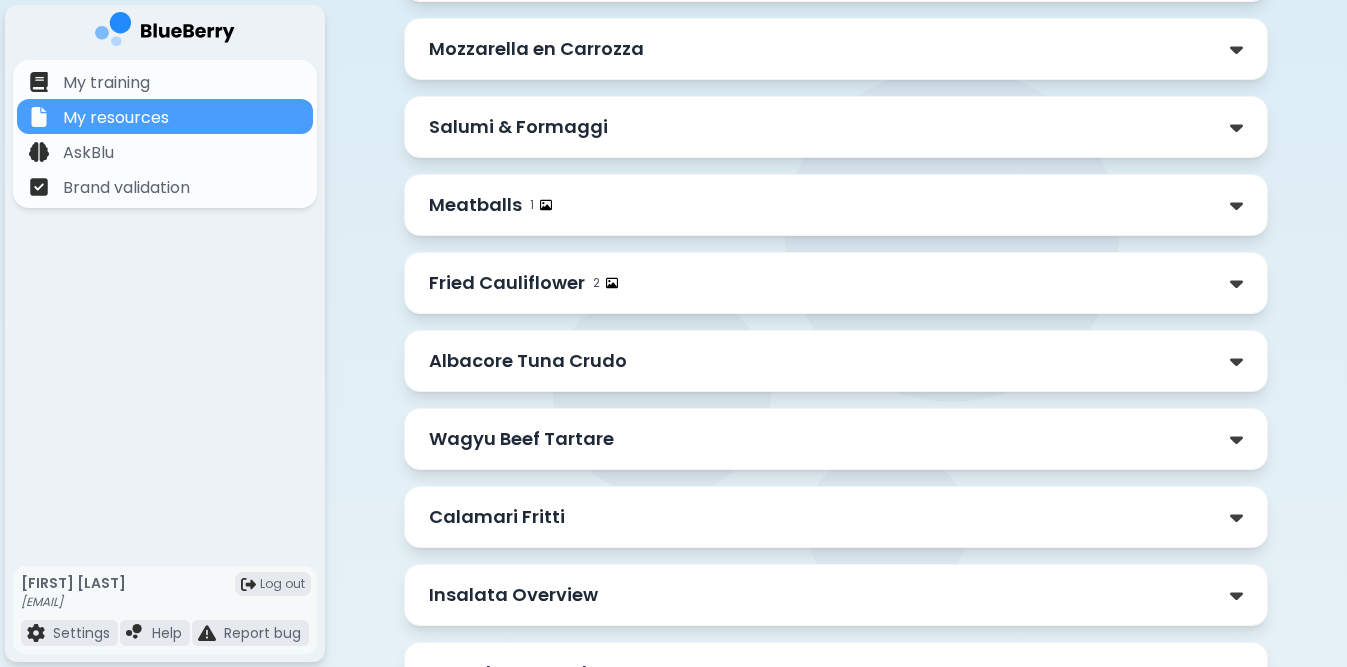 click on "Meatballs 1" at bounding box center [836, 205] 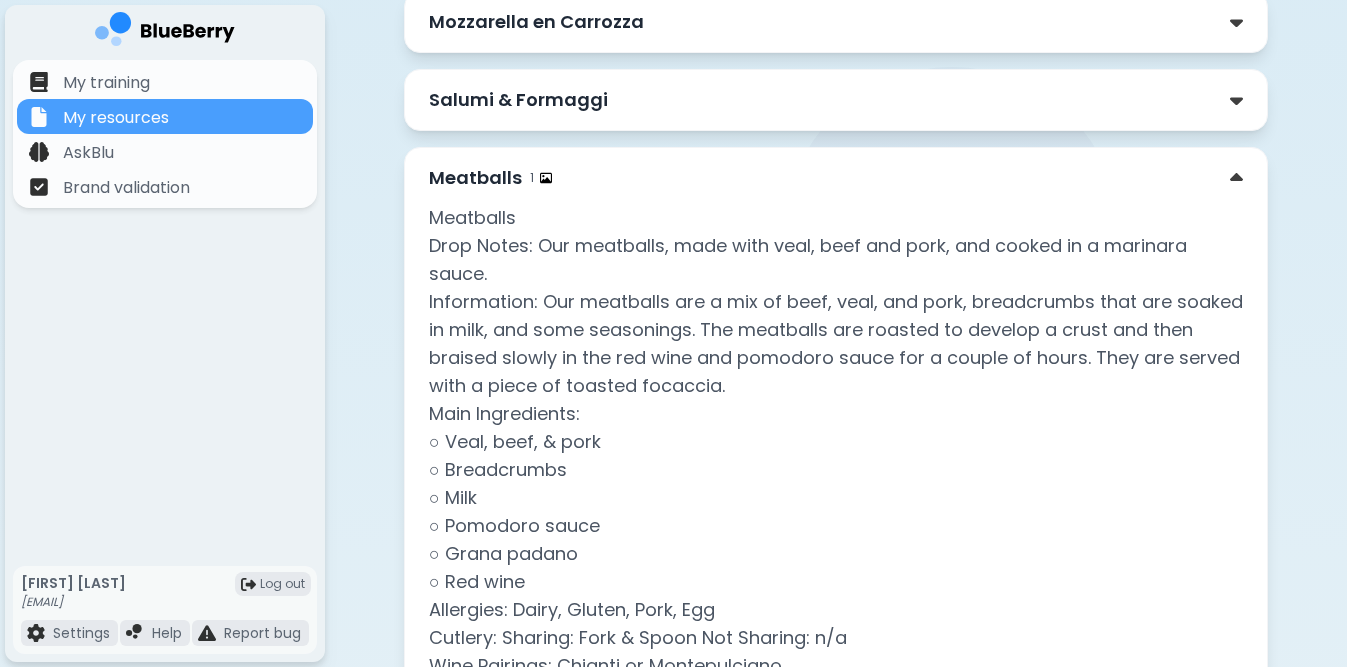 scroll, scrollTop: 898, scrollLeft: 0, axis: vertical 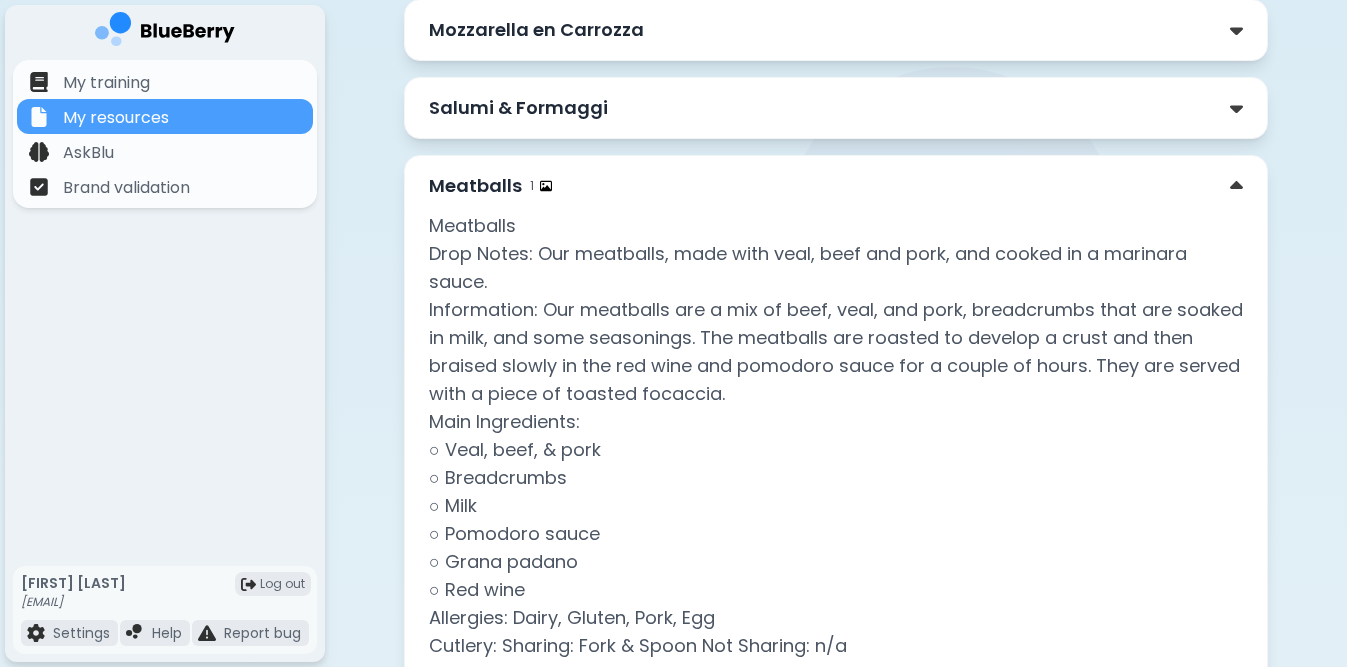 click on "Meatballs 1" at bounding box center [836, 186] 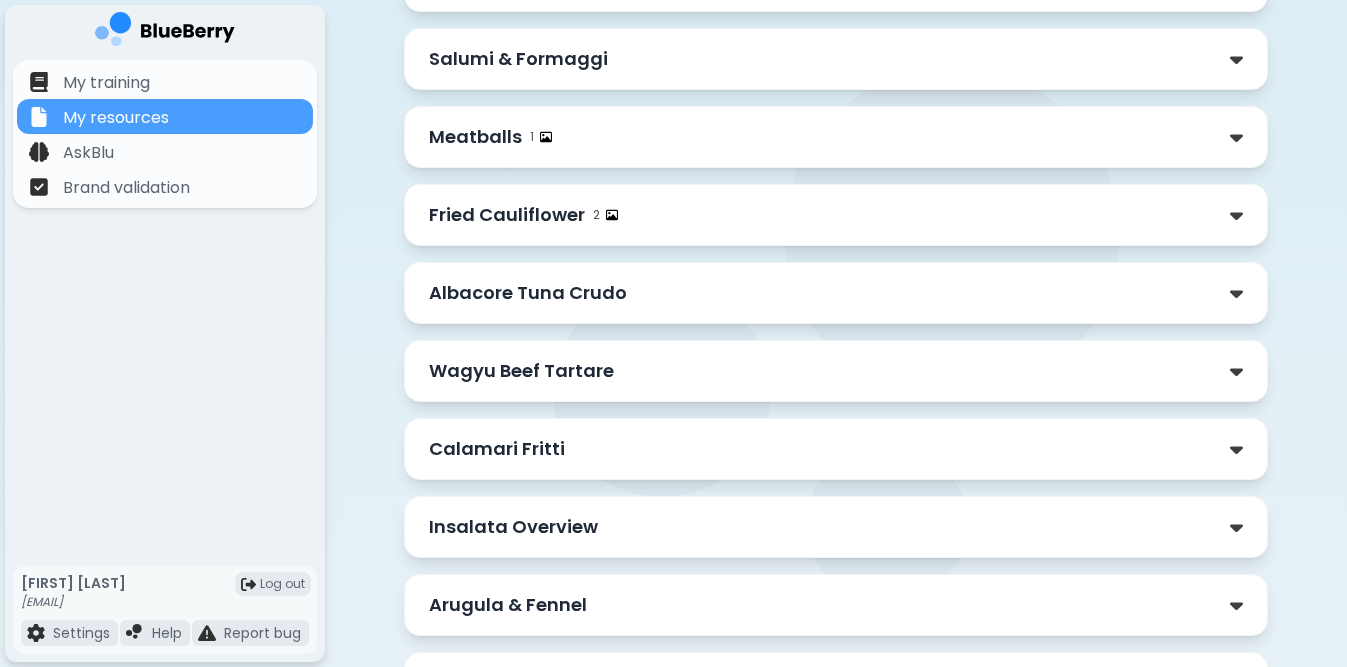 scroll, scrollTop: 1026, scrollLeft: 0, axis: vertical 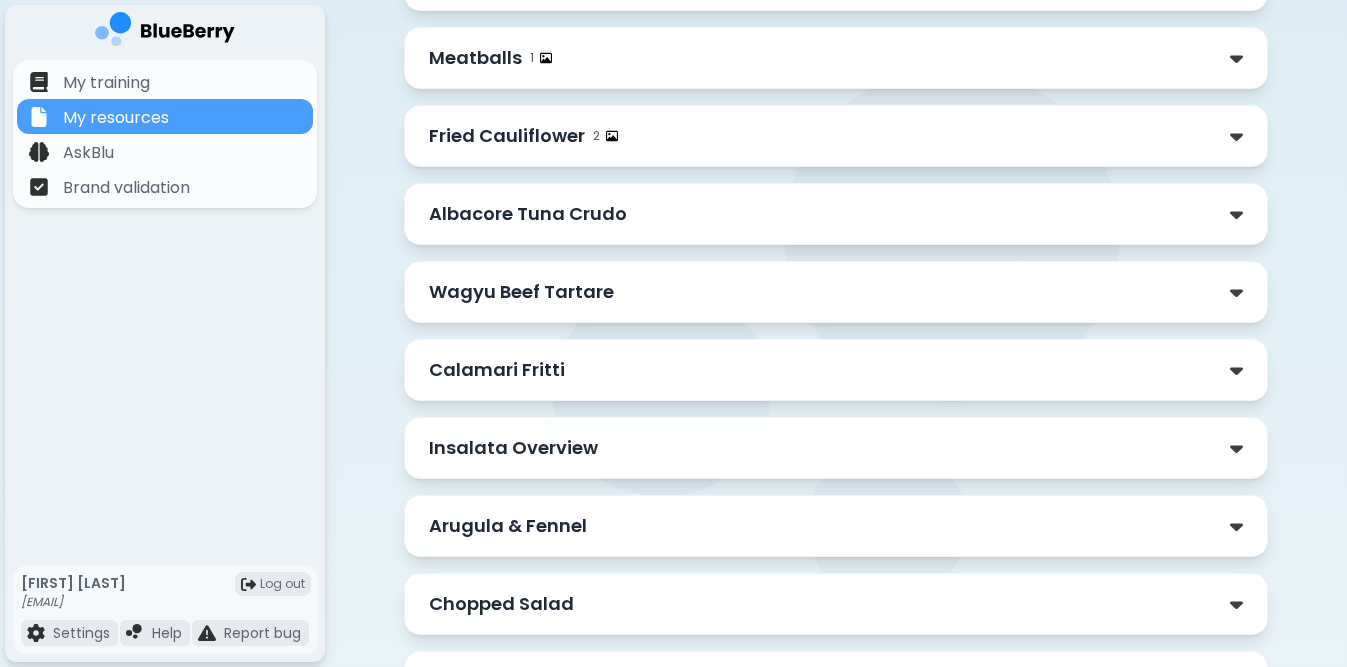 click on "Fried Cauliflower 2" at bounding box center [836, 136] 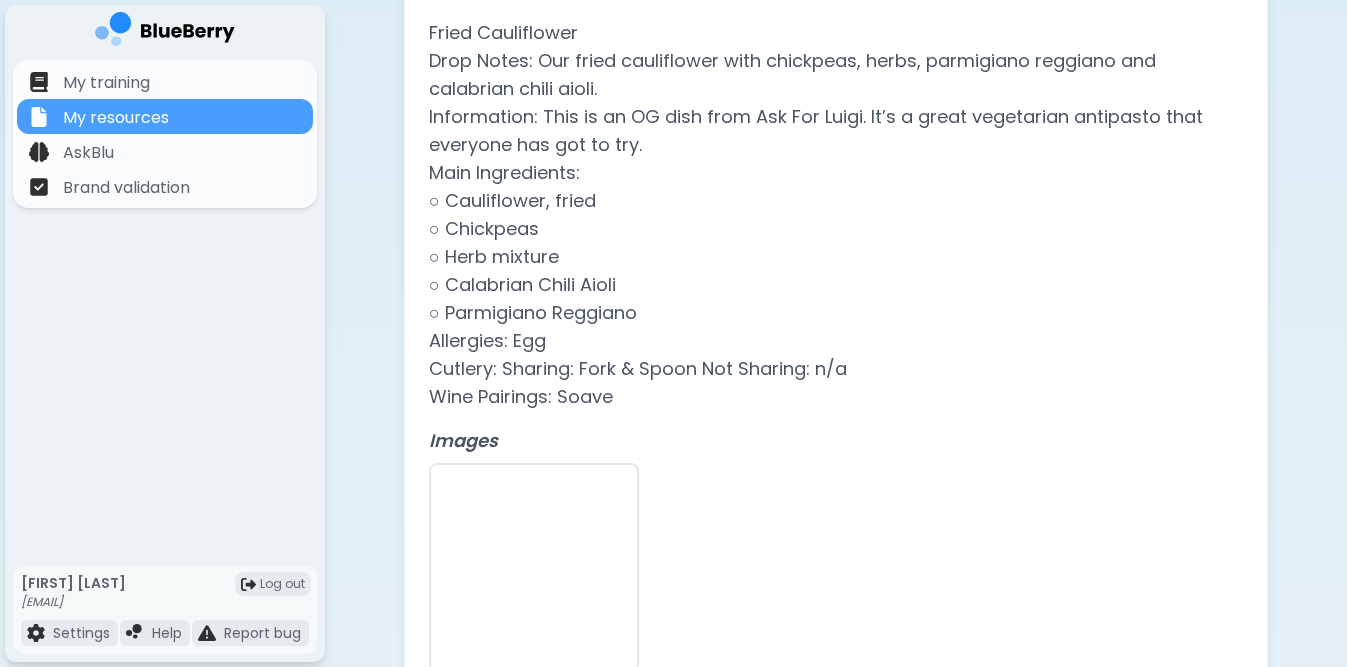 scroll, scrollTop: 1095, scrollLeft: 0, axis: vertical 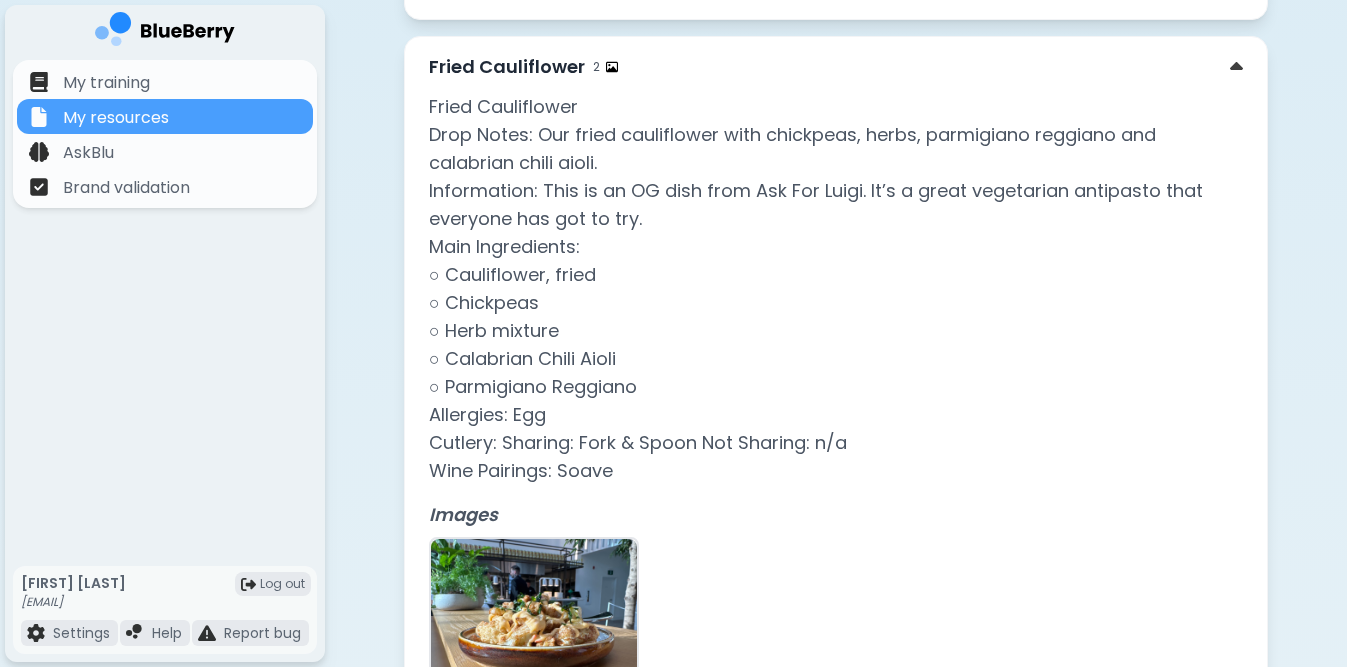 click on "Fried Cauliflower 2" at bounding box center [836, 67] 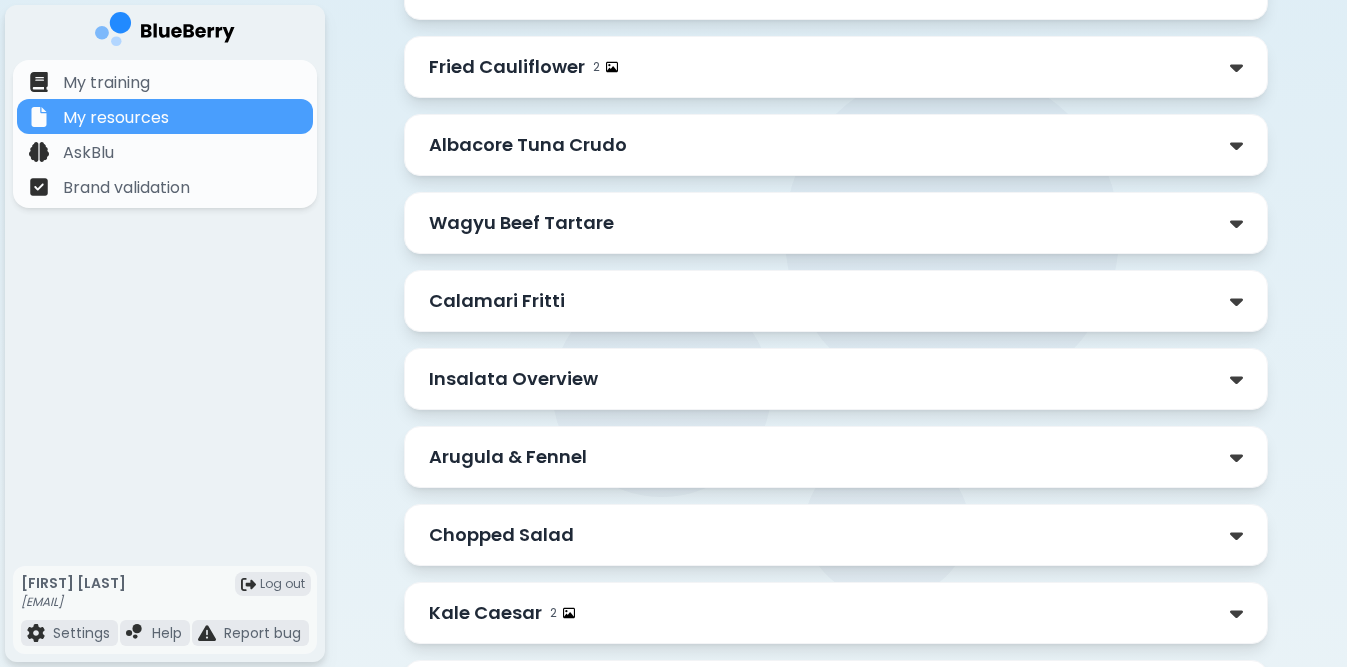 click on "Albacore Tuna Crudo" at bounding box center [528, 145] 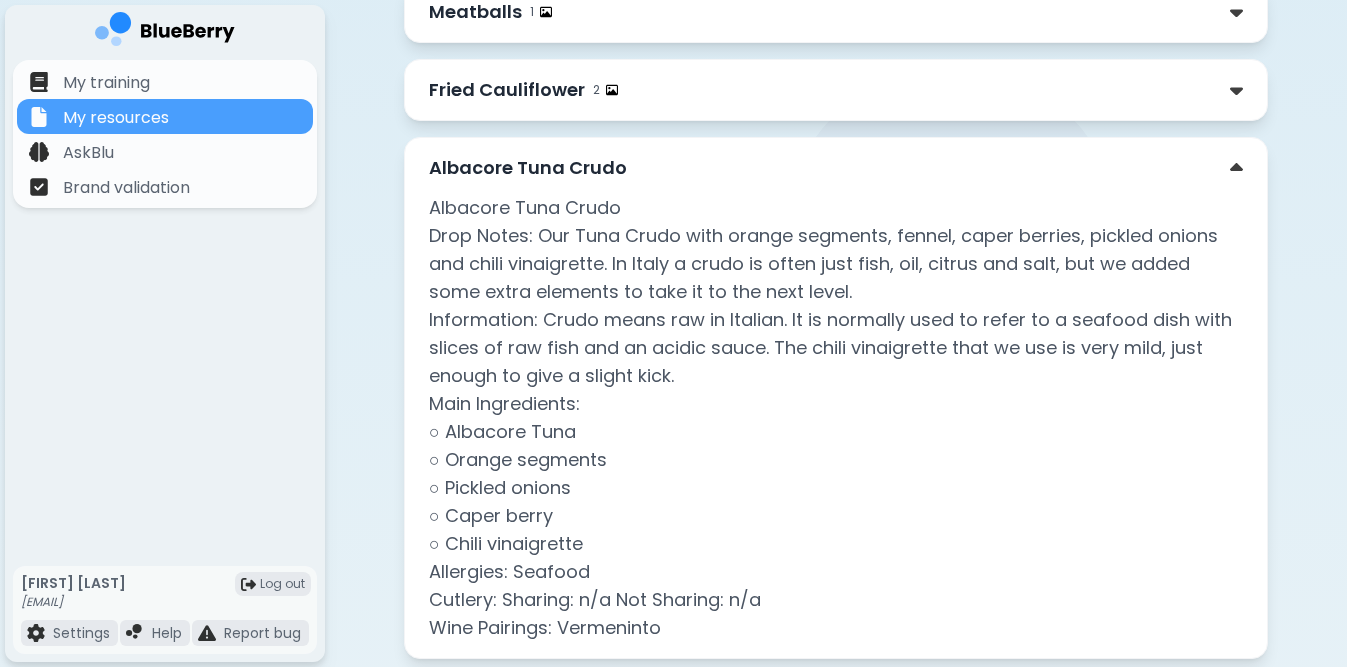 scroll, scrollTop: 1007, scrollLeft: 0, axis: vertical 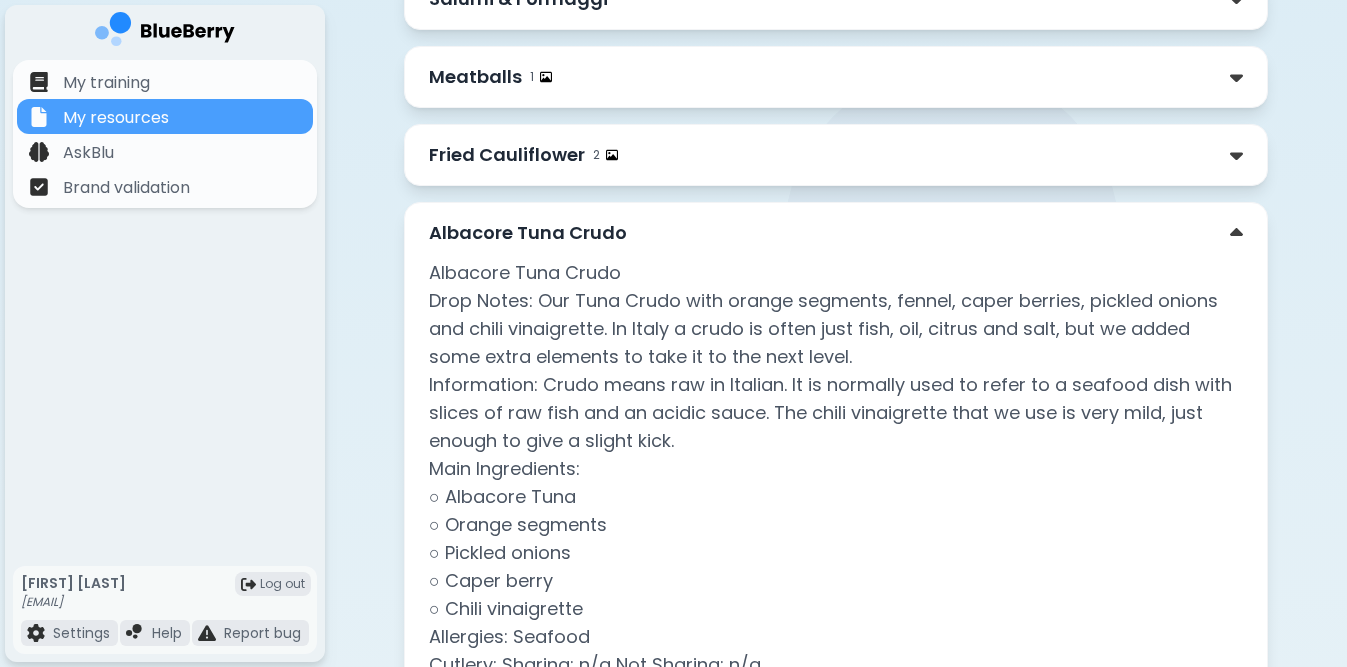 click on "Albacore Tuna Crudo" at bounding box center [836, 233] 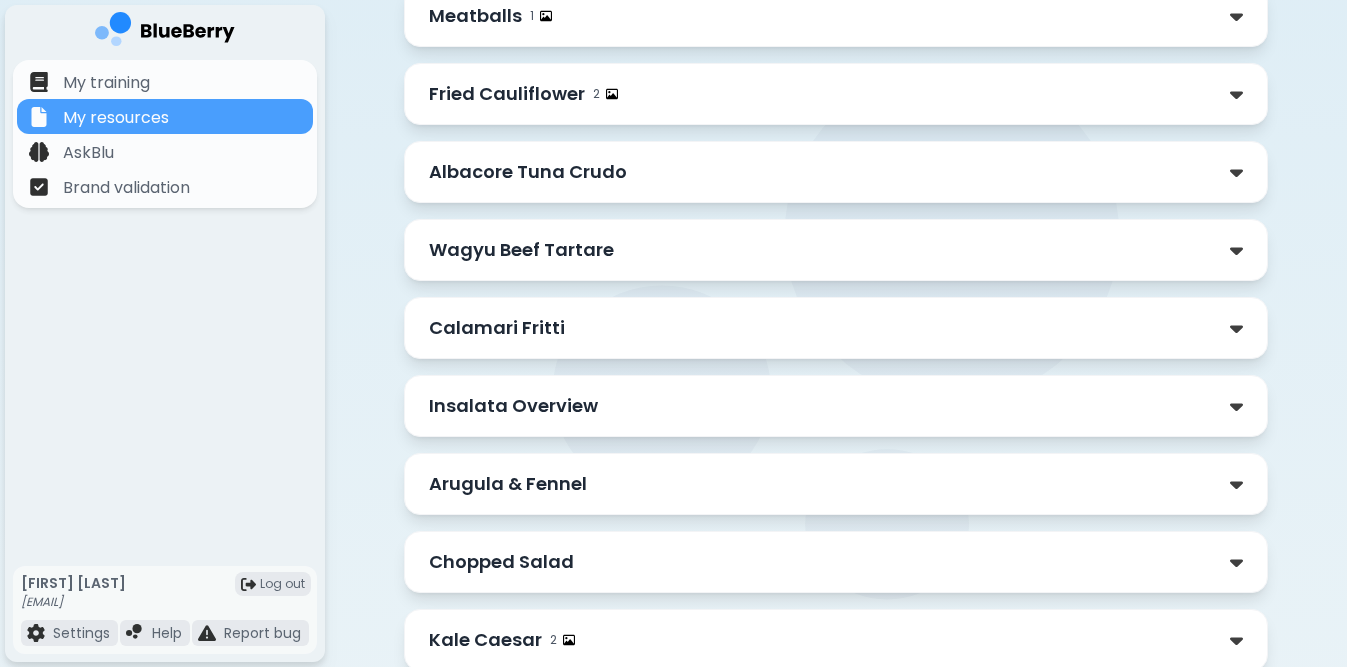 click on "Wagyu Beef Tartare" at bounding box center (836, 250) 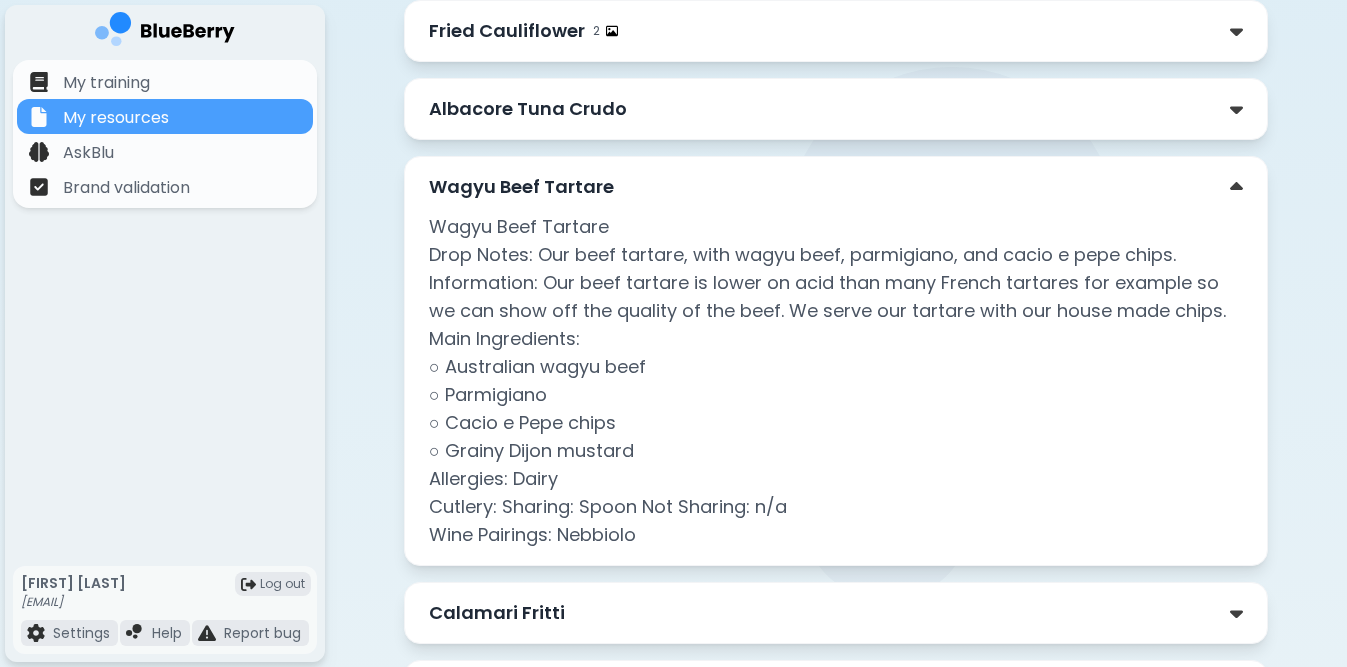 scroll, scrollTop: 1138, scrollLeft: 0, axis: vertical 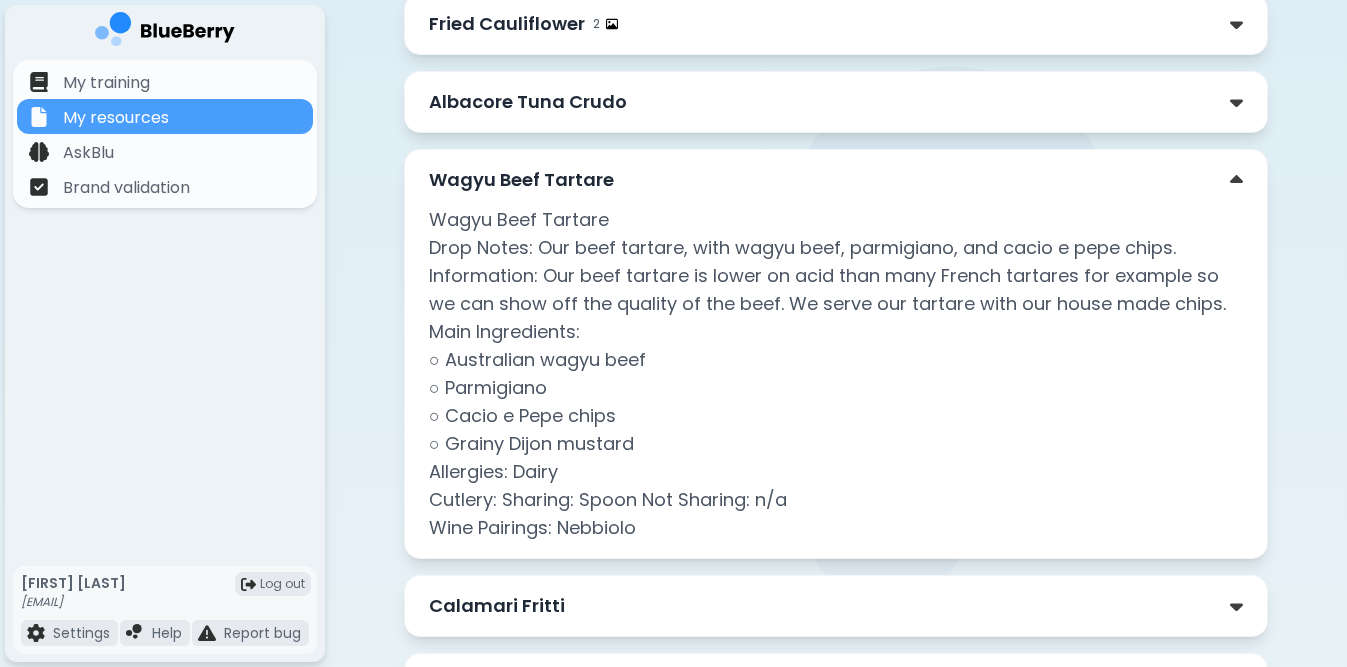 click on "Wagyu Beef Tartare" at bounding box center (836, 180) 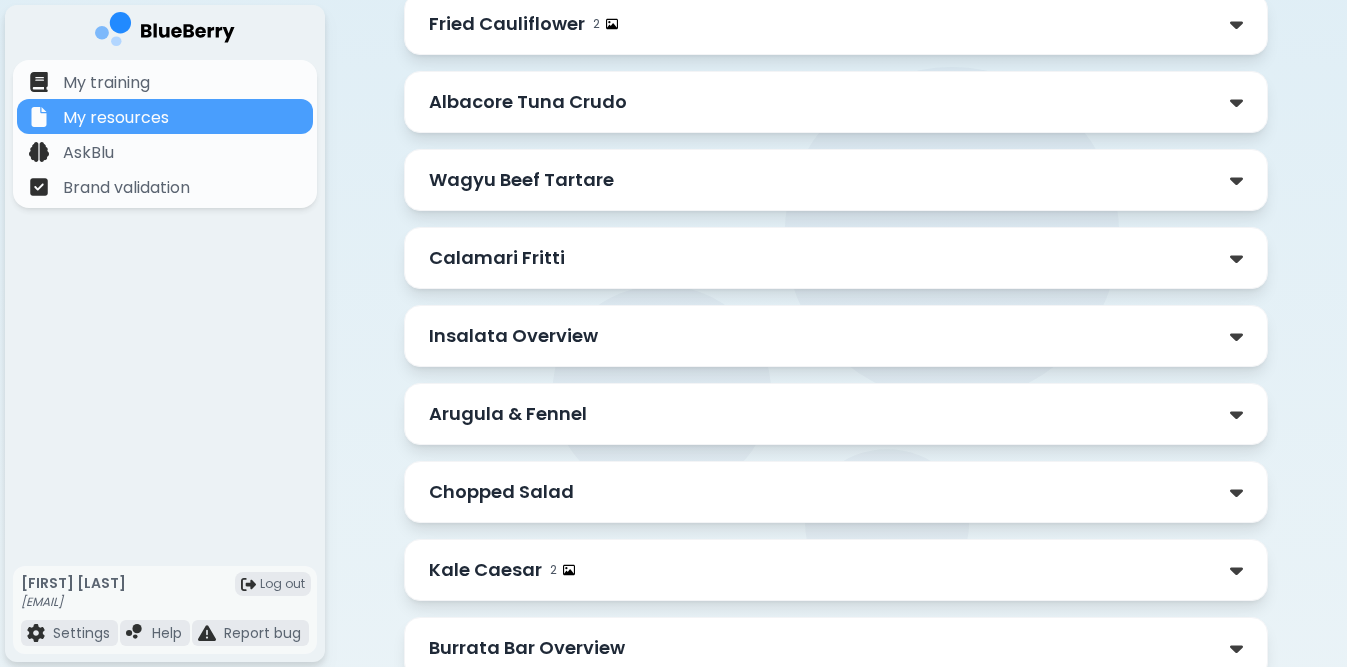 click on "Calamari Fritti" at bounding box center [836, 258] 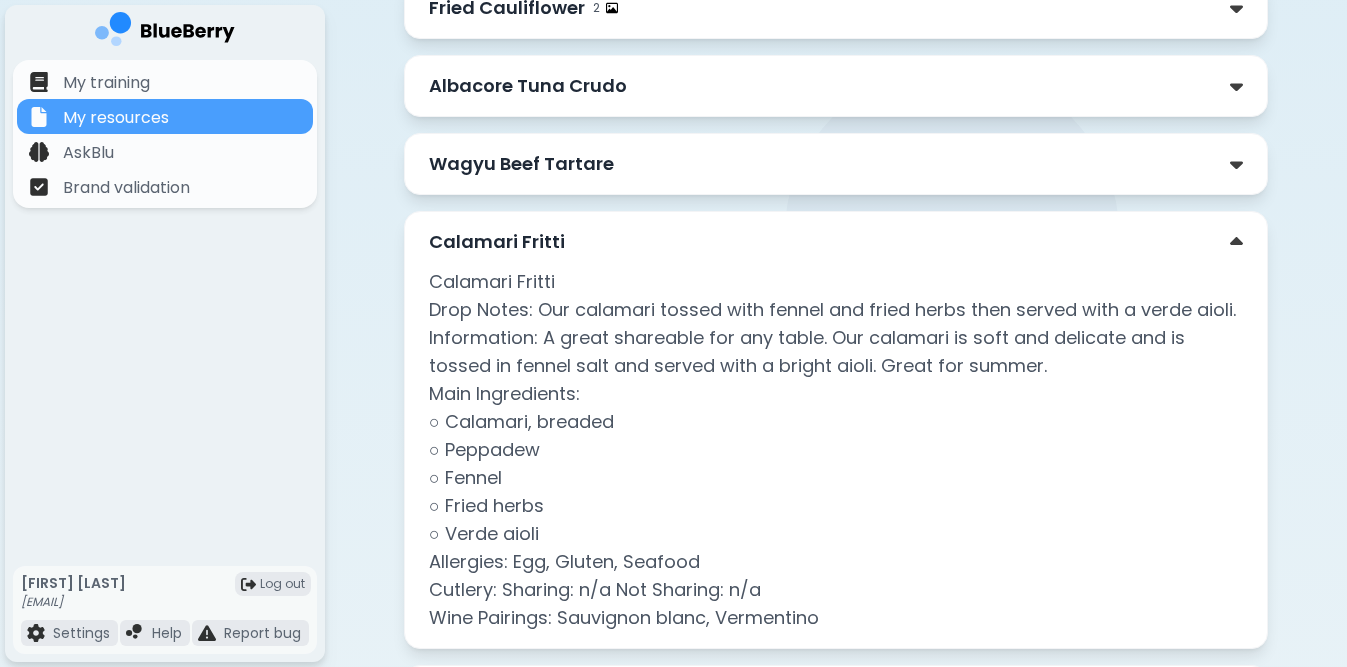 scroll, scrollTop: 1154, scrollLeft: 0, axis: vertical 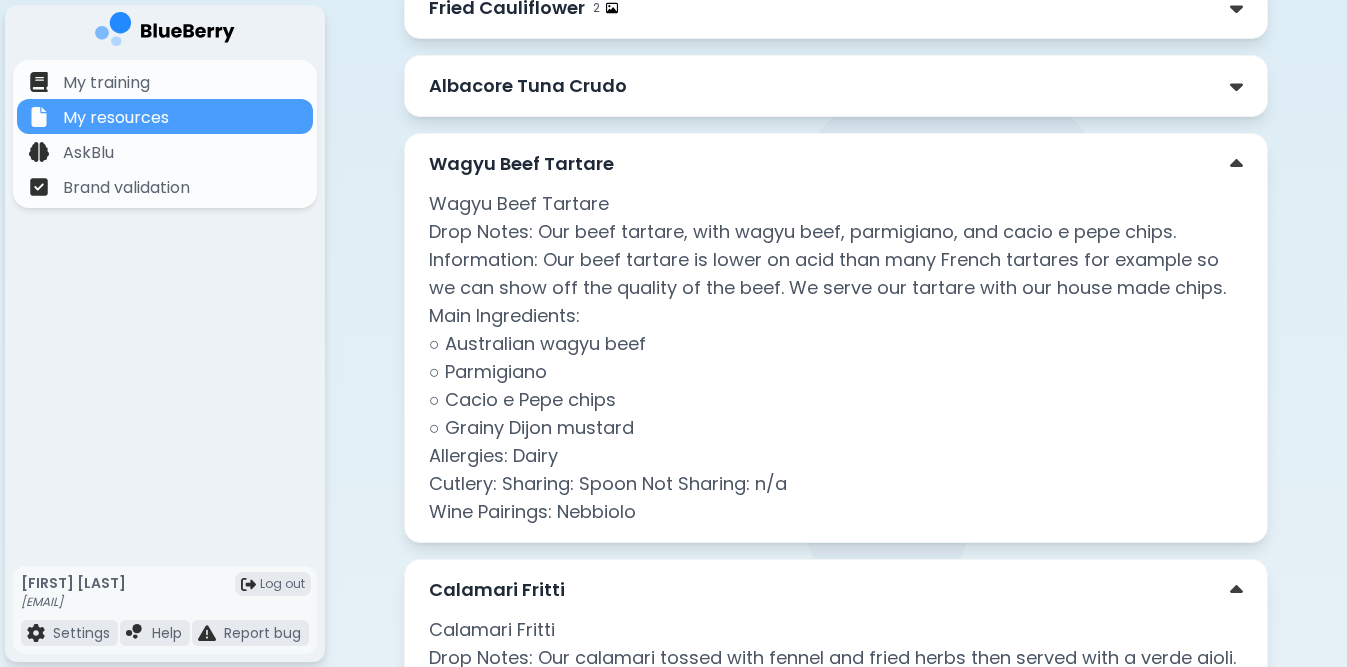 click on "Wagyu Beef Tartare" at bounding box center (521, 164) 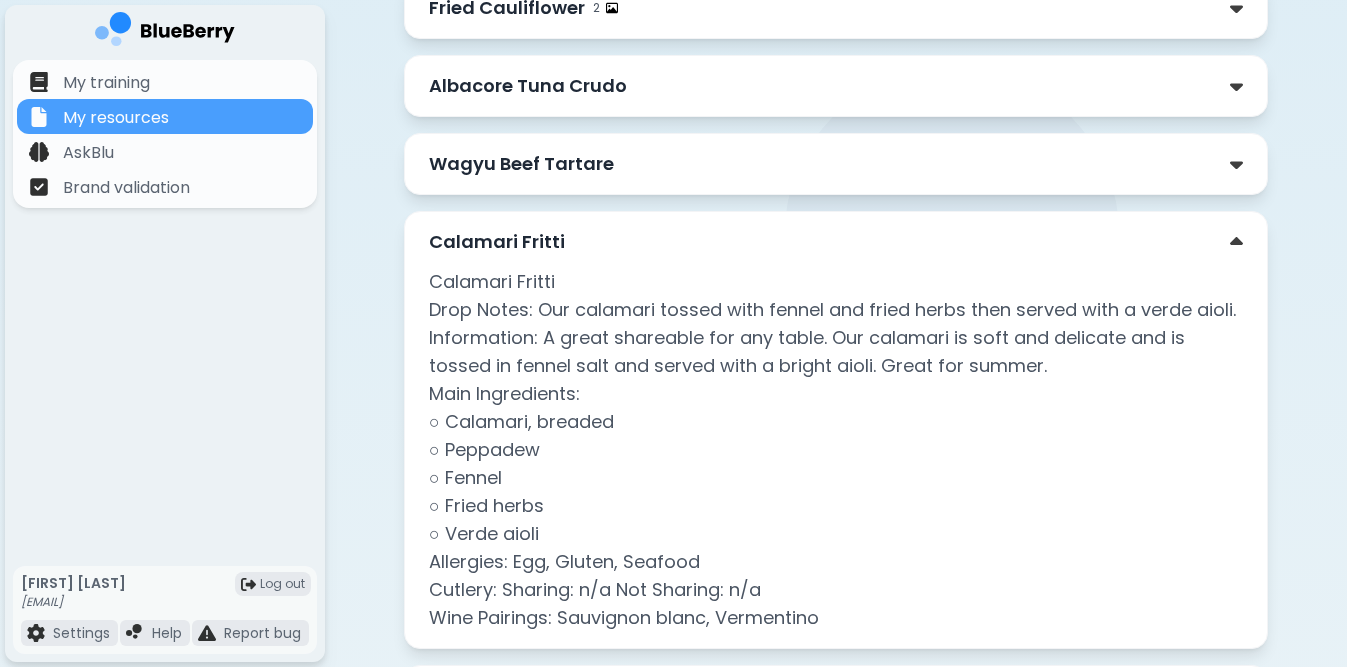 click on "Albacore Tuna Crudo" at bounding box center (528, 86) 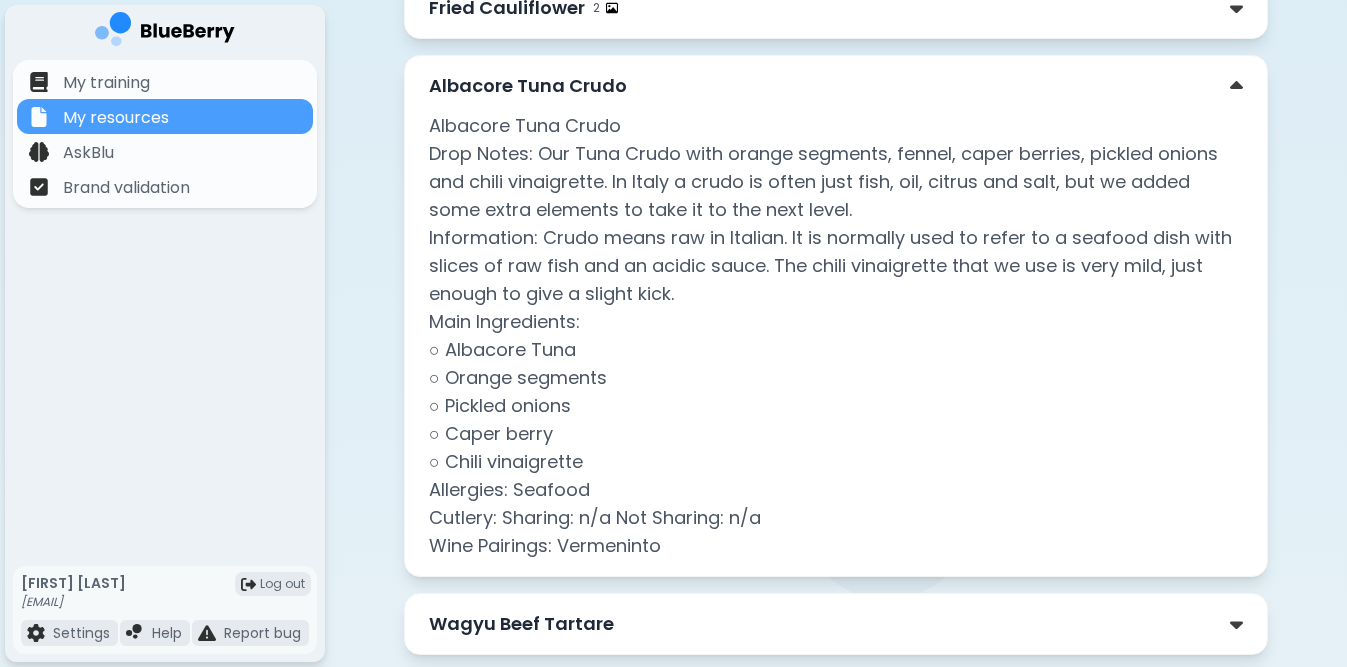 click on "Albacore Tuna Crudo" at bounding box center [528, 86] 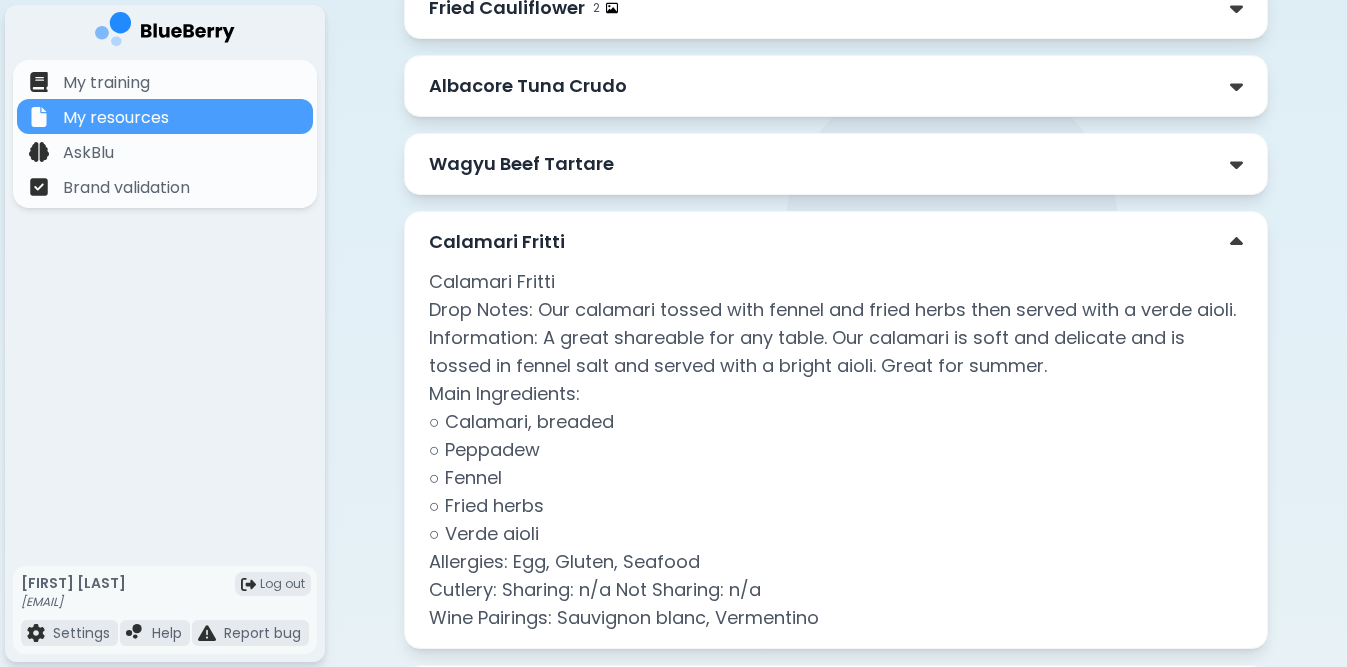 click on "Calamari Fritti" at bounding box center (836, 242) 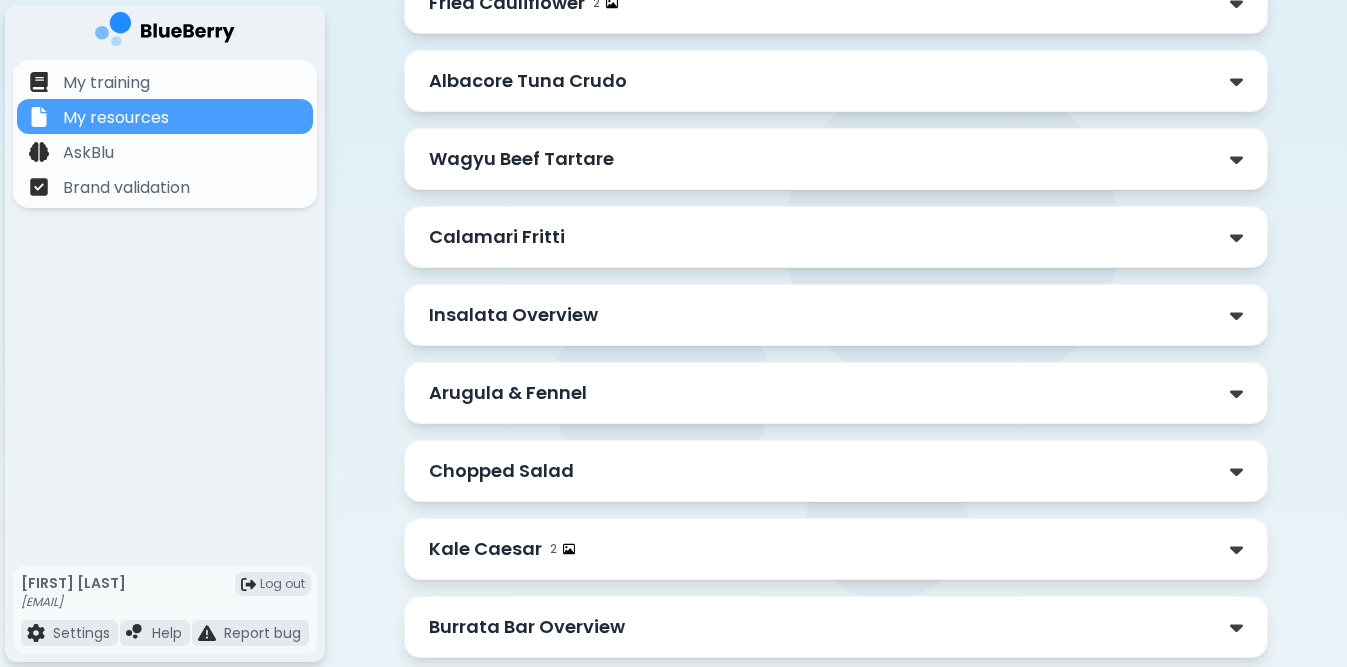scroll, scrollTop: 1174, scrollLeft: 0, axis: vertical 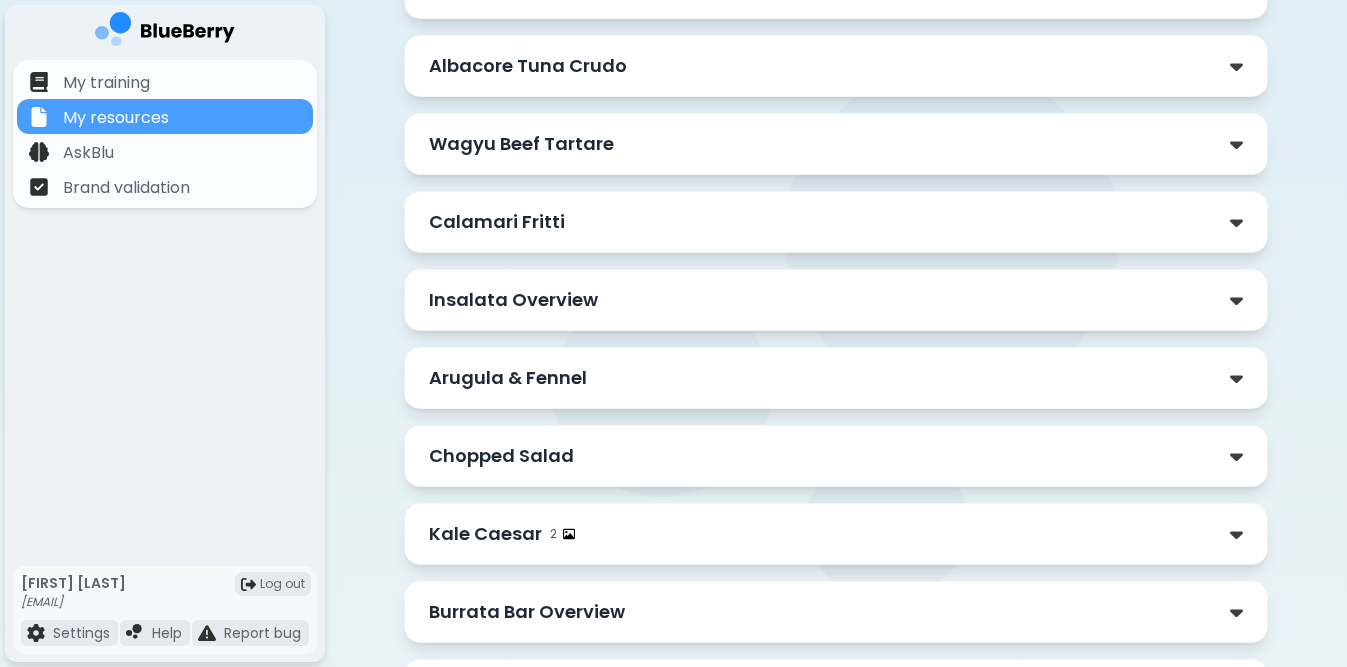 click on "Insalata Overview" at bounding box center (836, 300) 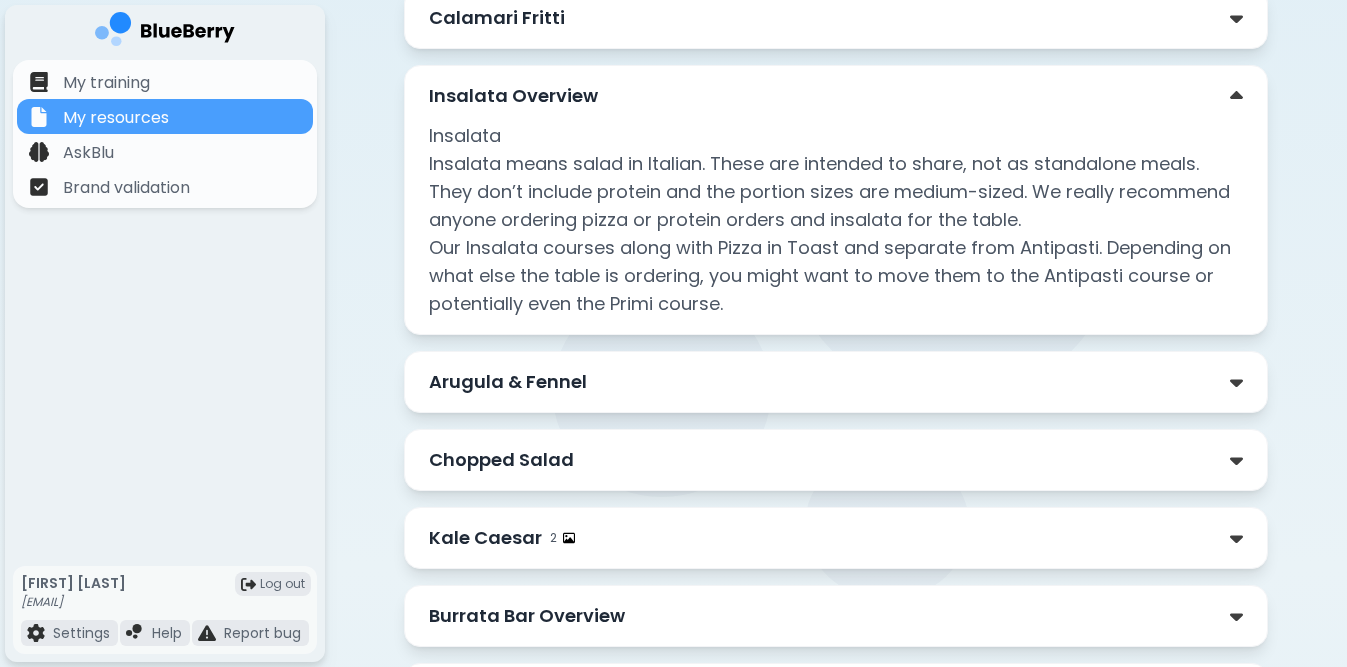 scroll, scrollTop: 1378, scrollLeft: 0, axis: vertical 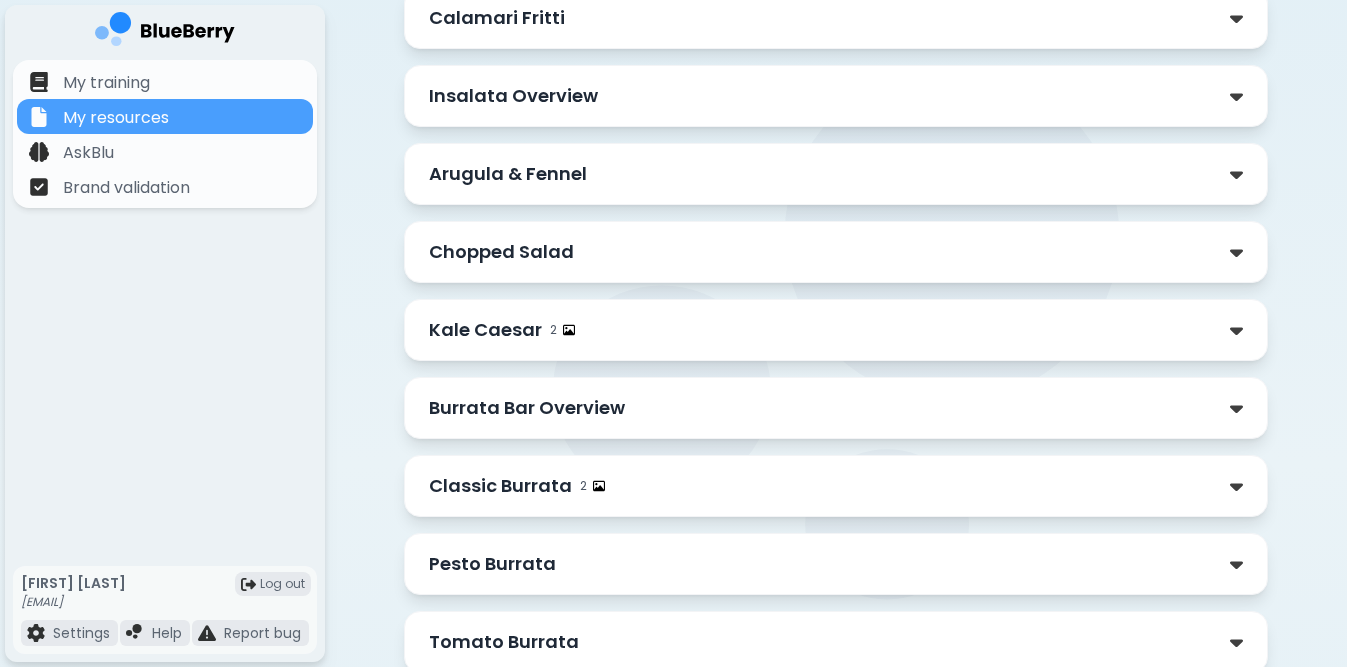 click on "Arugula & Fennel" at bounding box center [836, 174] 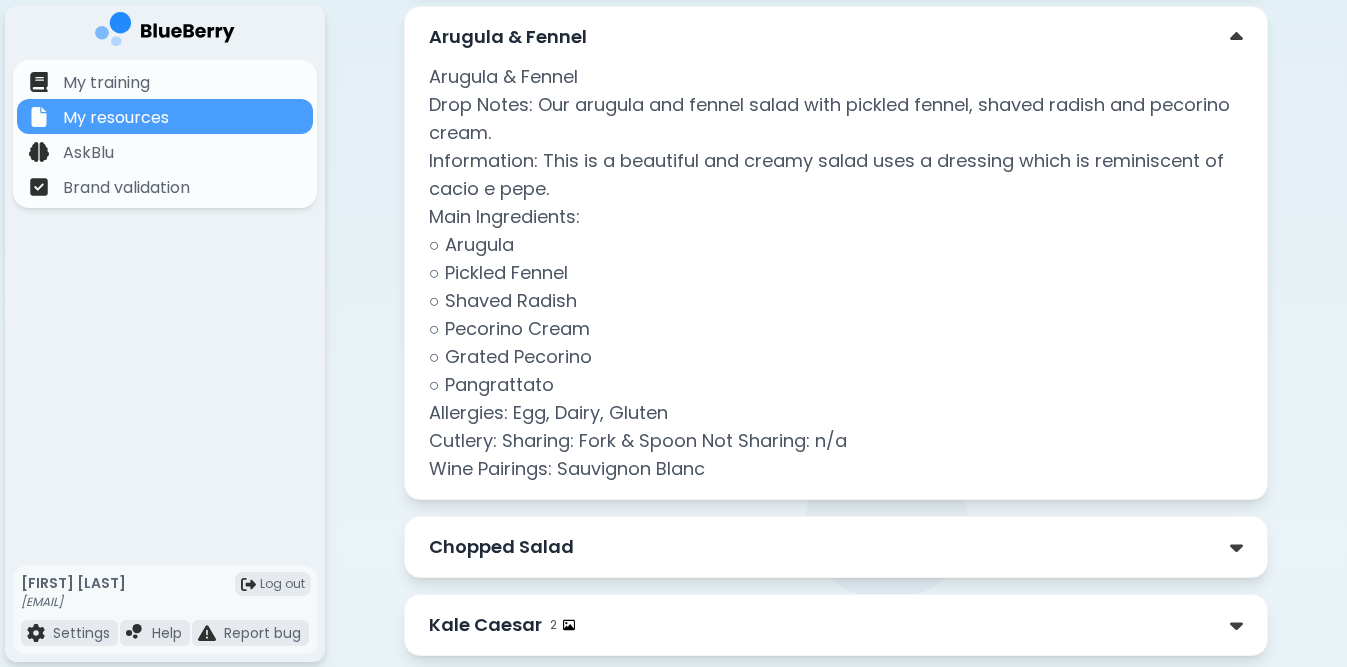 scroll, scrollTop: 1516, scrollLeft: 0, axis: vertical 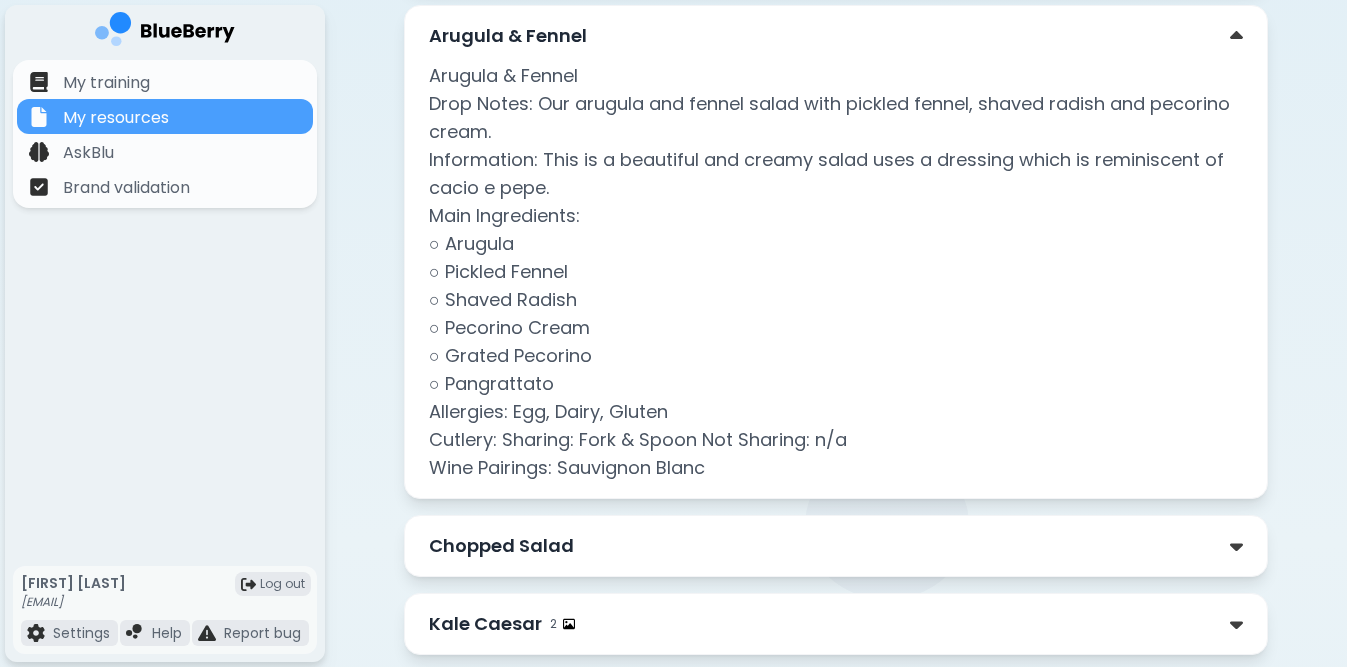 click on "Arugula & Fennel" at bounding box center (836, 36) 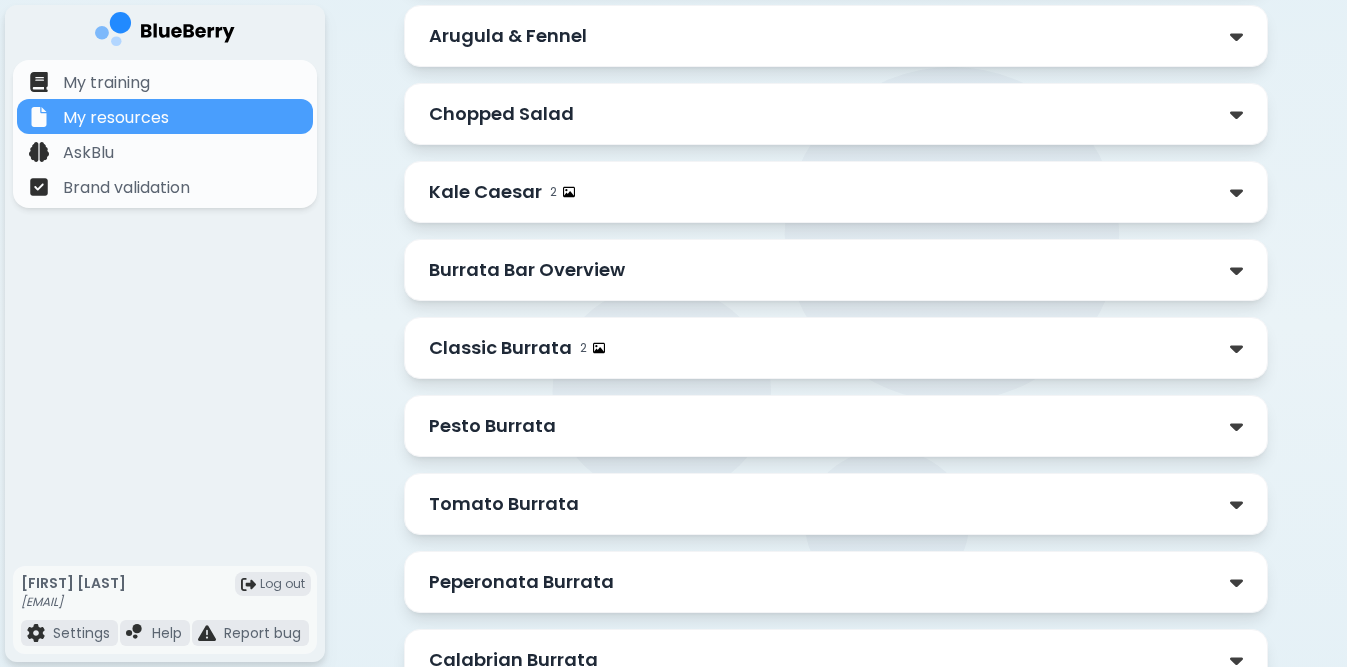 click on "Chopped Salad" at bounding box center [836, 114] 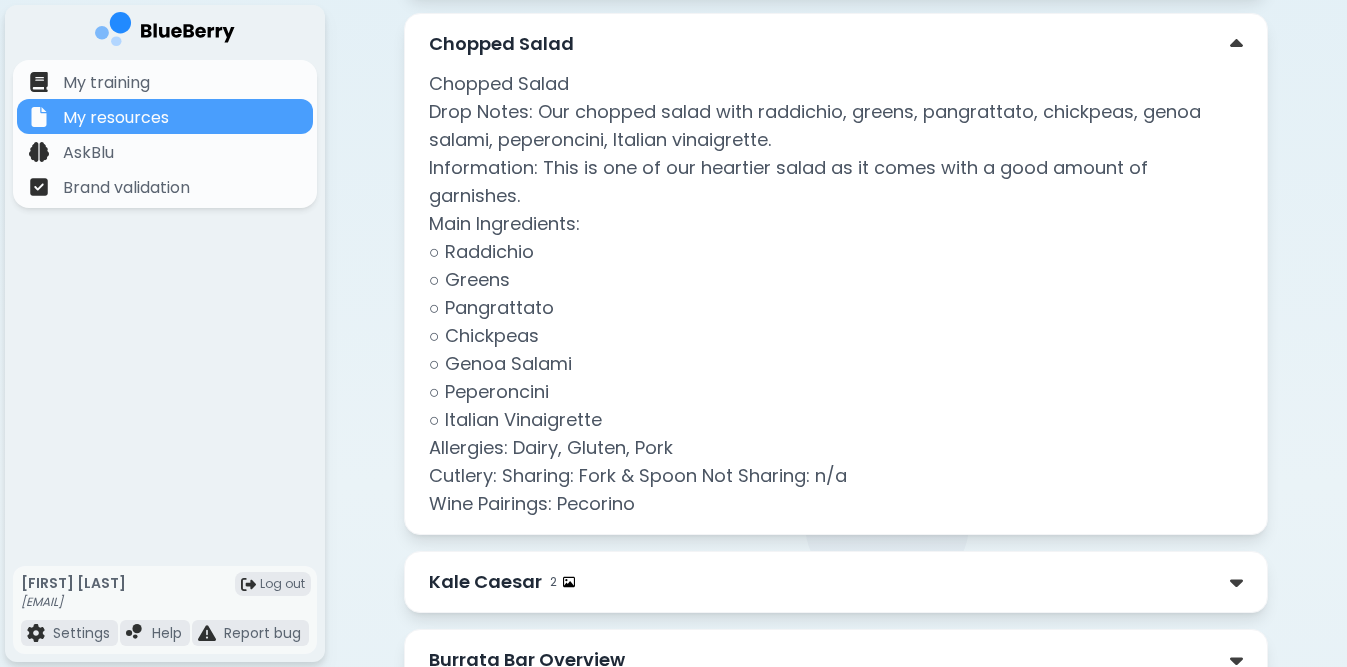scroll, scrollTop: 1573, scrollLeft: 0, axis: vertical 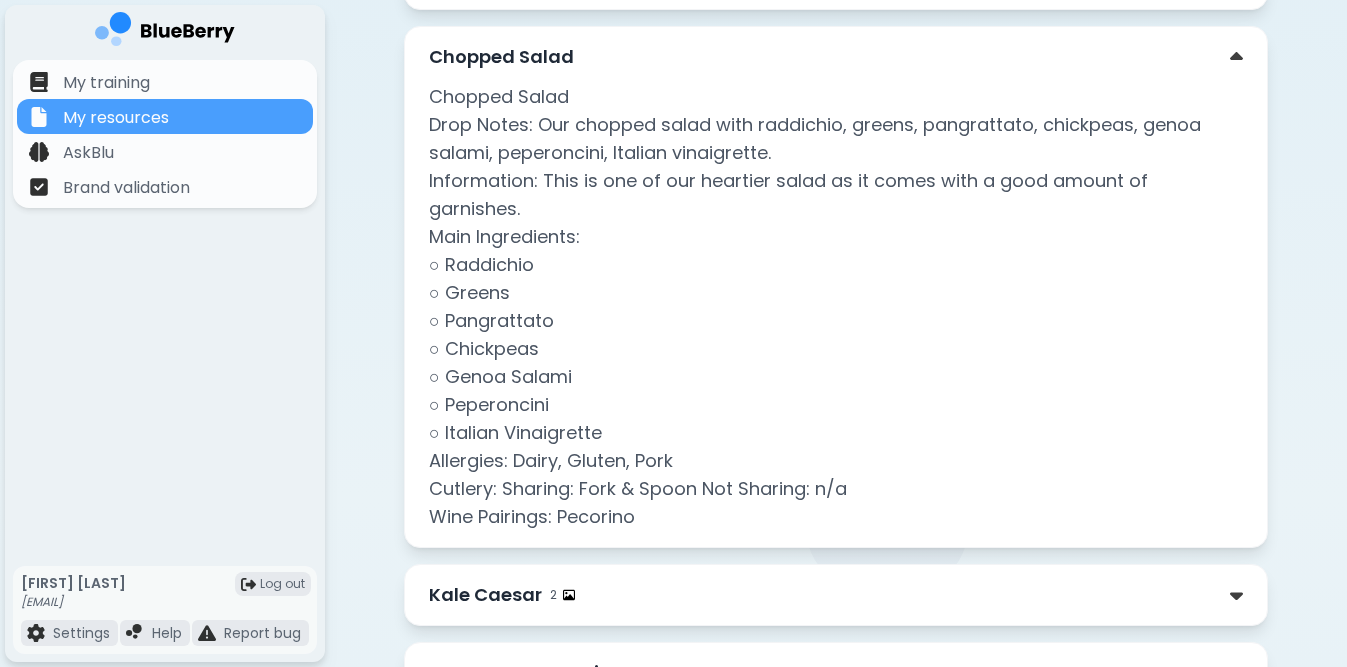 click on "Chopped Salad" at bounding box center [836, 57] 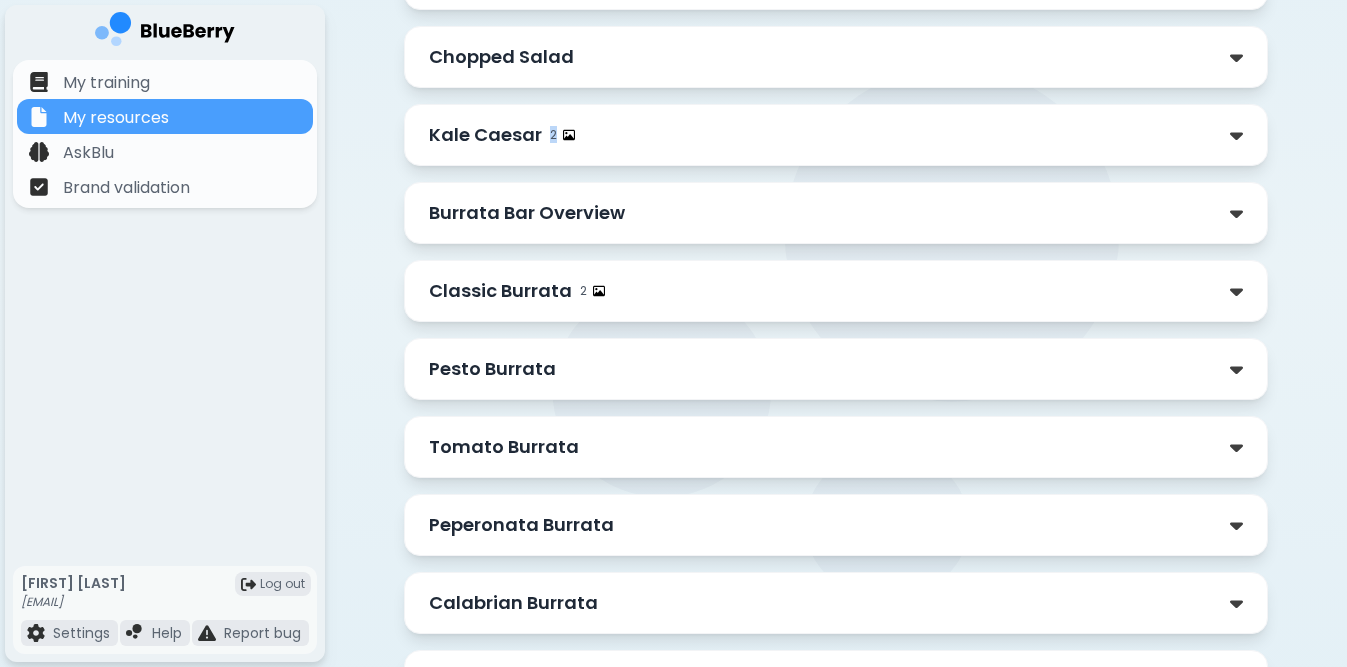 click on "Kale Caesar 2" at bounding box center (836, 135) 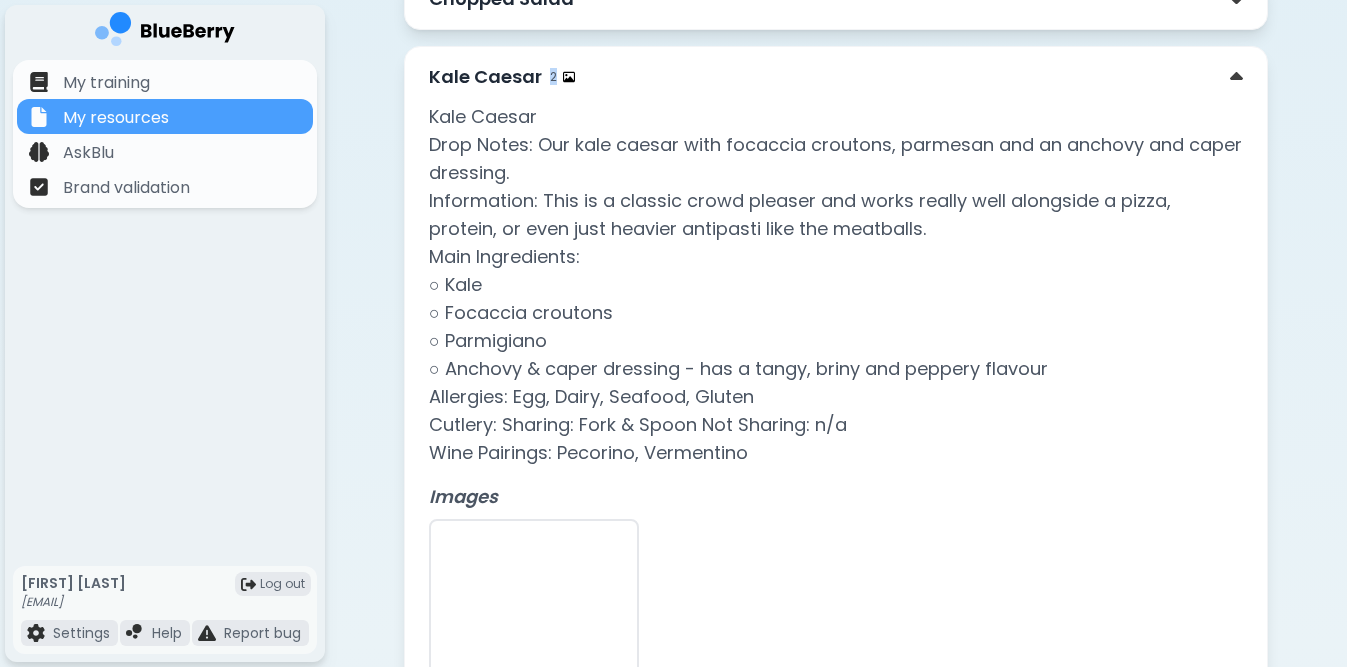 scroll, scrollTop: 1519, scrollLeft: 0, axis: vertical 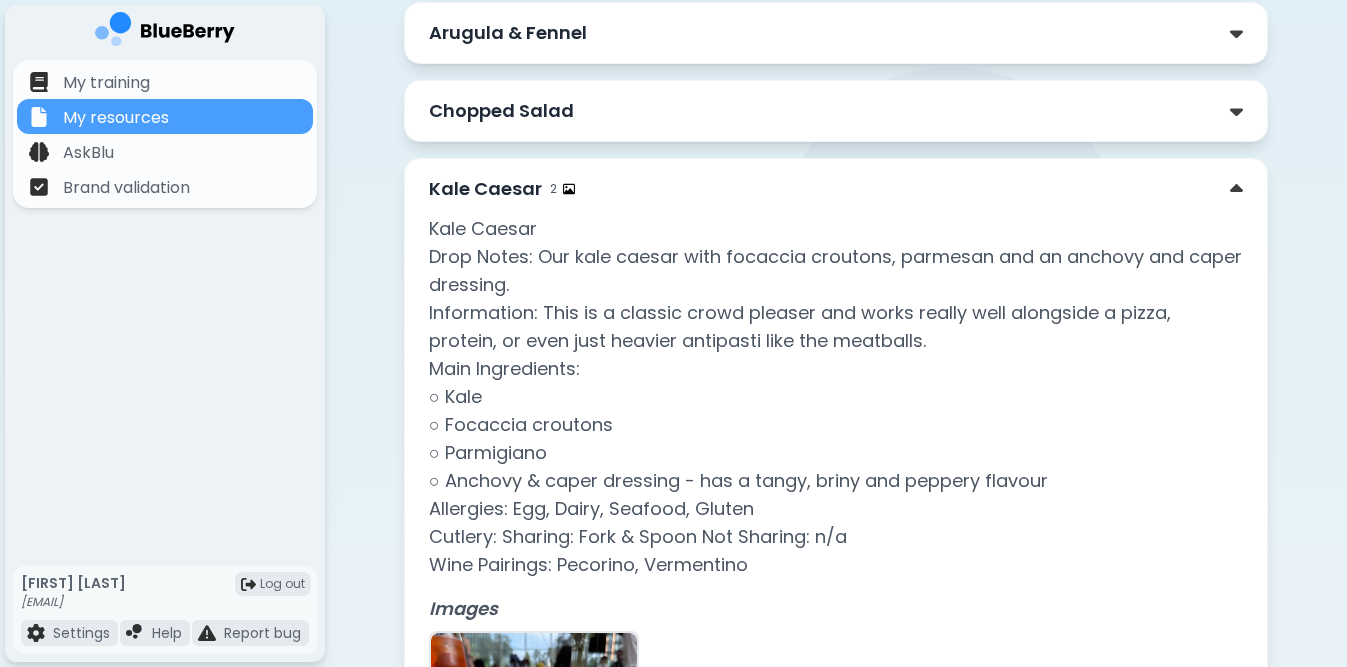 click on "Kale Caesar 2" at bounding box center [836, 189] 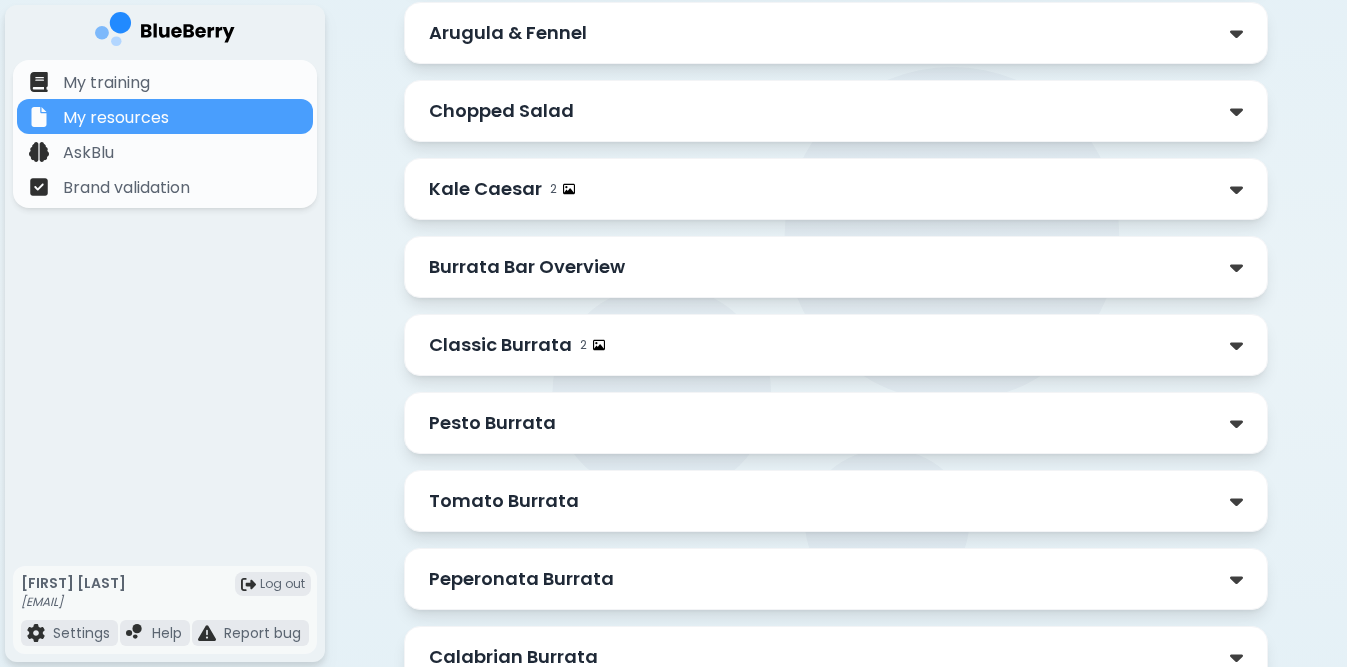 scroll, scrollTop: 1655, scrollLeft: 0, axis: vertical 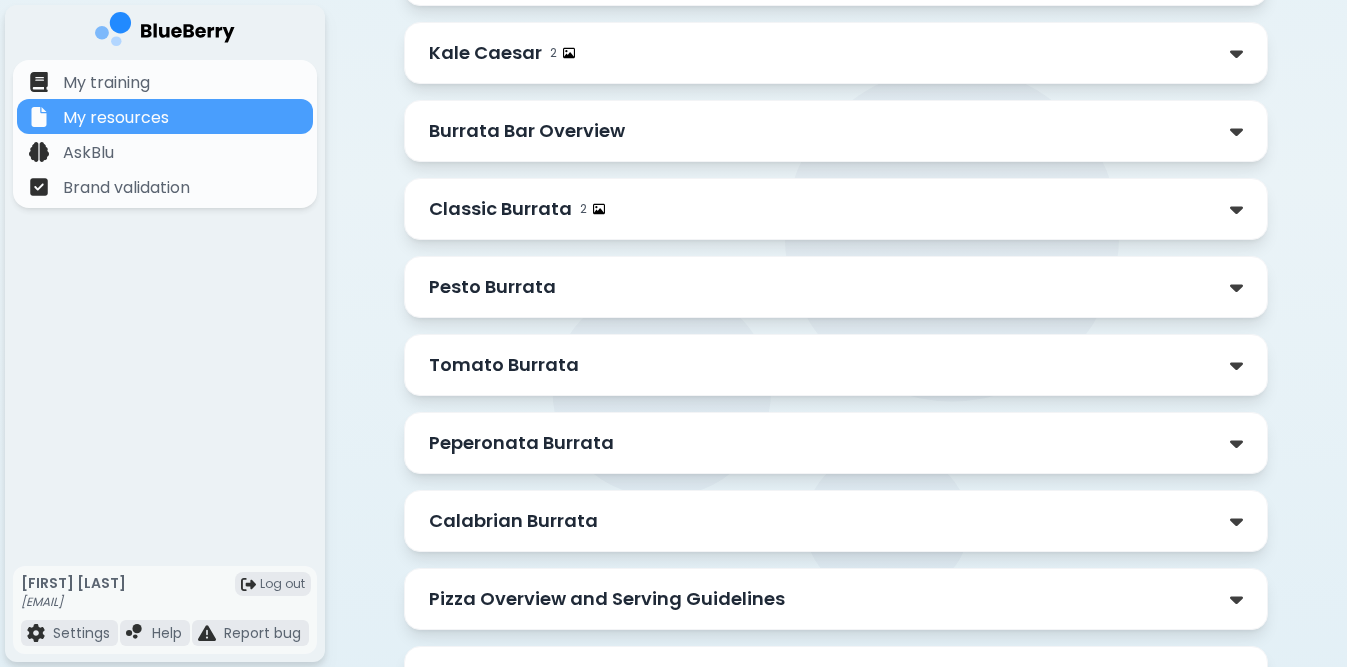 click on "Burrata Bar Overview" at bounding box center [836, 131] 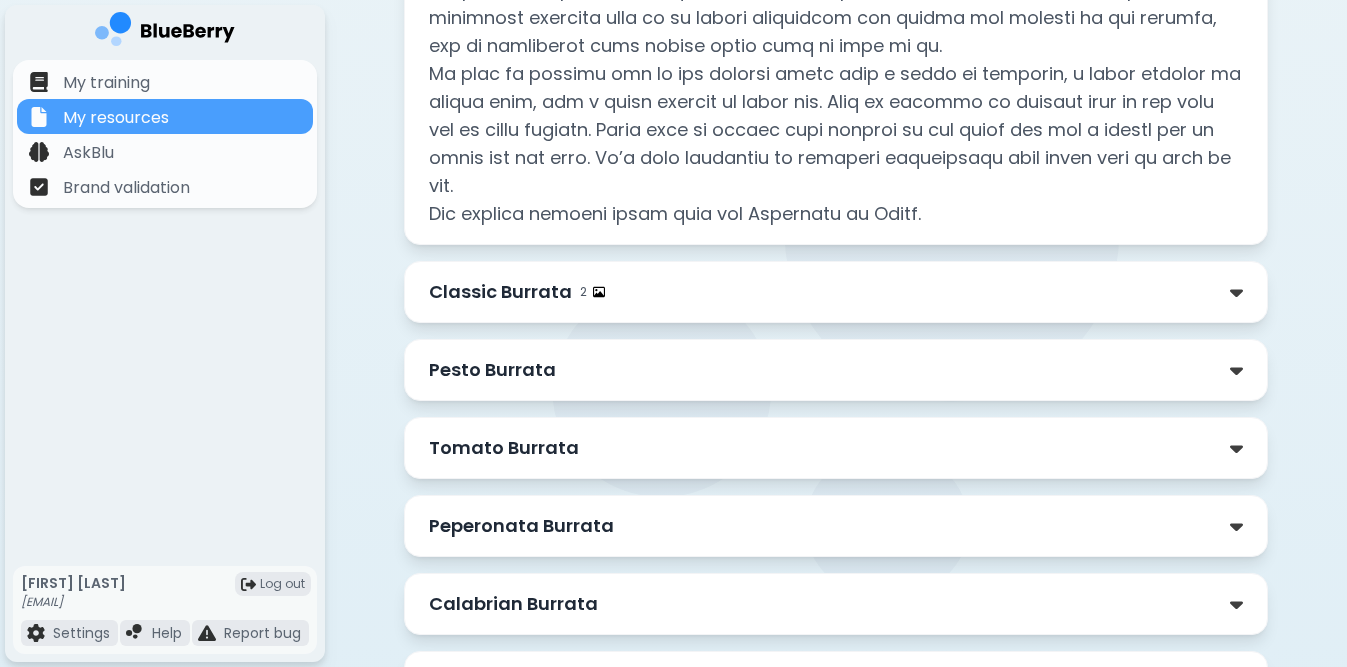 scroll, scrollTop: 2385, scrollLeft: 0, axis: vertical 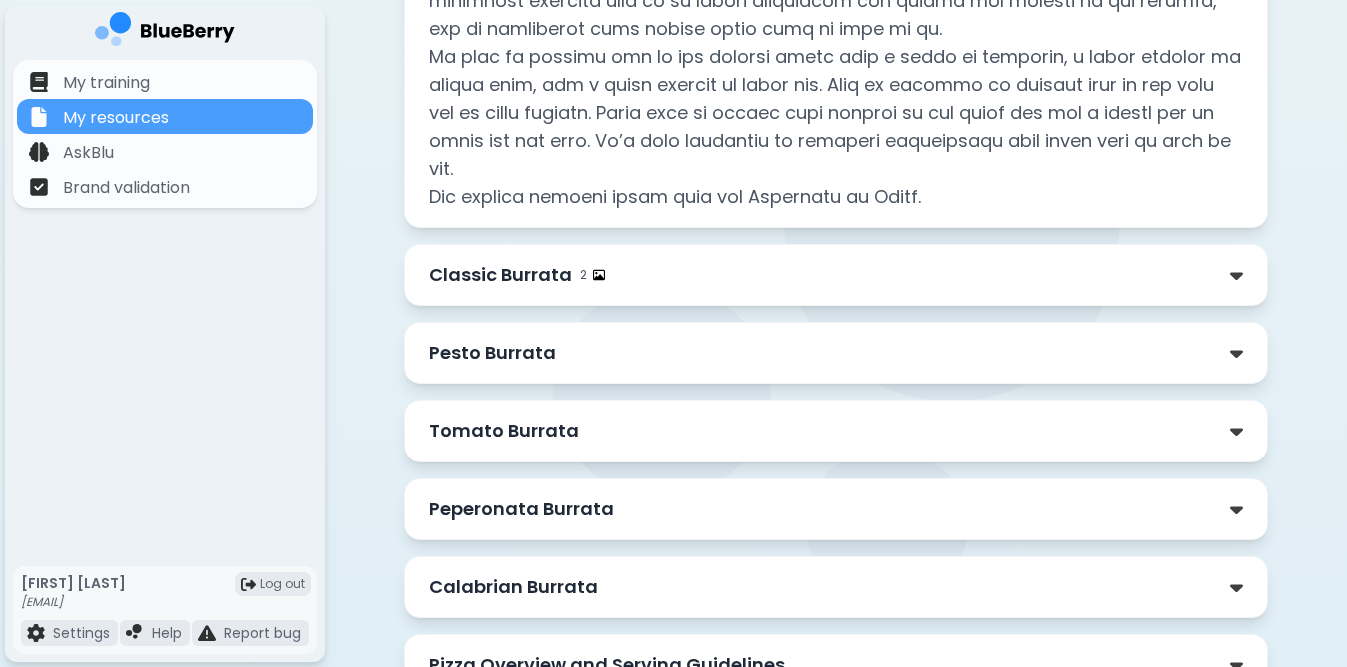 click on "Classic Burrata 2" at bounding box center (836, 275) 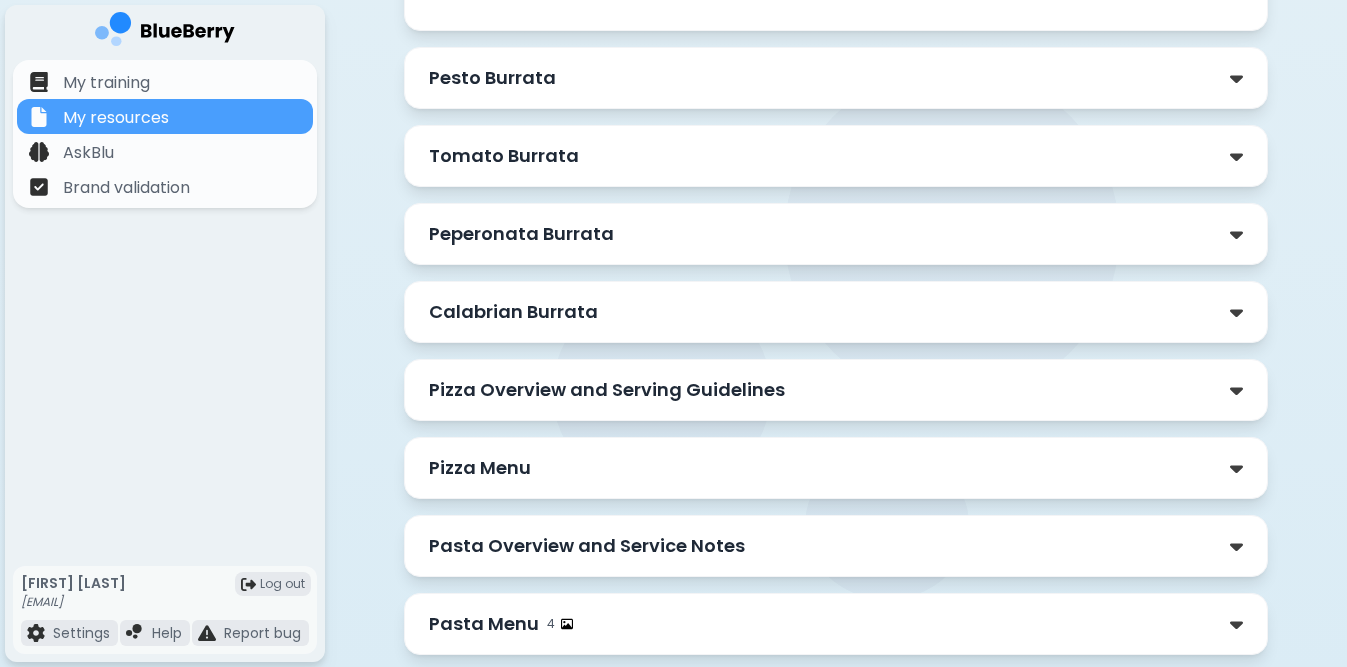 scroll, scrollTop: 3649, scrollLeft: 0, axis: vertical 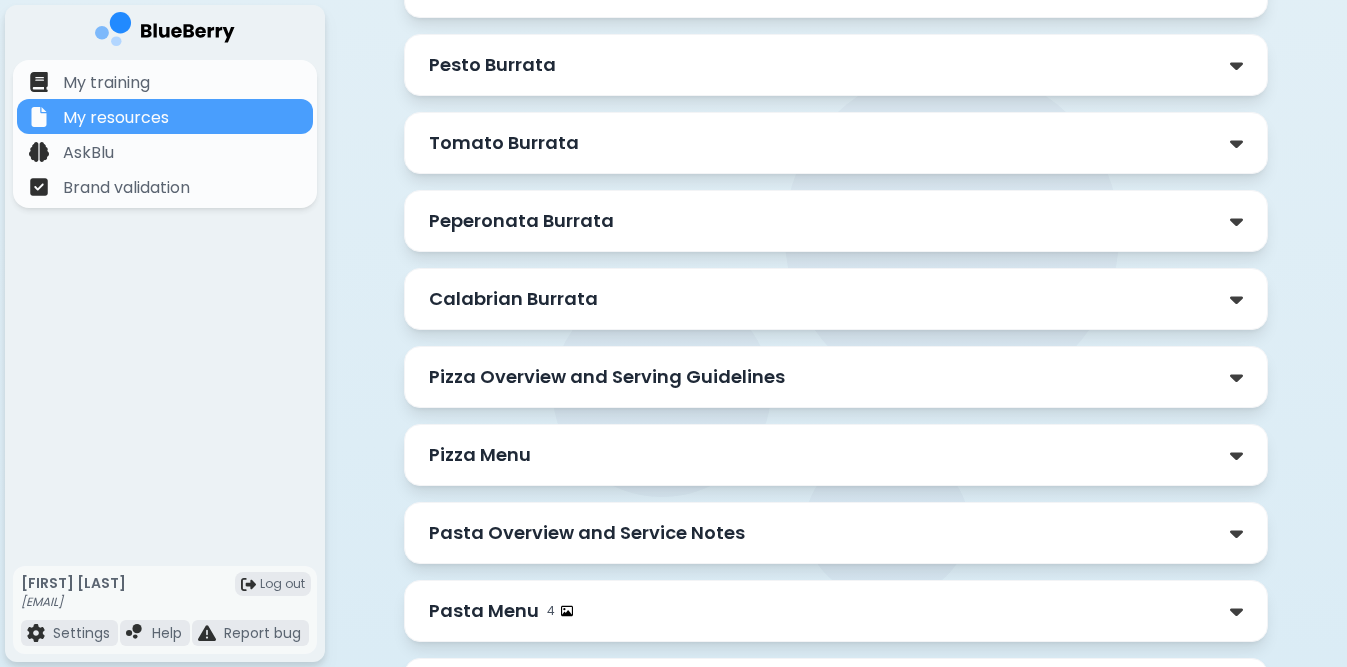 click on "Pesto Burrata" at bounding box center [836, 65] 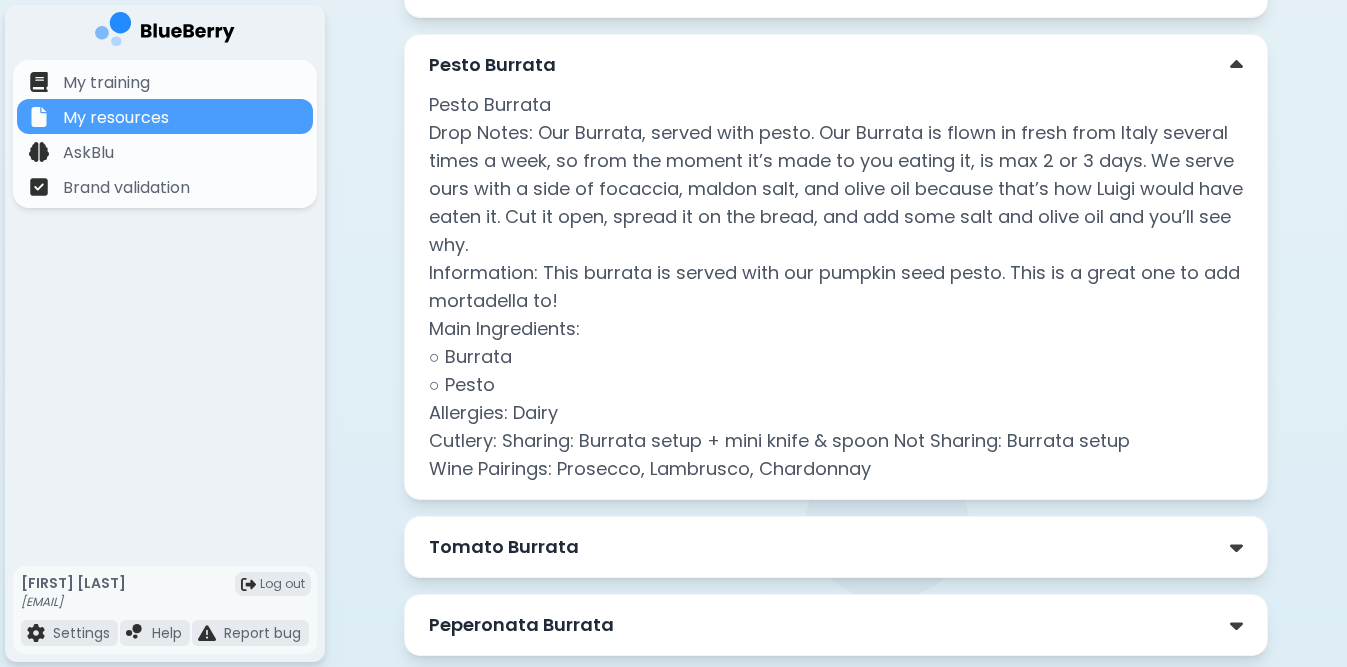 scroll, scrollTop: 3653, scrollLeft: 0, axis: vertical 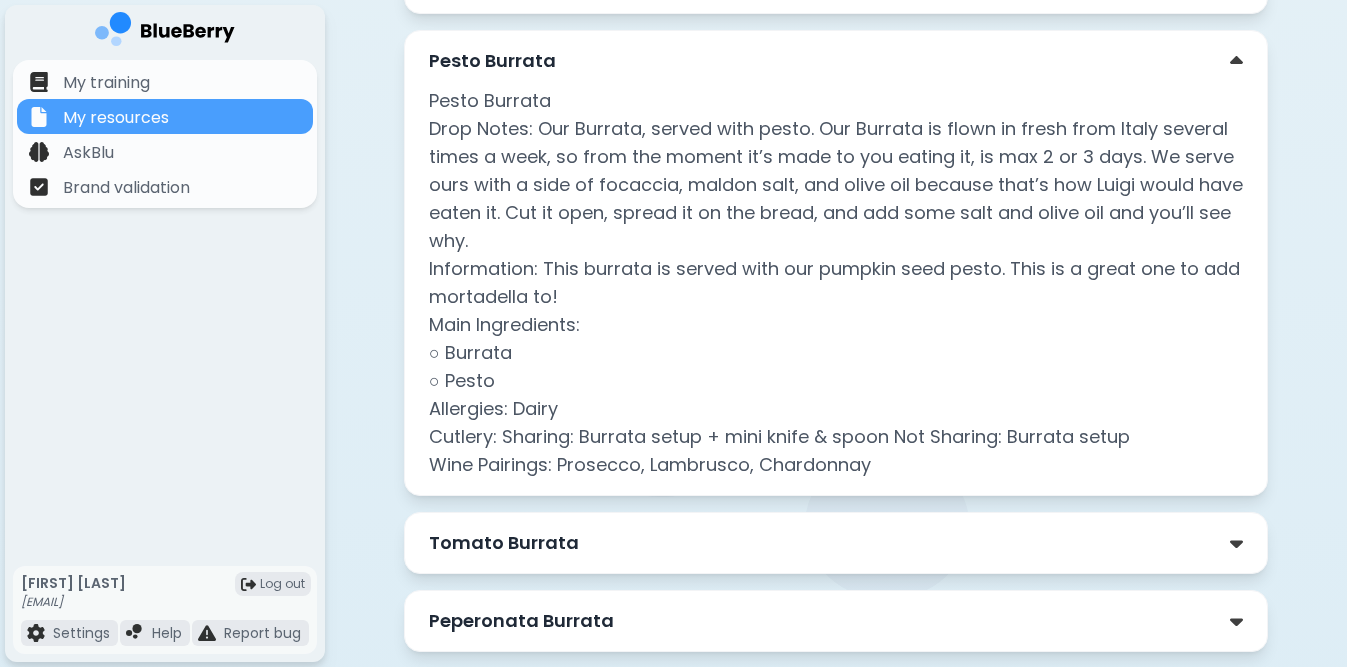 click on "Pesto Burrata" at bounding box center [836, 61] 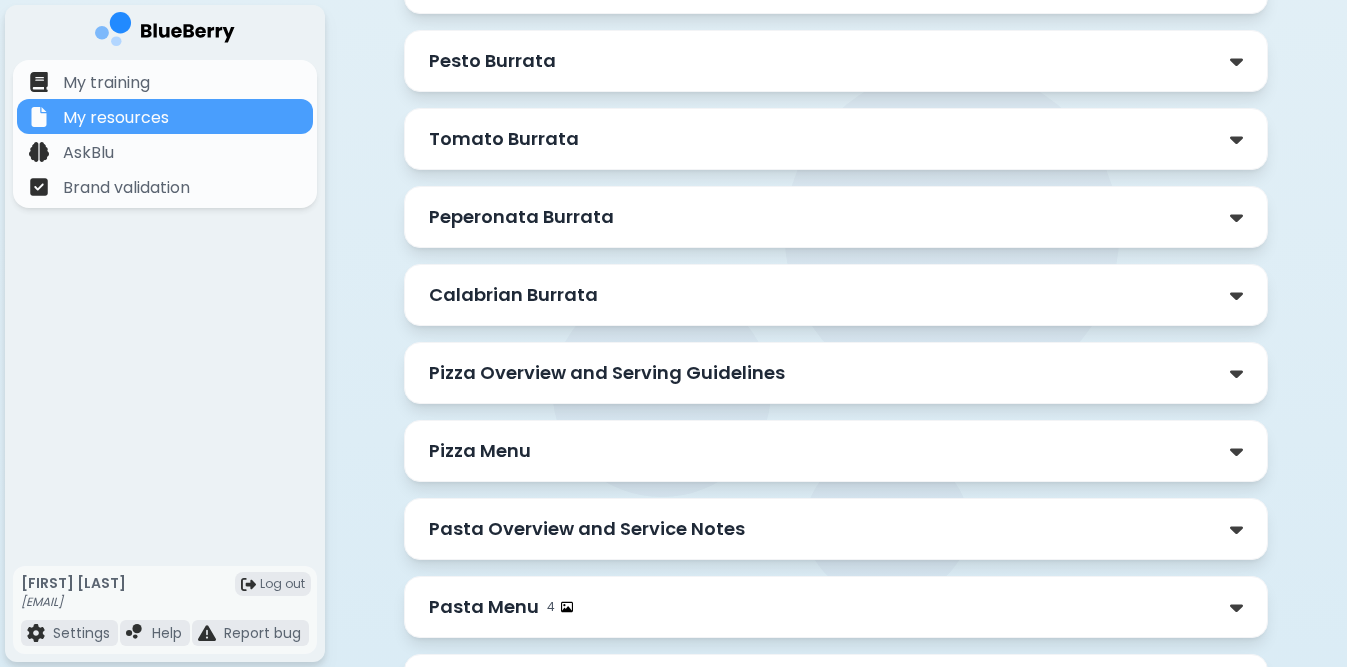 click on "Tomato Burrata" at bounding box center (836, 139) 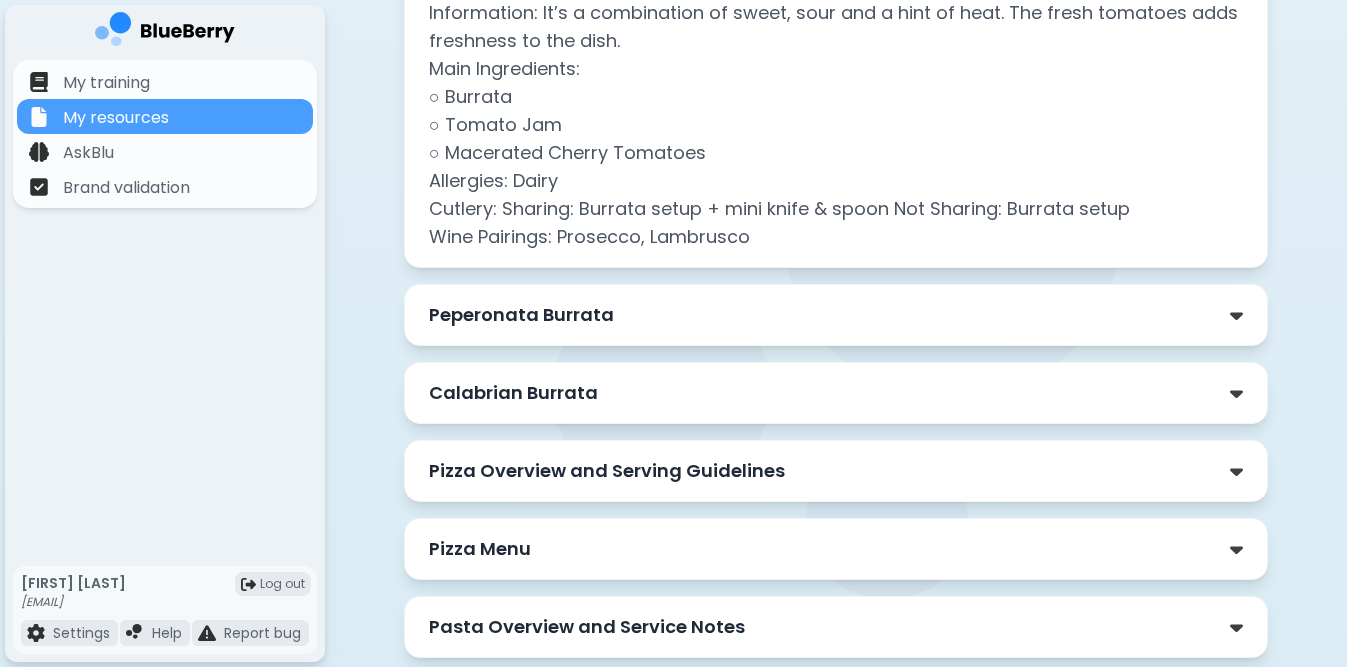 scroll, scrollTop: 4025, scrollLeft: 0, axis: vertical 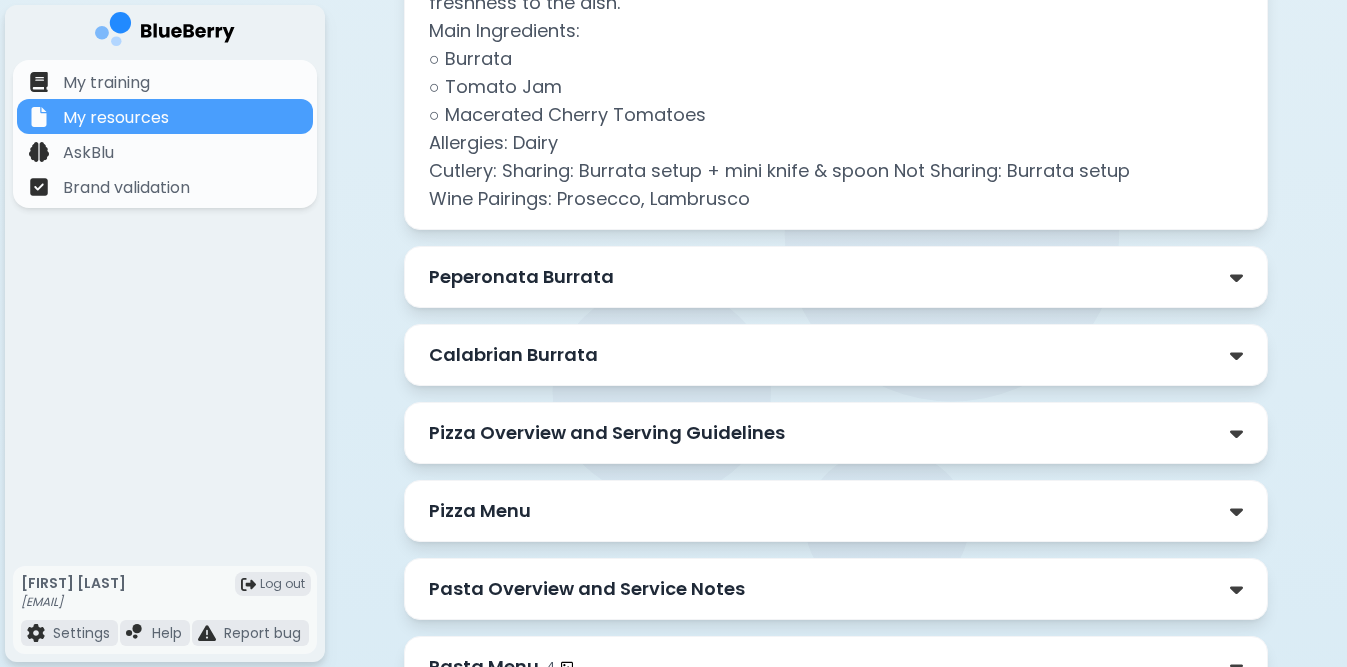 click on "Peperonata Burrata" at bounding box center [836, 277] 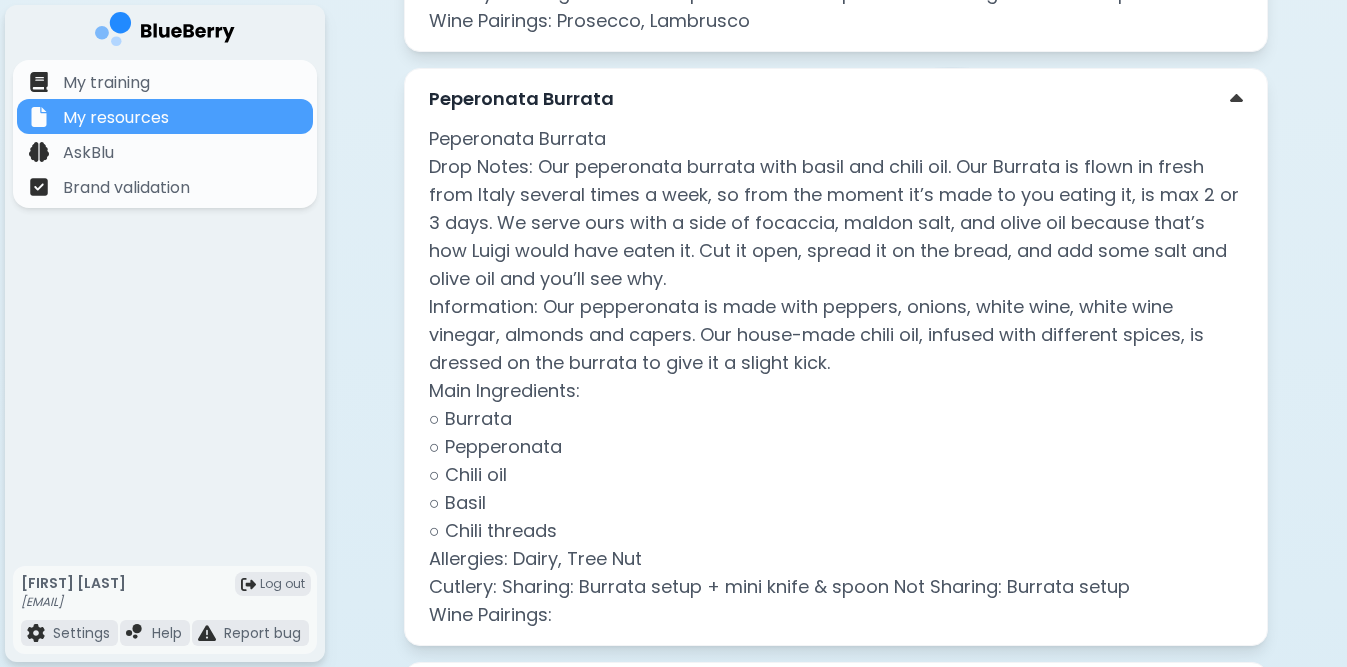 scroll, scrollTop: 4152, scrollLeft: 0, axis: vertical 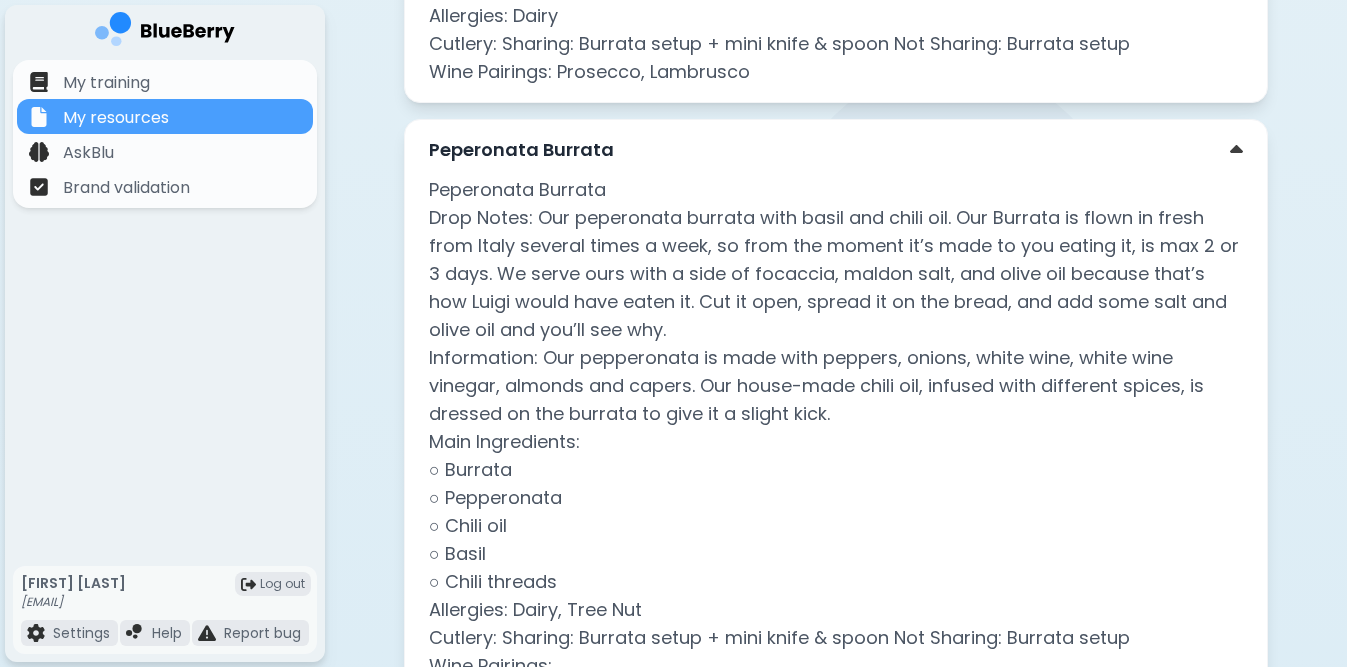 click on "Peperonata Burrata" at bounding box center (521, 150) 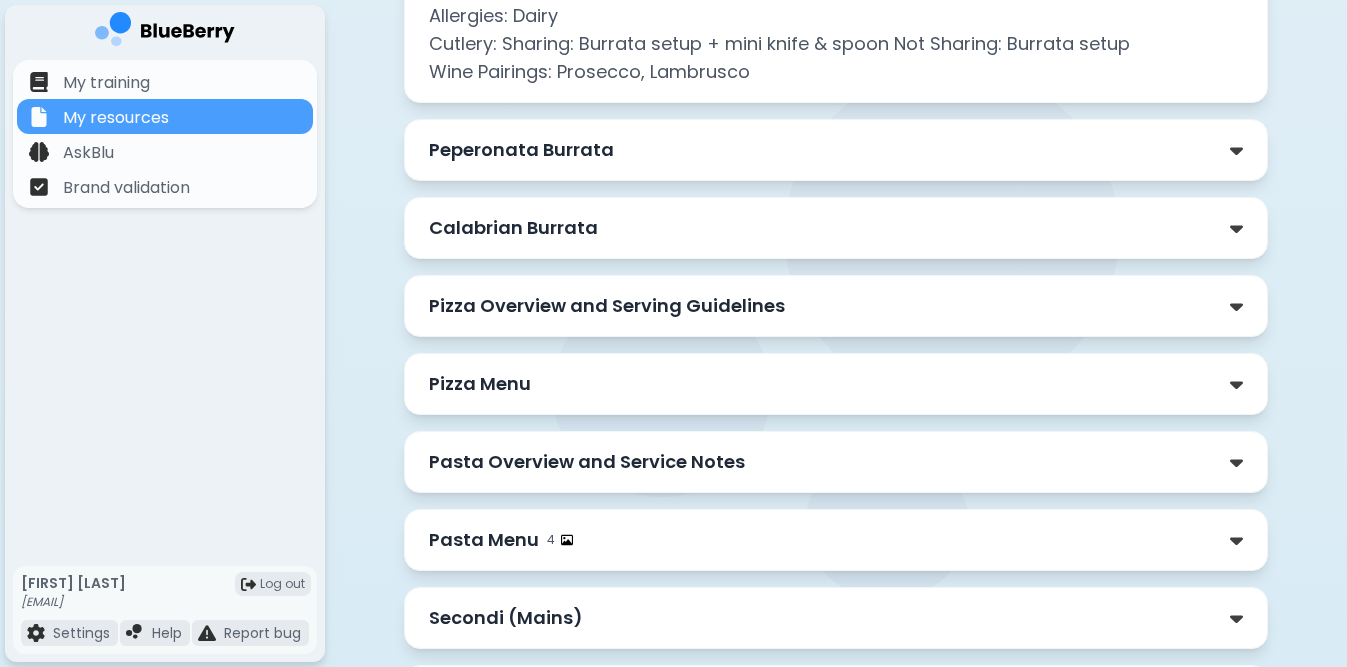 click on "Calabrian Burrata" at bounding box center (513, 228) 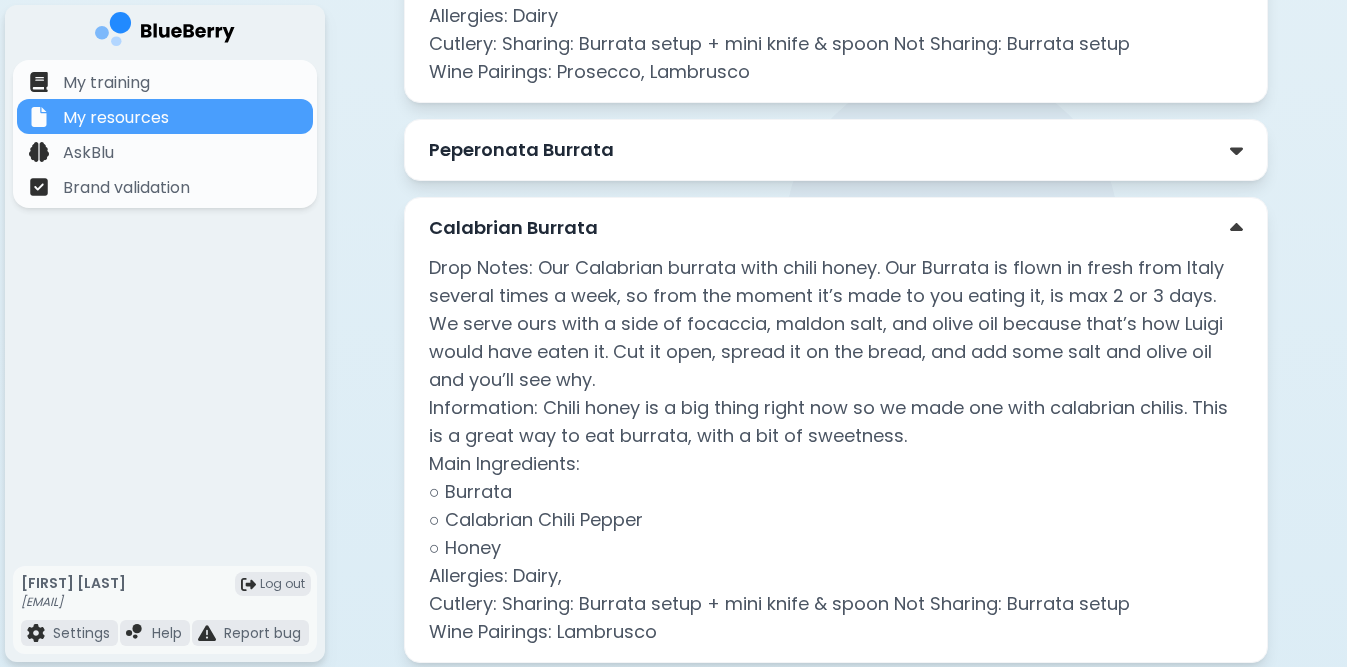 click on "Calabrian Burrata" at bounding box center (513, 228) 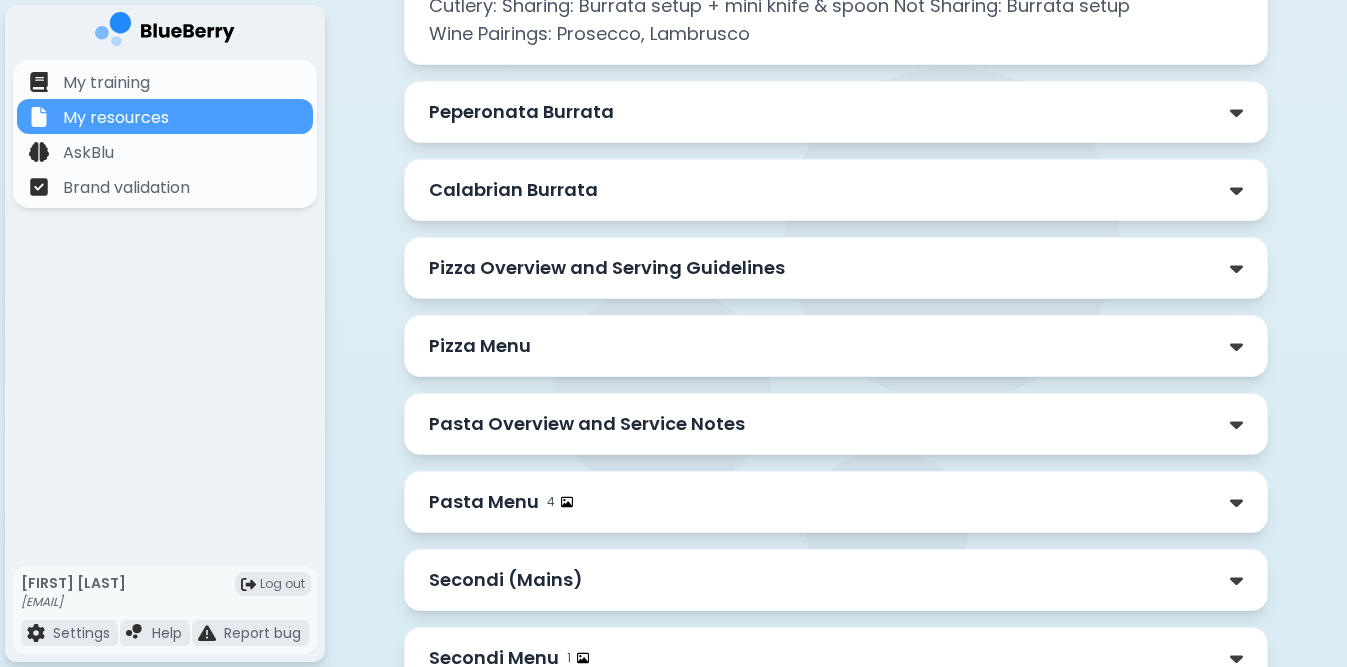 click on "Pizza Overview and Serving Guidelines" at bounding box center (607, 268) 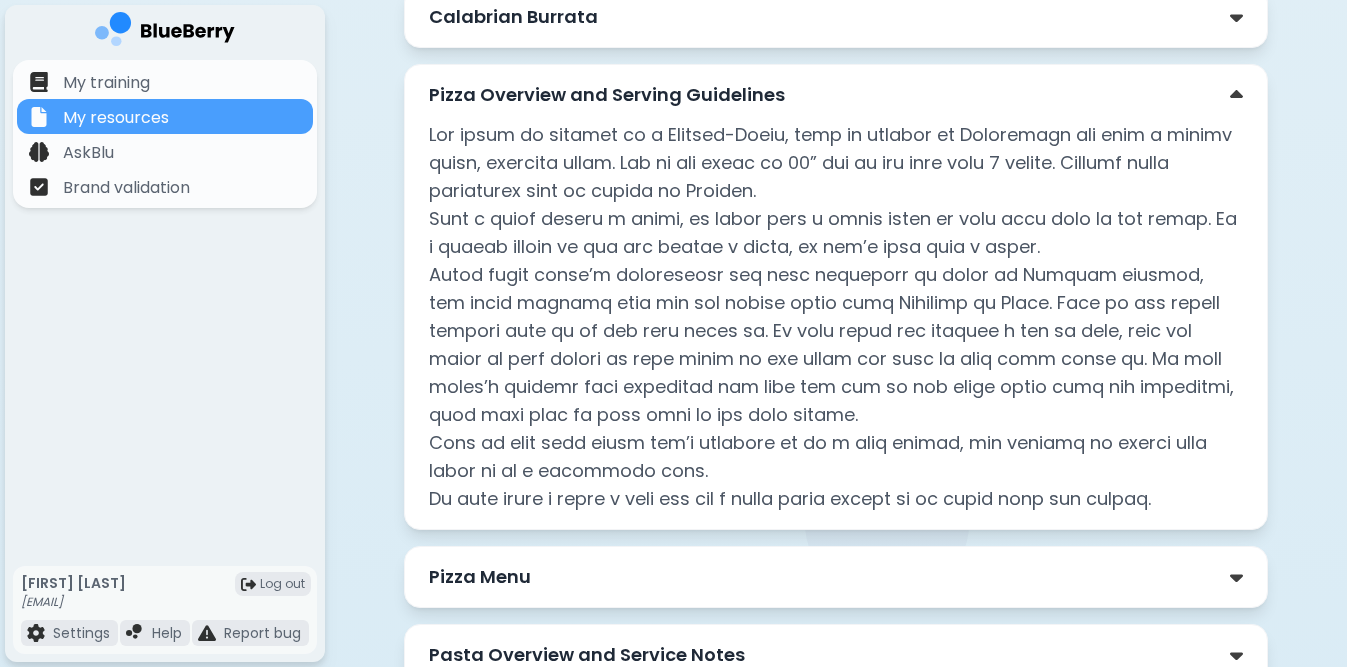 scroll, scrollTop: 4322, scrollLeft: 0, axis: vertical 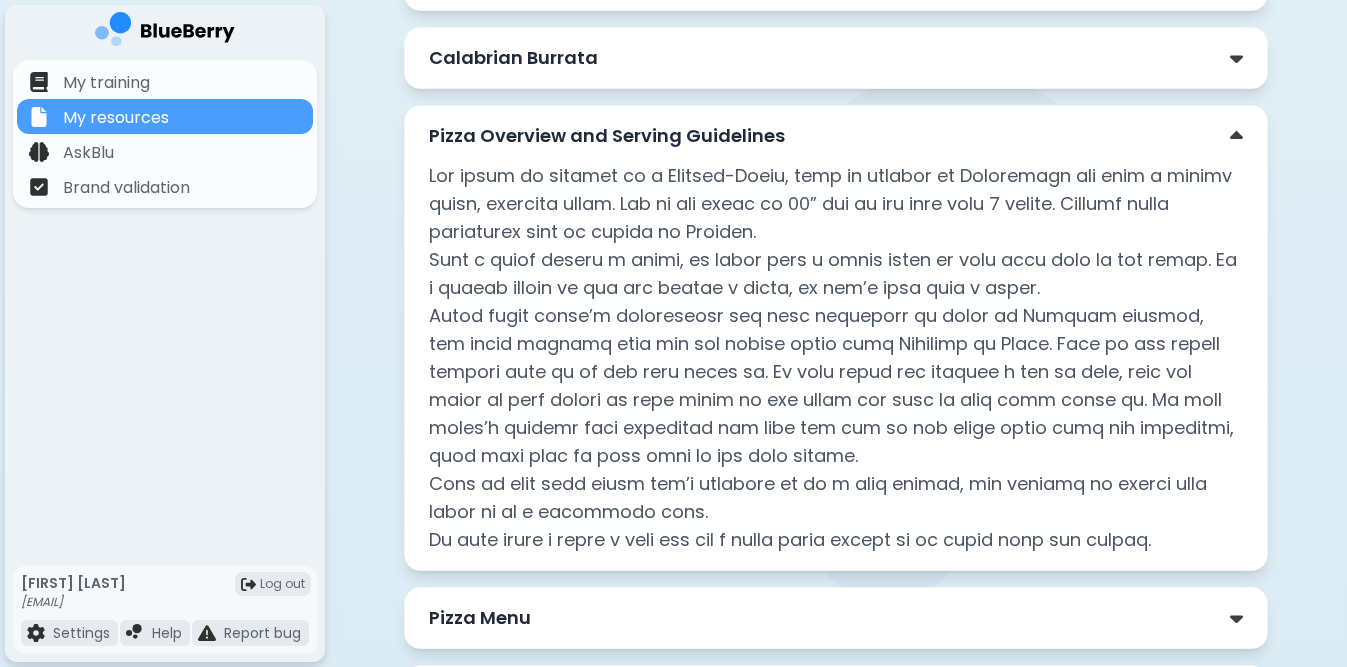 click on "Pizza Overview and Serving Guidelines" at bounding box center [836, 136] 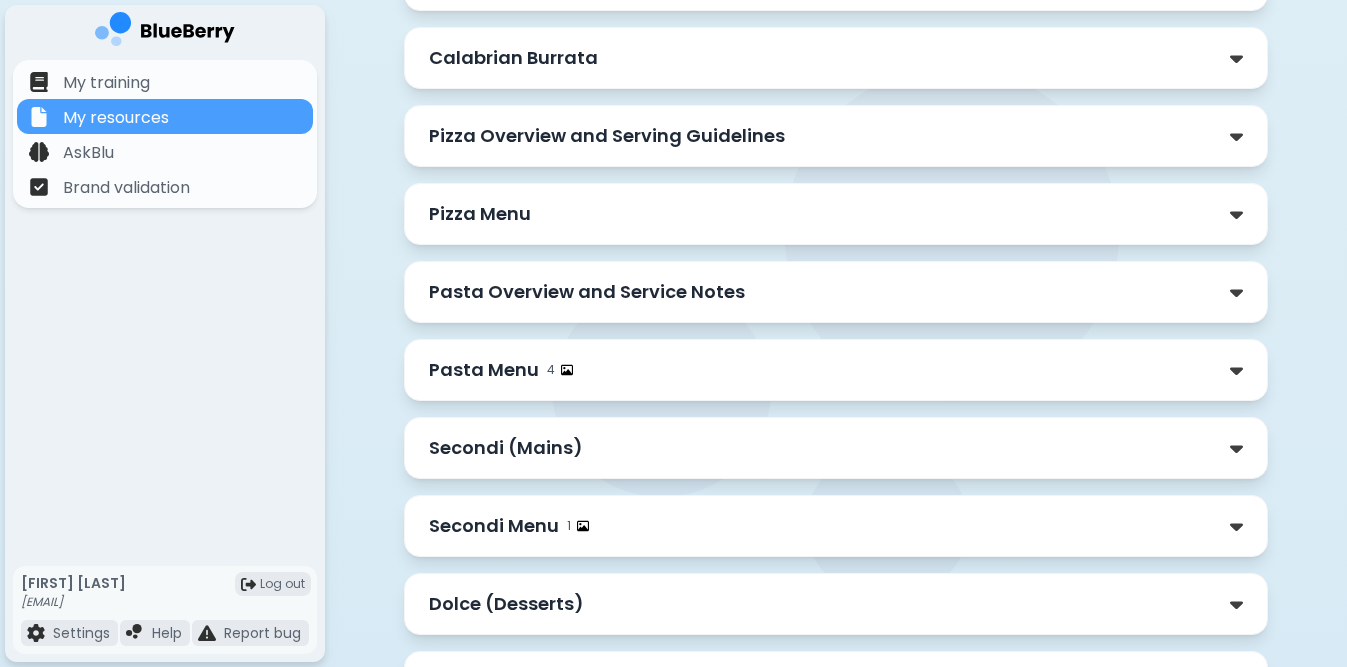 click on "Pizza Menu" at bounding box center (836, 214) 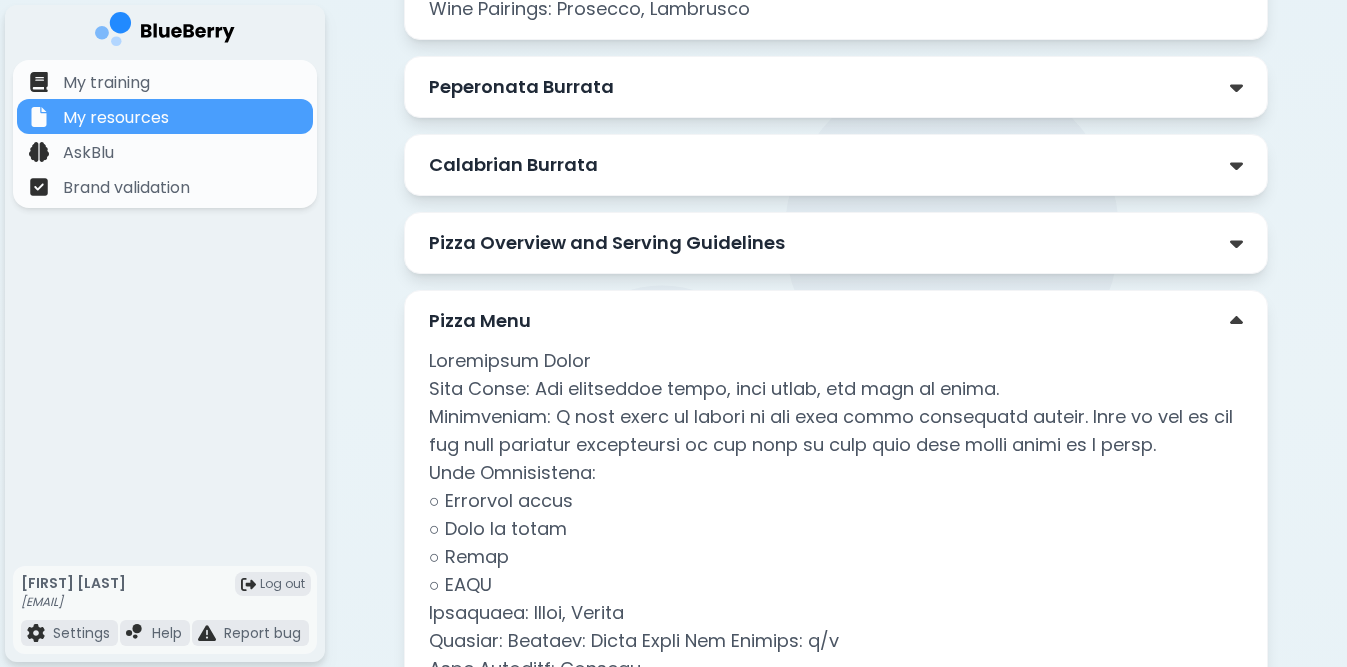 scroll, scrollTop: 4211, scrollLeft: 0, axis: vertical 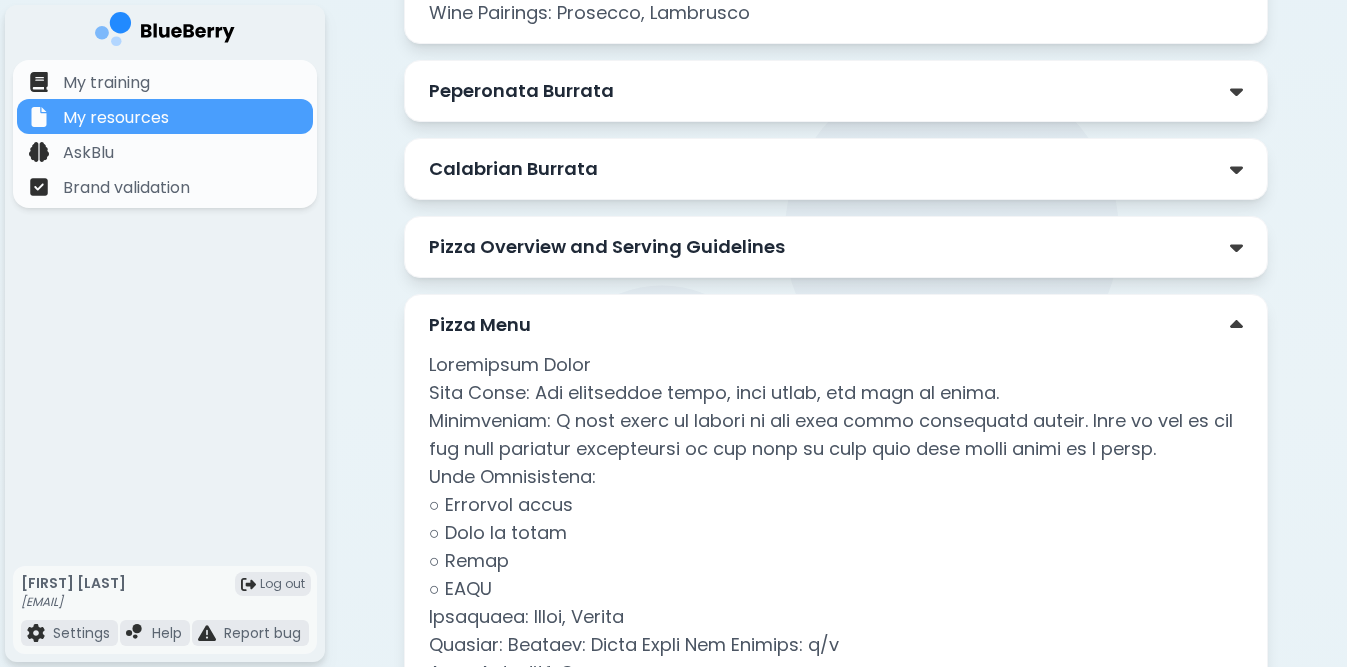 click on "Pizza Menu" at bounding box center [836, 325] 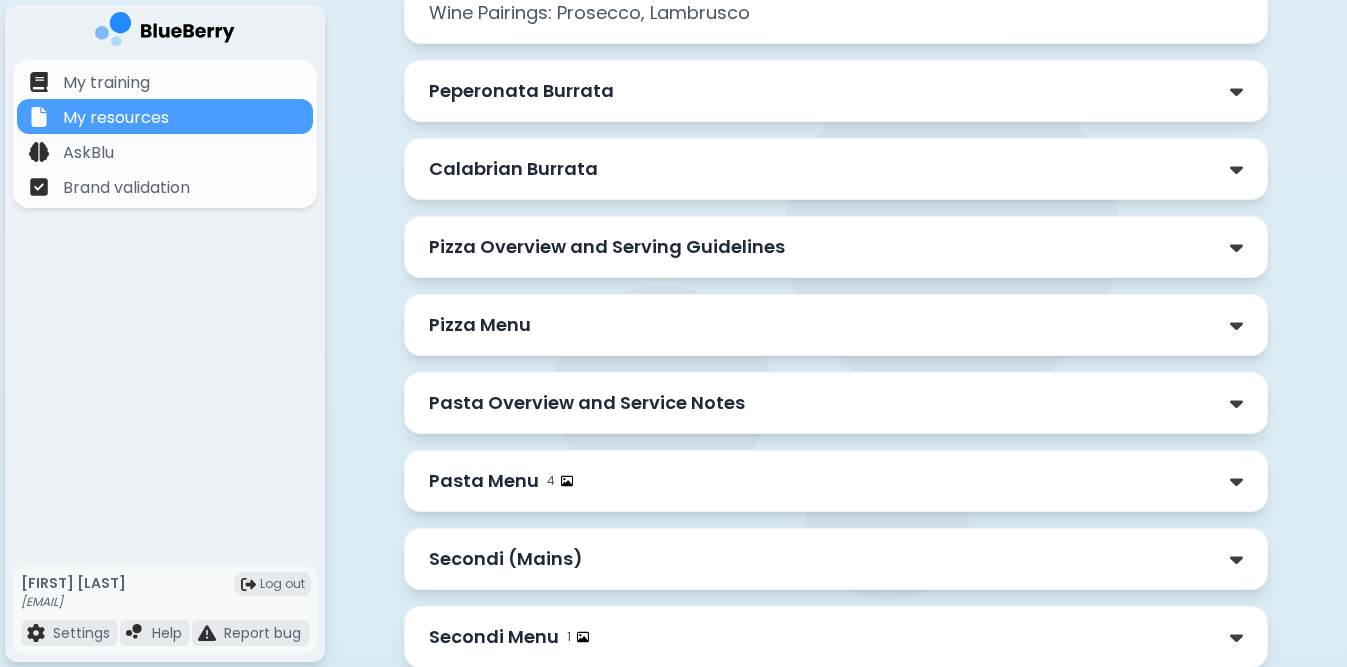 click on "Pasta Overview and Service Notes" at bounding box center [836, 403] 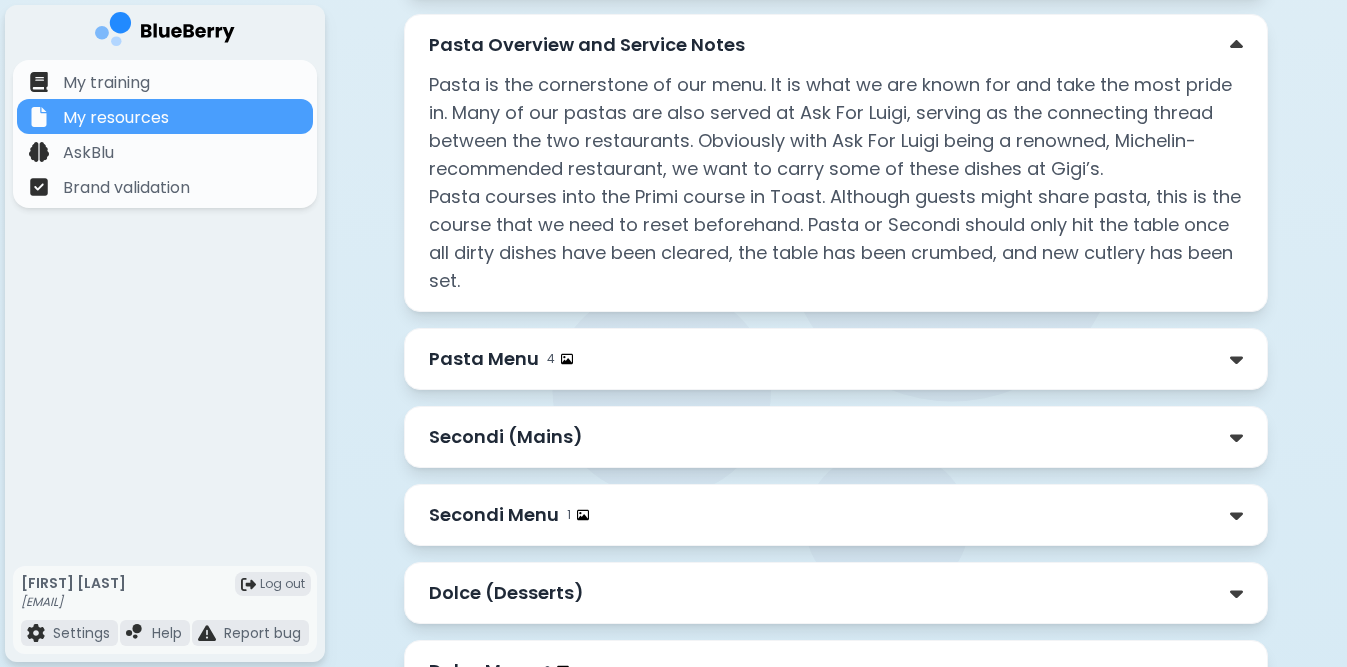 scroll, scrollTop: 4570, scrollLeft: 0, axis: vertical 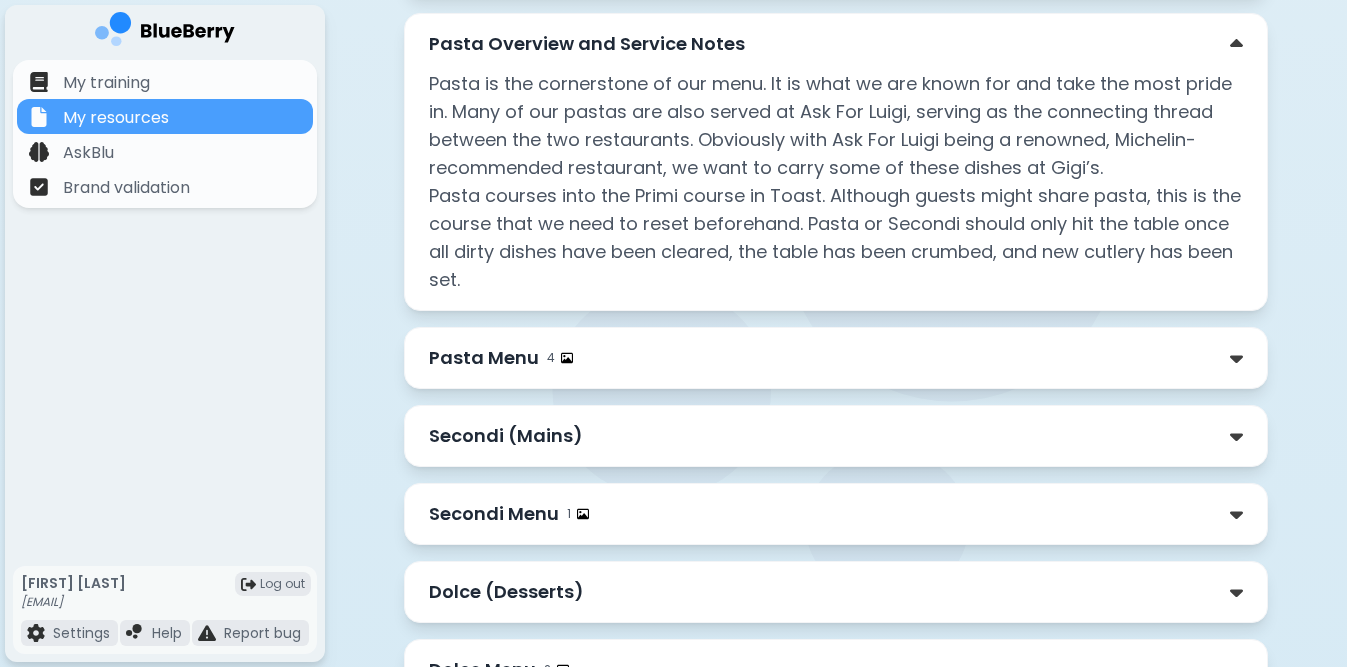 click on "Pasta Overview and Service Notes" at bounding box center (587, 44) 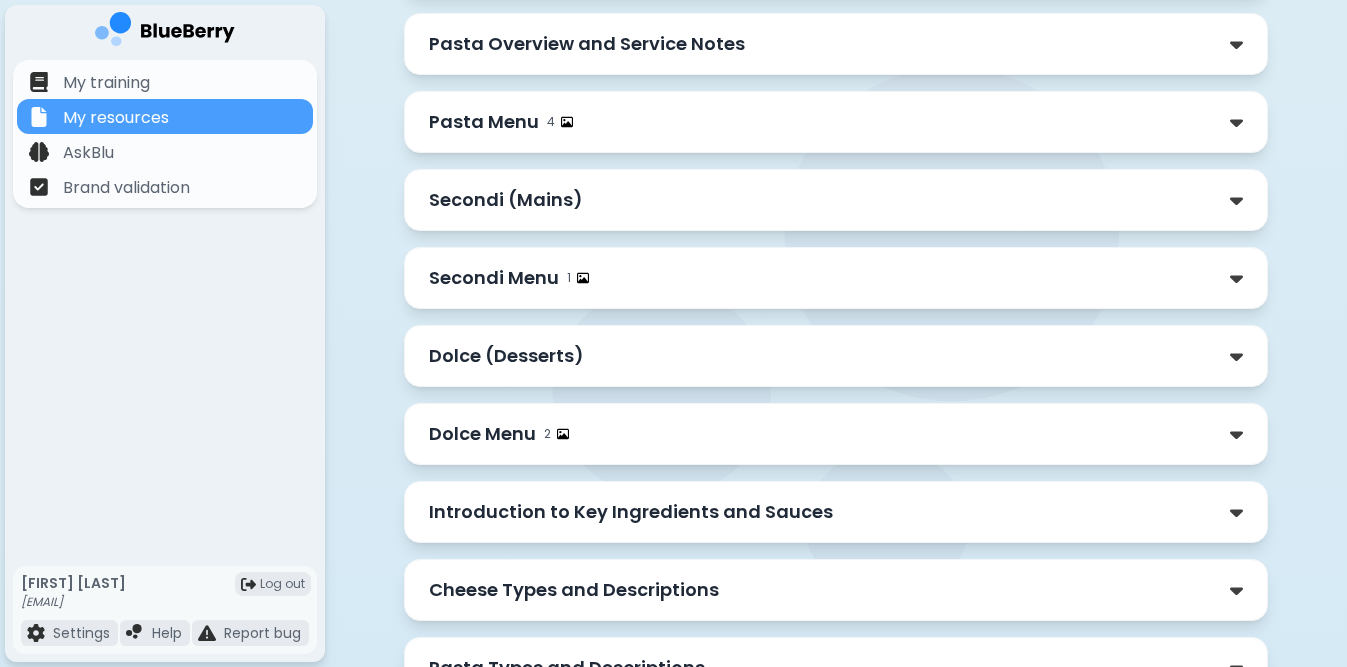 click on "Pasta Menu 4" at bounding box center [836, 122] 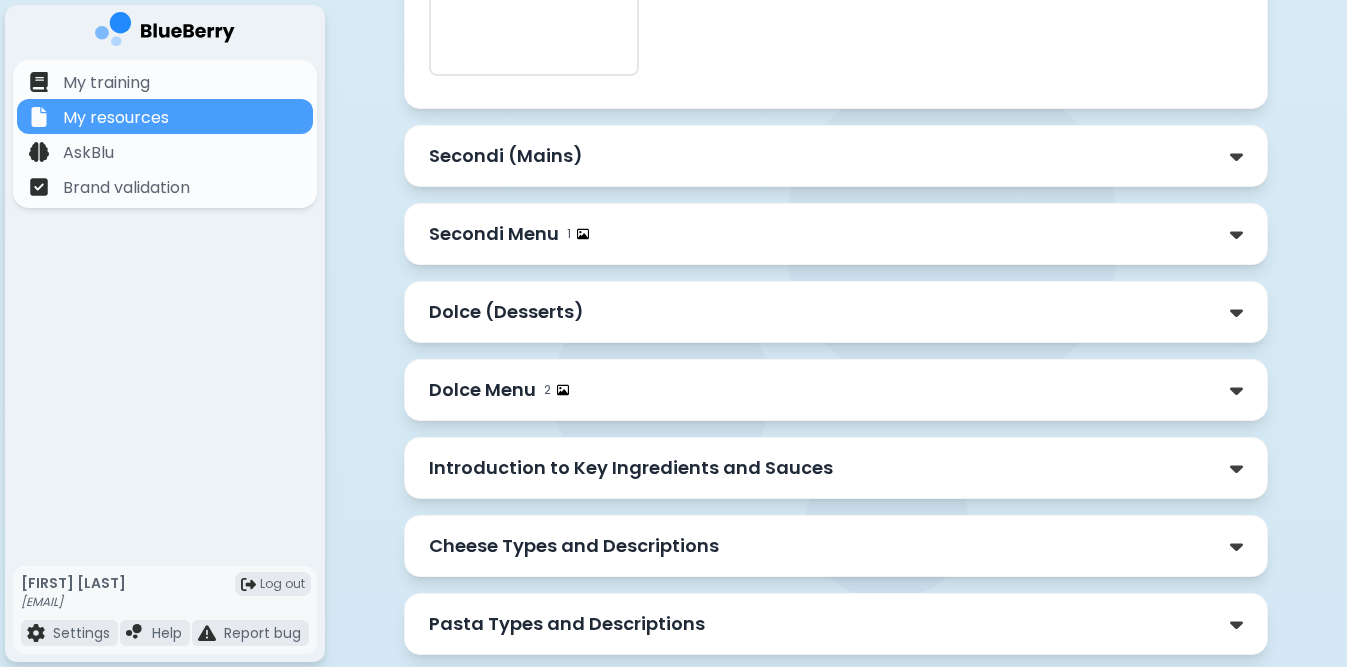 scroll, scrollTop: 8069, scrollLeft: 0, axis: vertical 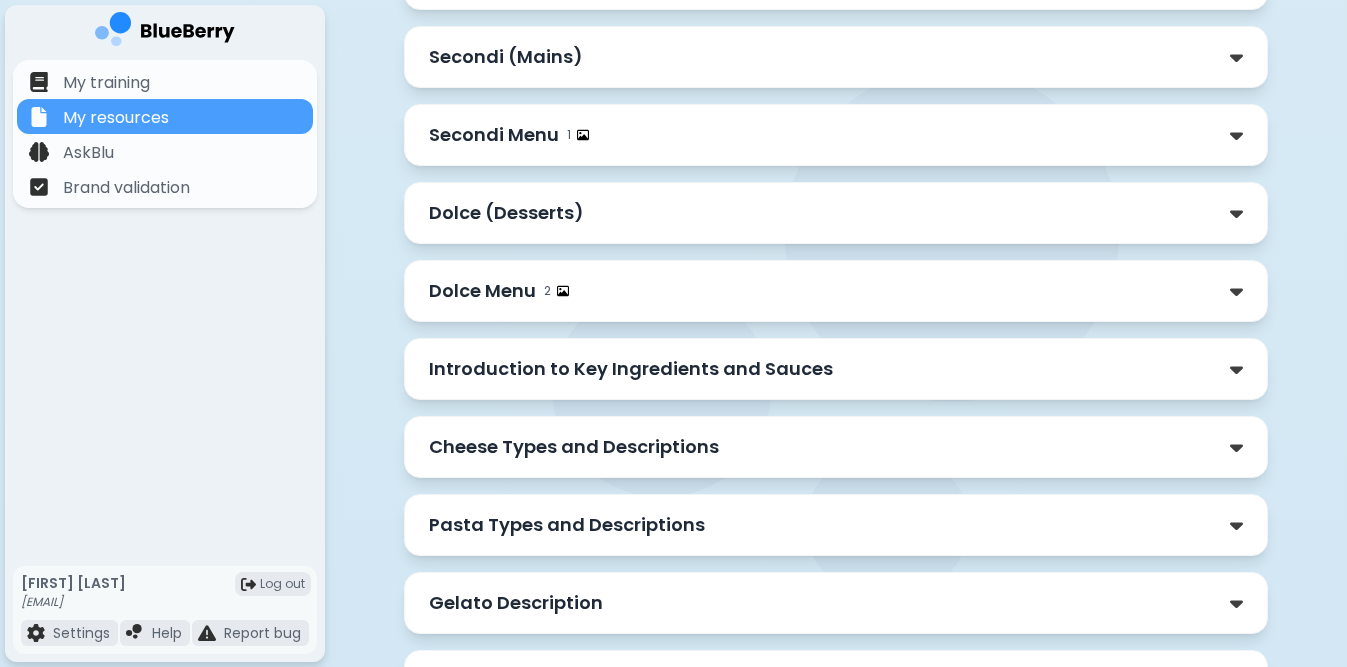 click on "Secondi (Mains)" at bounding box center (836, 57) 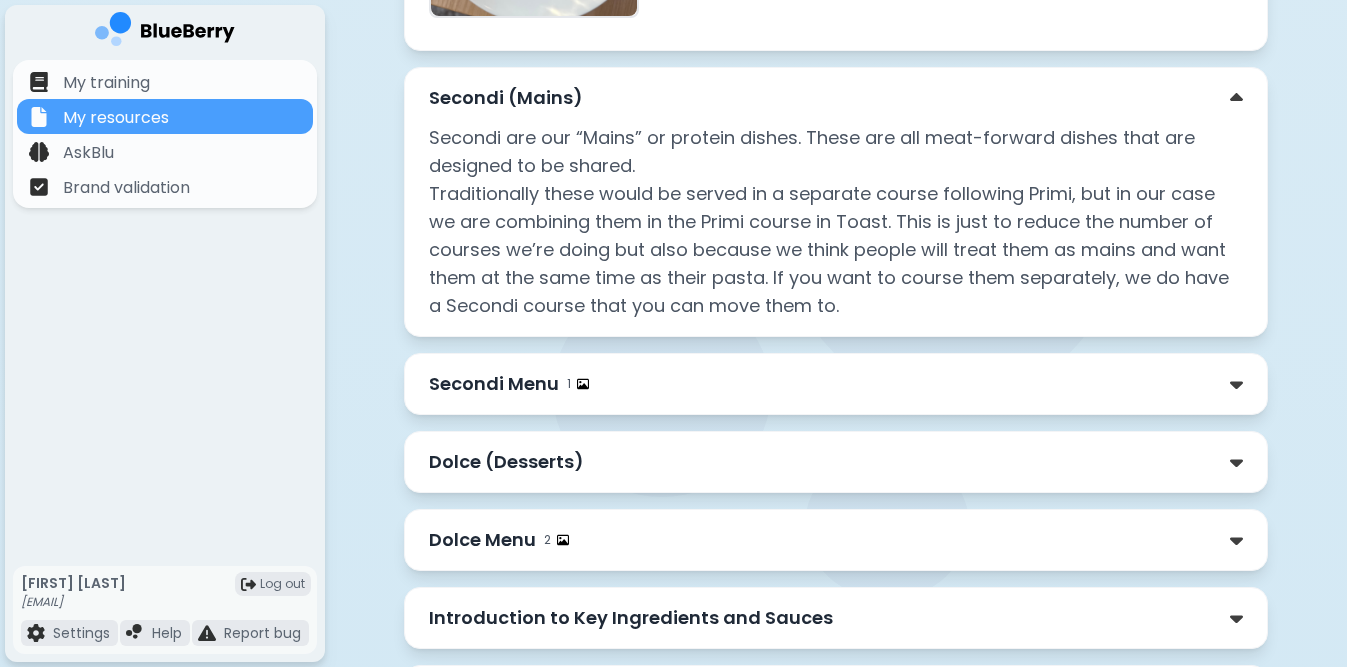 scroll, scrollTop: 8028, scrollLeft: 0, axis: vertical 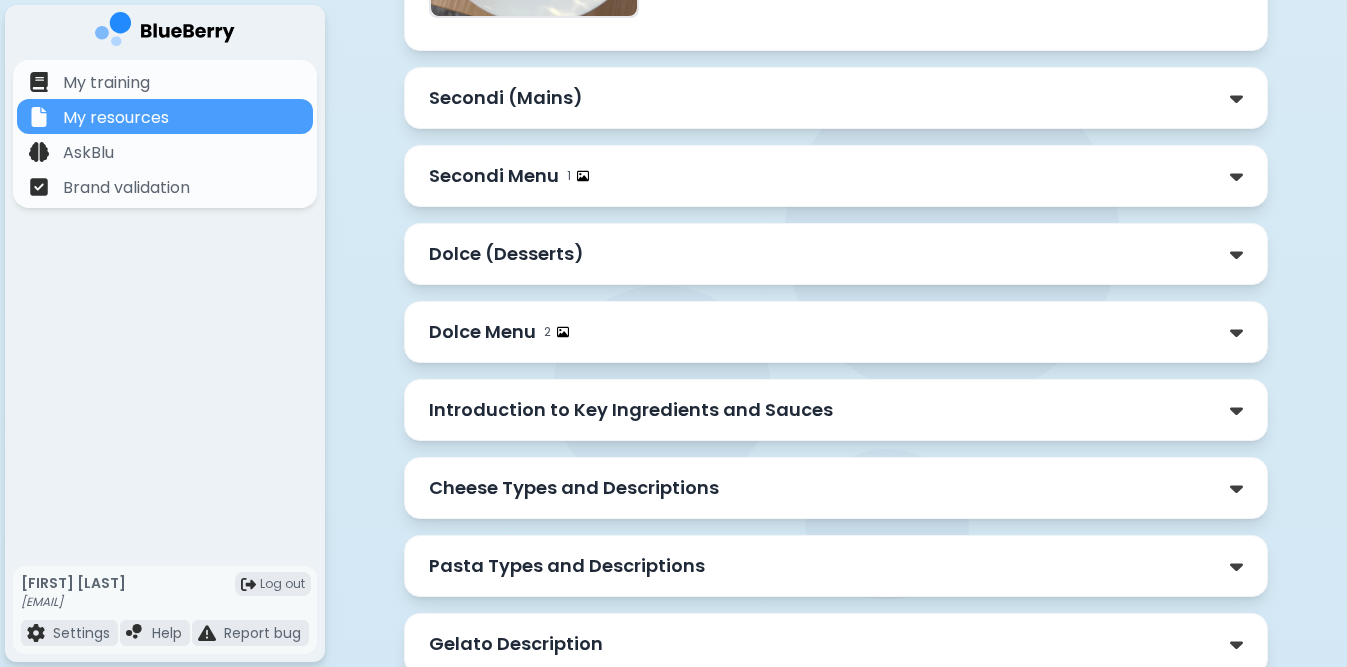 click on "Secondi Menu 1" at bounding box center [509, 176] 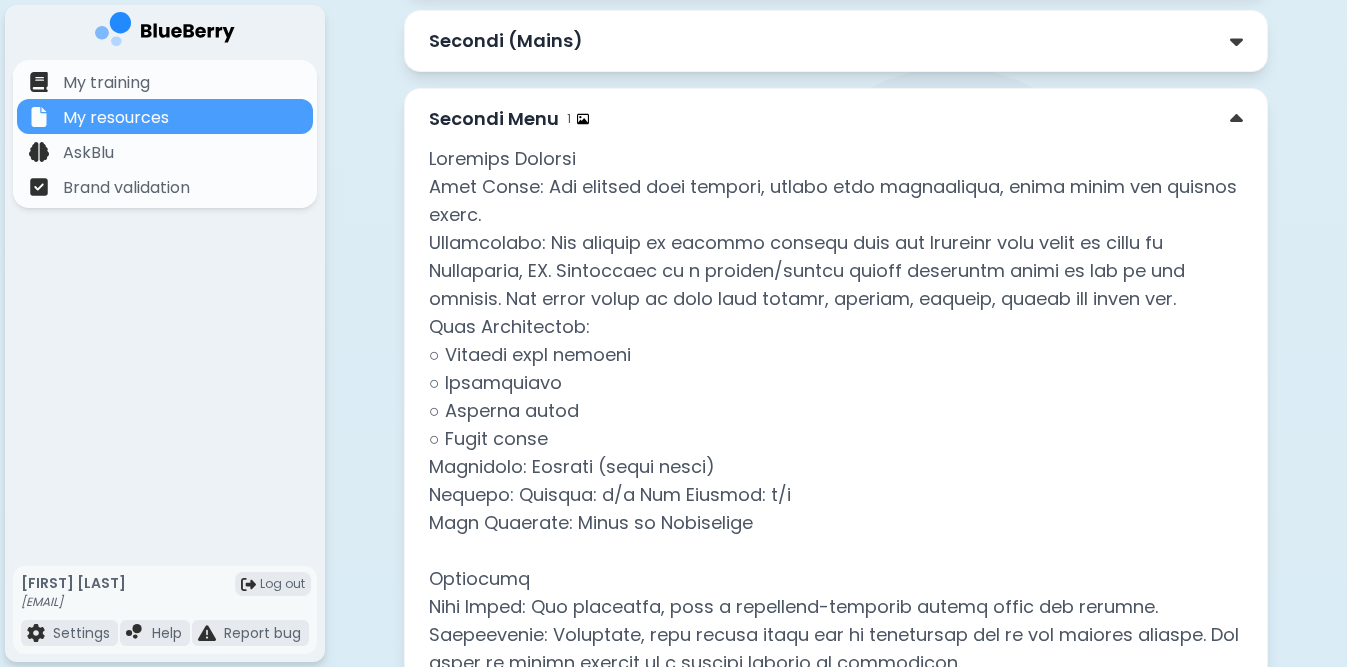scroll, scrollTop: 7931, scrollLeft: 0, axis: vertical 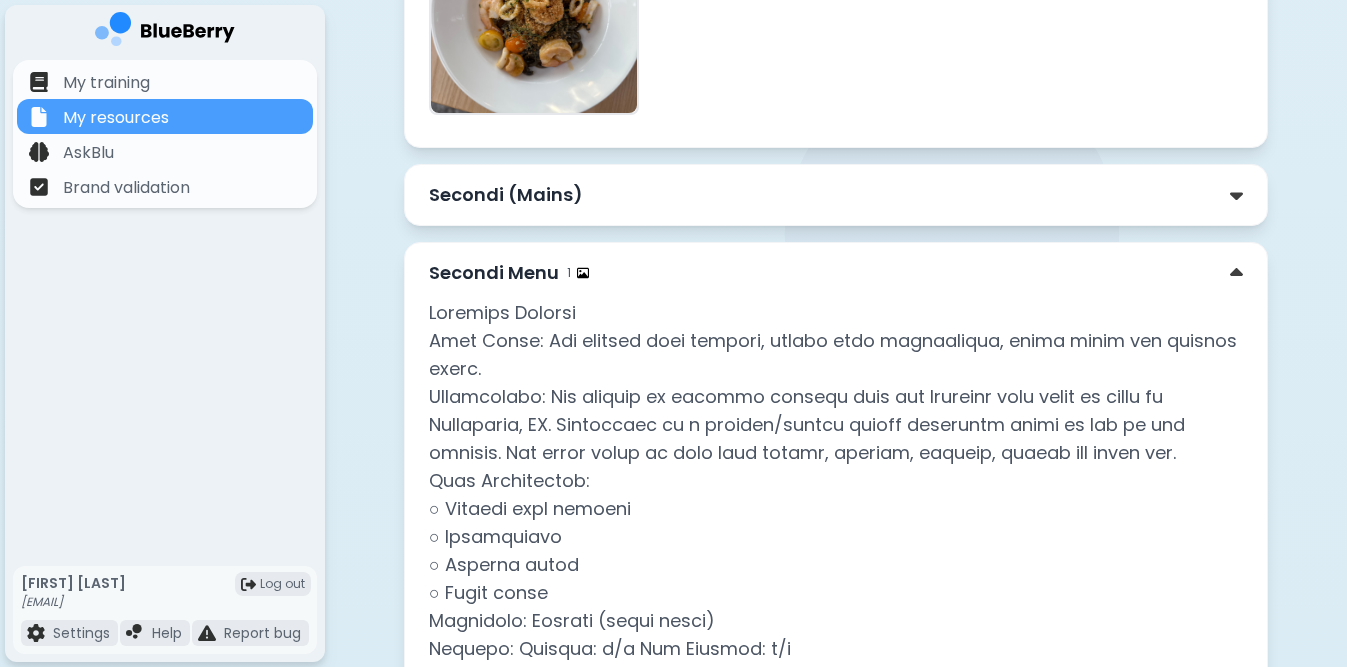 click on "Secondi Menu" at bounding box center (494, 273) 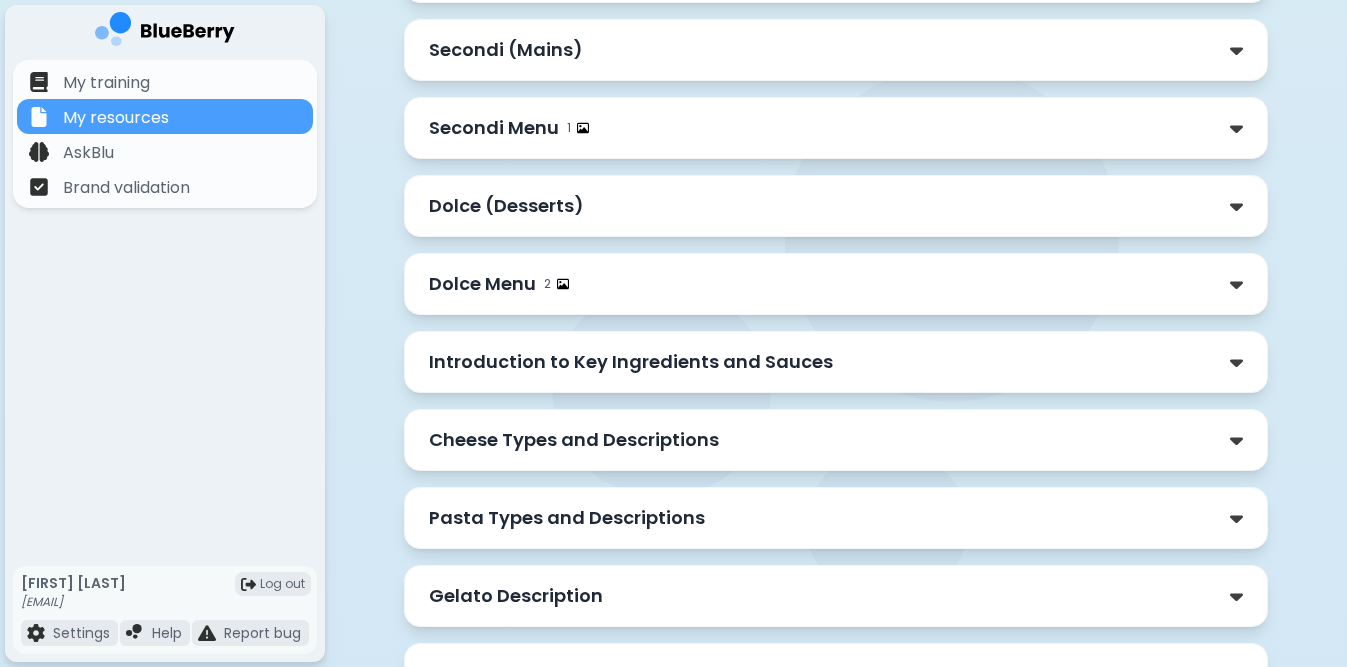 scroll, scrollTop: 8079, scrollLeft: 0, axis: vertical 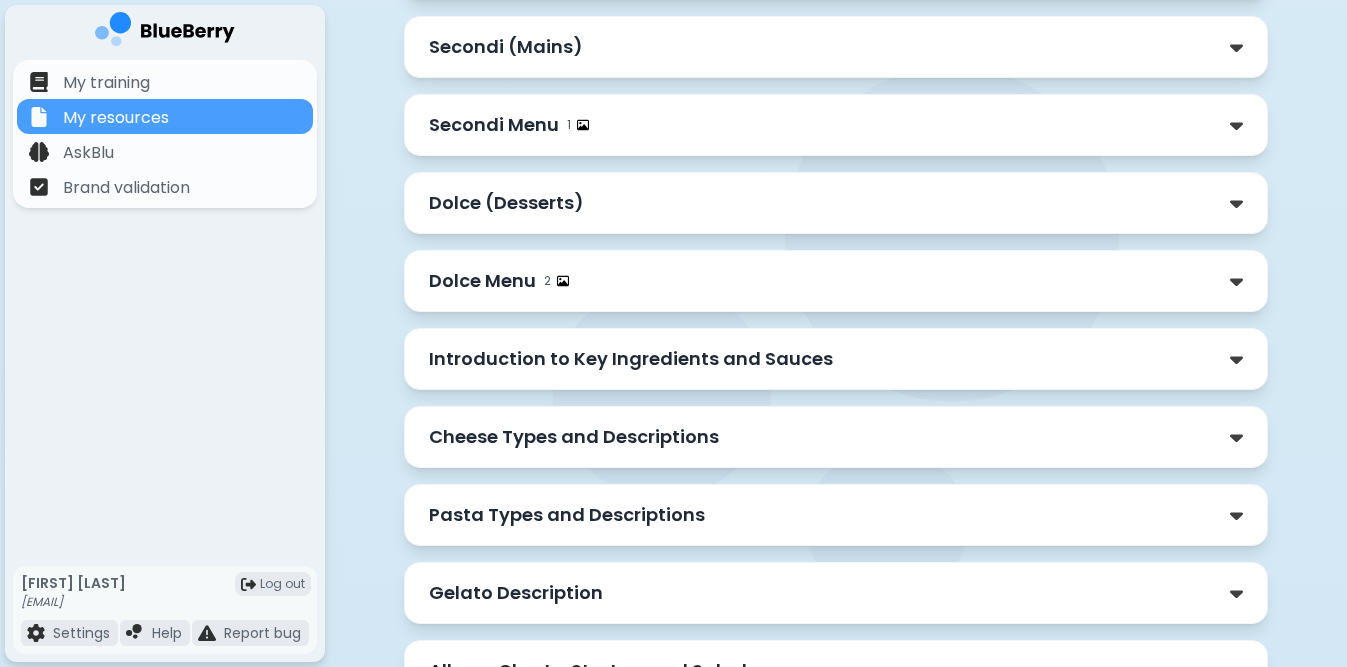 click on "Dolce (Desserts)" at bounding box center (506, 203) 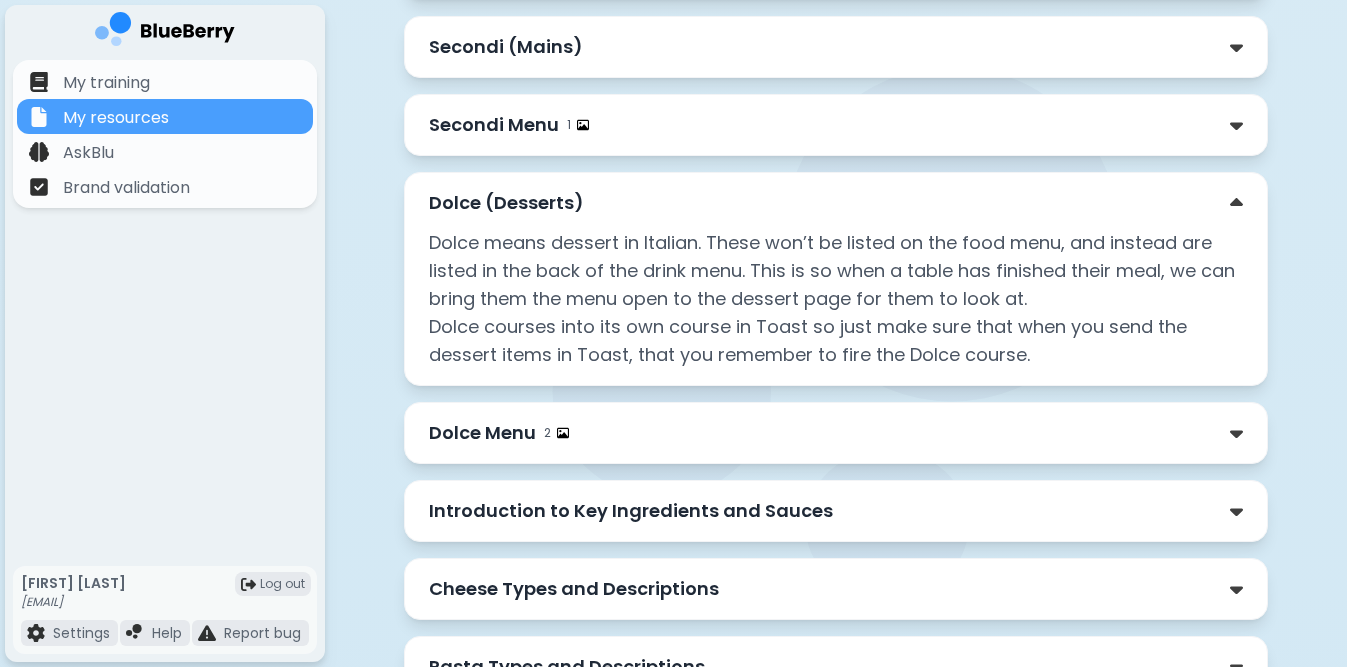 scroll, scrollTop: 8083, scrollLeft: 0, axis: vertical 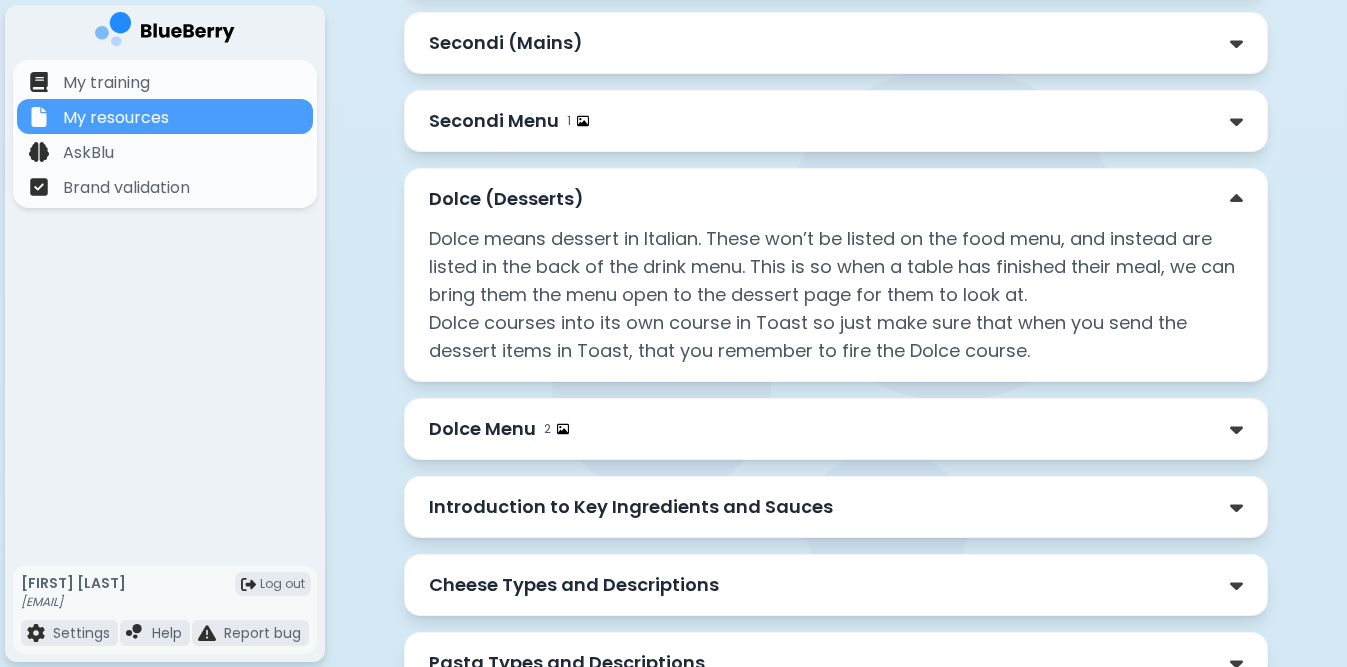 click on "Dolce (Desserts) Dolce means dessert in Italian. These won’t be listed on the food menu, and instead are listed in the back of the drink menu. This is so when a table has finished their meal, we can bring them the menu open to the dessert page for them to look at.
Dolce courses into its own course in Toast so just make sure that when you send the dessert items in Toast, that you remember to fire the Dolce course." at bounding box center (836, 275) 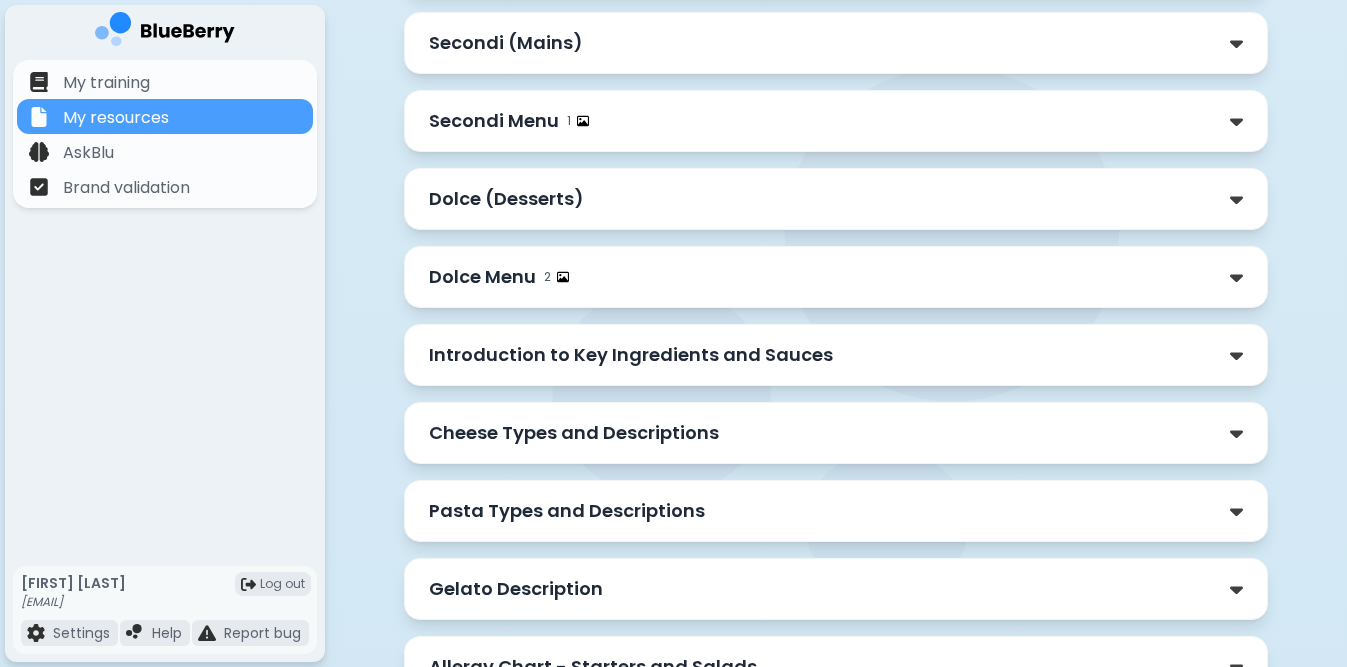 click on "Dolce Menu 2" at bounding box center (836, 277) 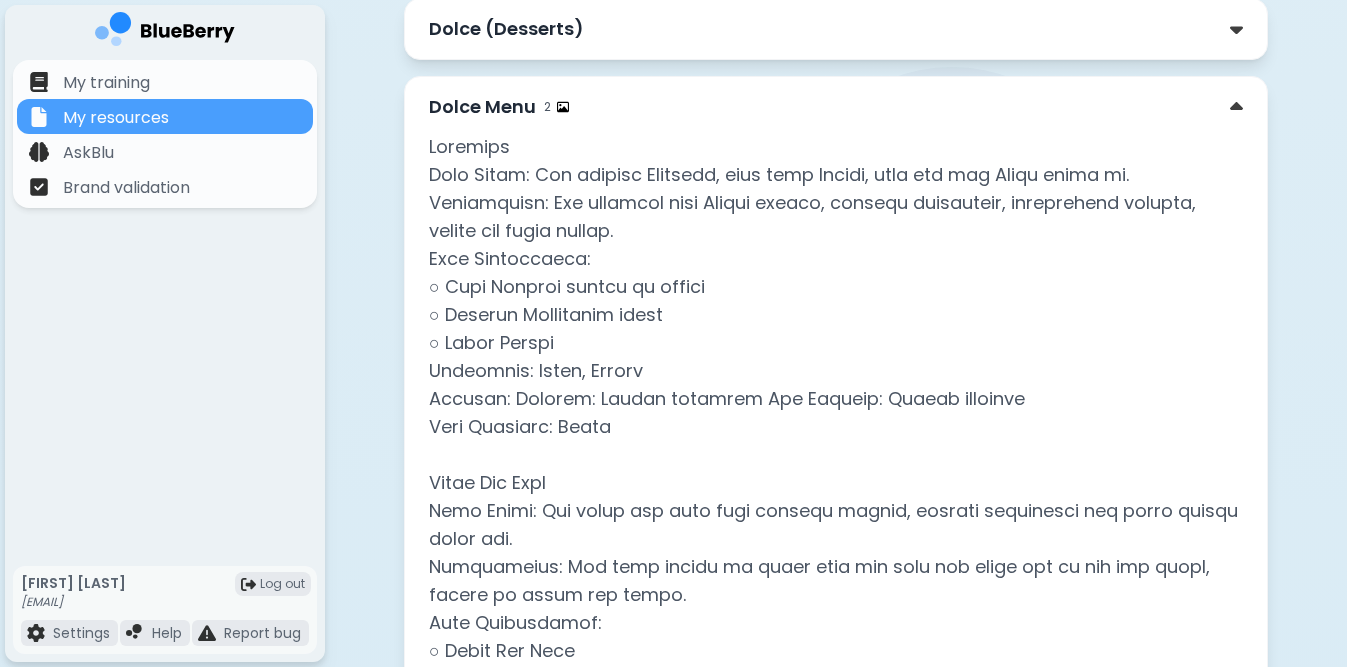 scroll, scrollTop: 8011, scrollLeft: 0, axis: vertical 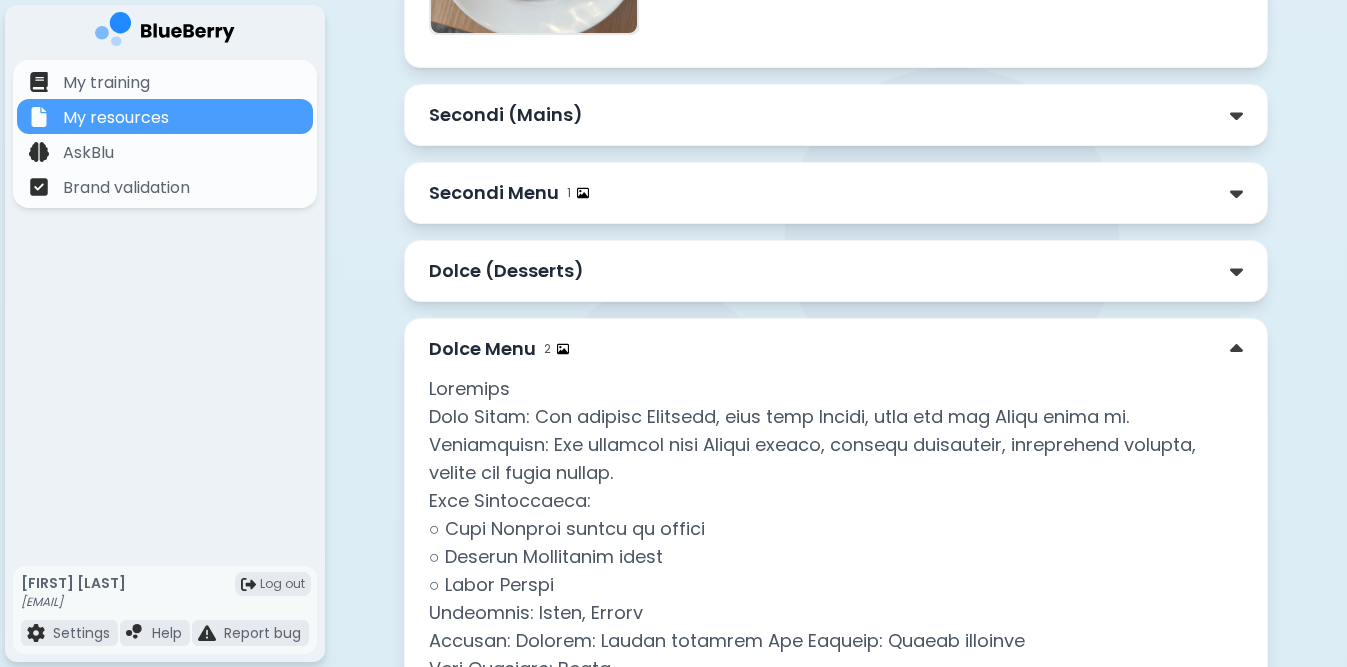 click on "Dolce Menu 2" at bounding box center [836, 349] 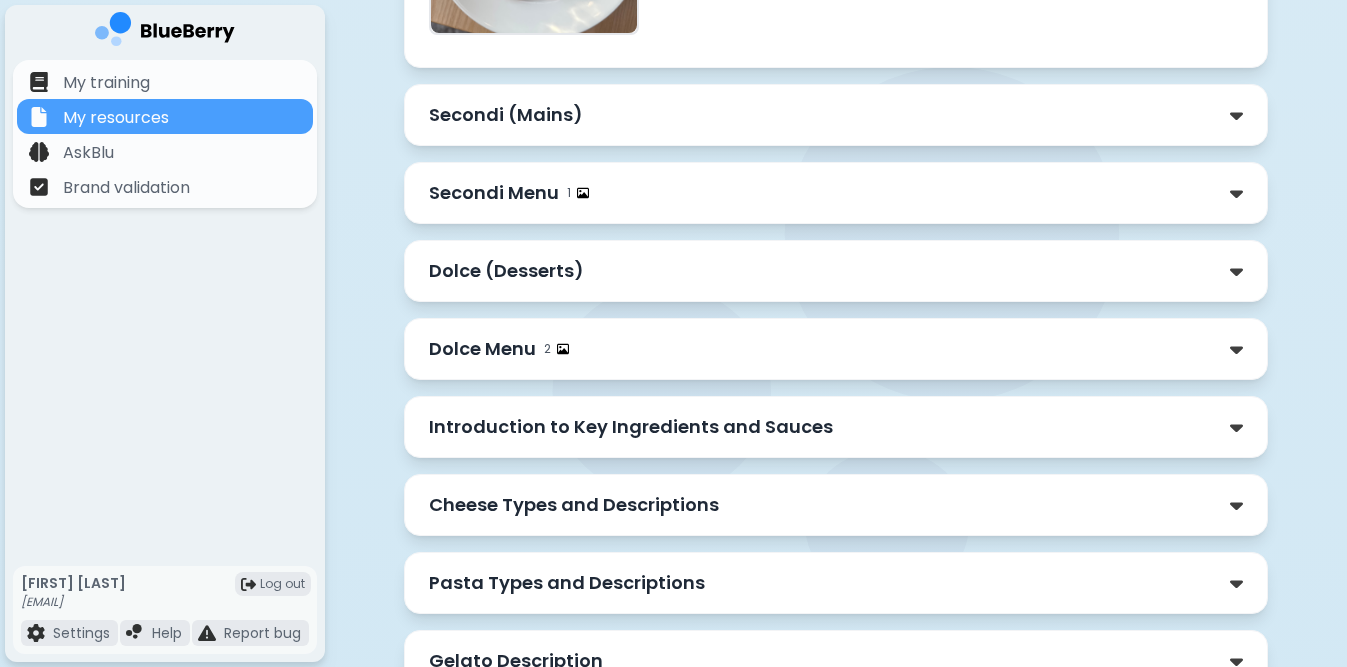 click on "Introduction to Key Ingredients and Sauces" at bounding box center (631, 427) 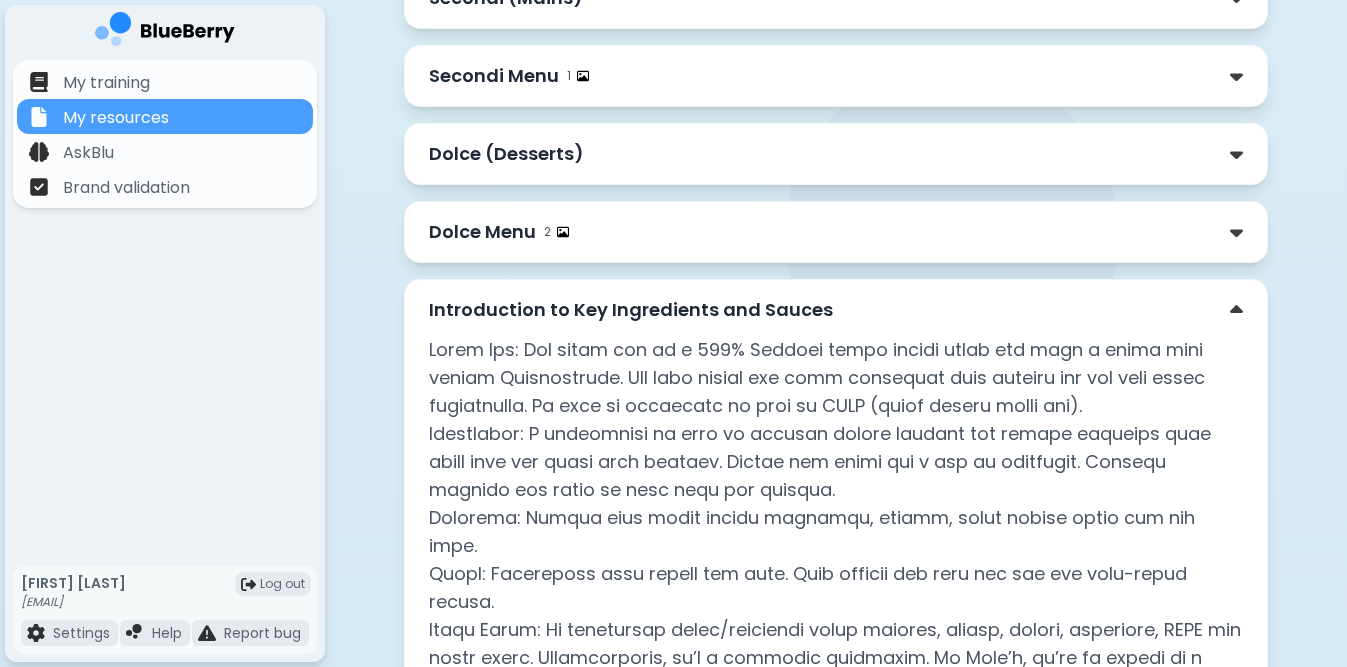 scroll, scrollTop: 8119, scrollLeft: 0, axis: vertical 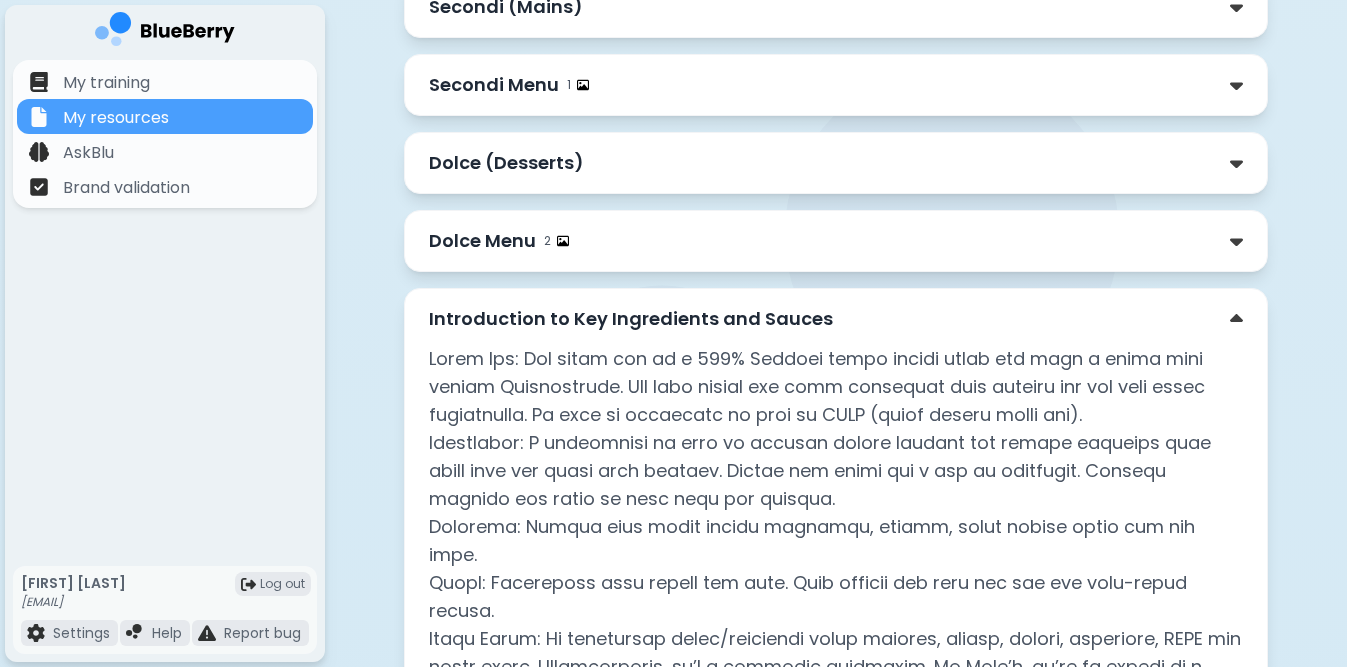 click on "Introduction to Key Ingredients and Sauces" at bounding box center [631, 319] 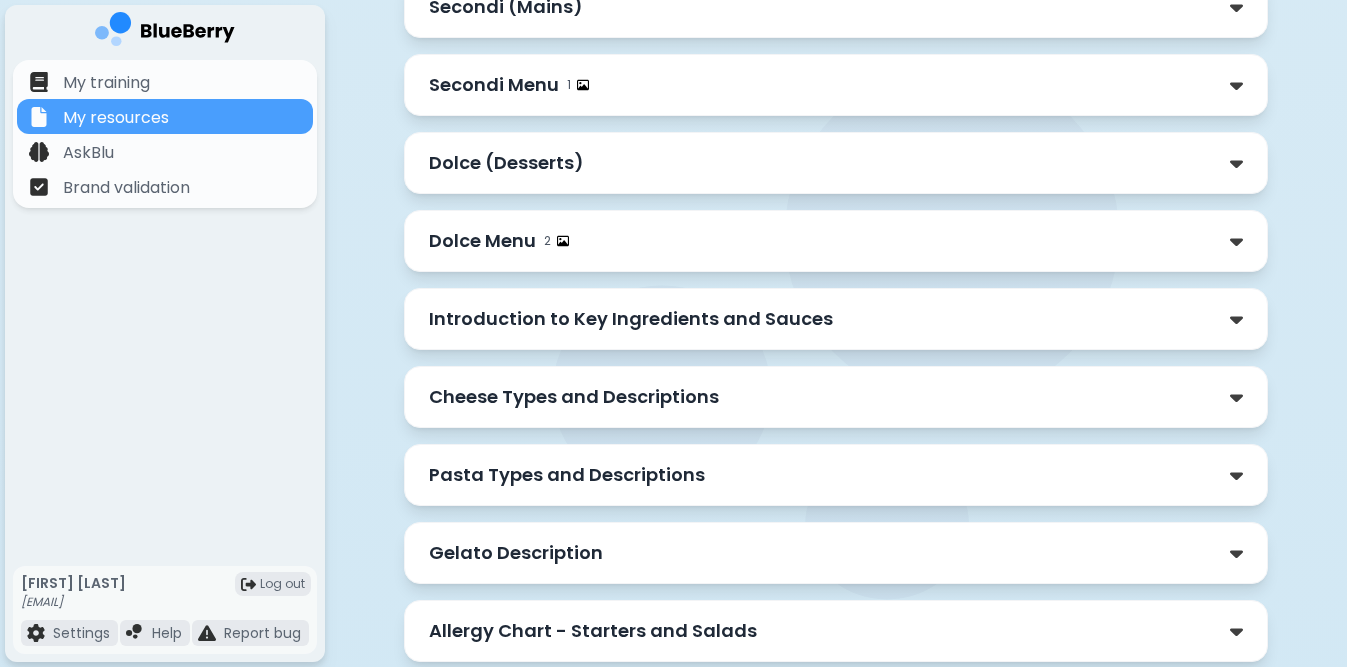 click on "Cheese Types and Descriptions" at bounding box center [574, 397] 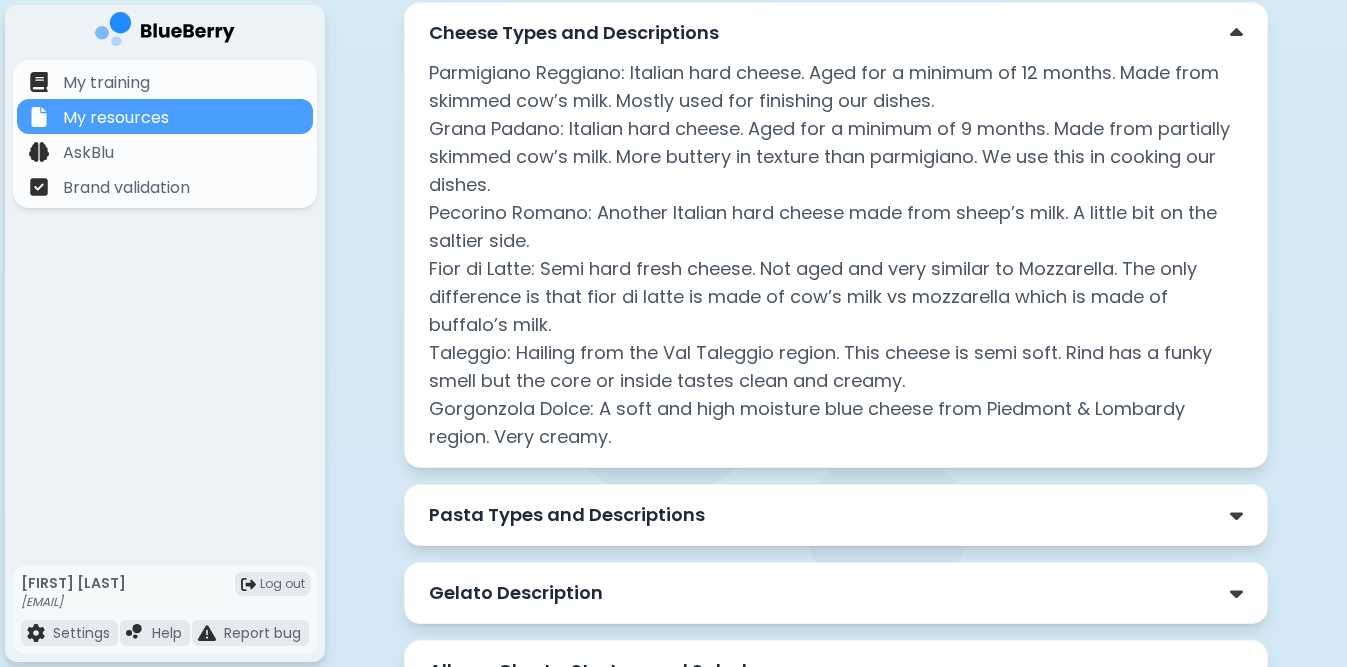 scroll, scrollTop: 8482, scrollLeft: 0, axis: vertical 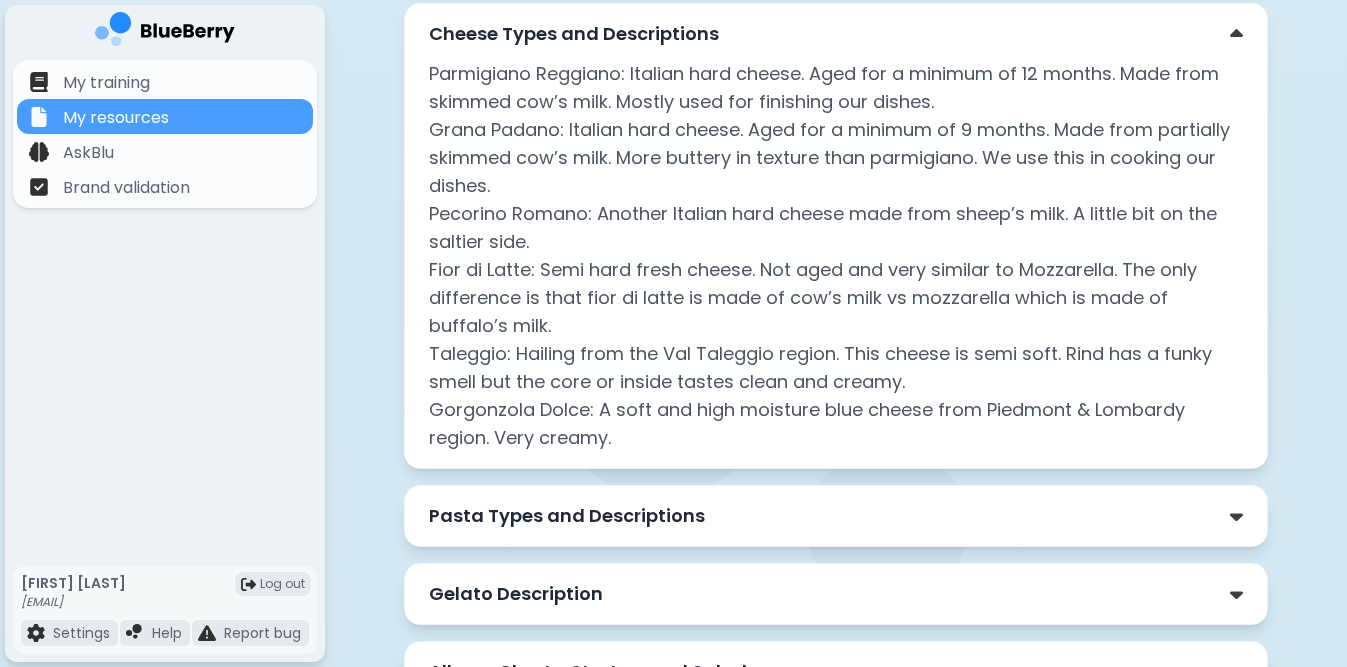 click on "Cheese Types and Descriptions" at bounding box center [574, 34] 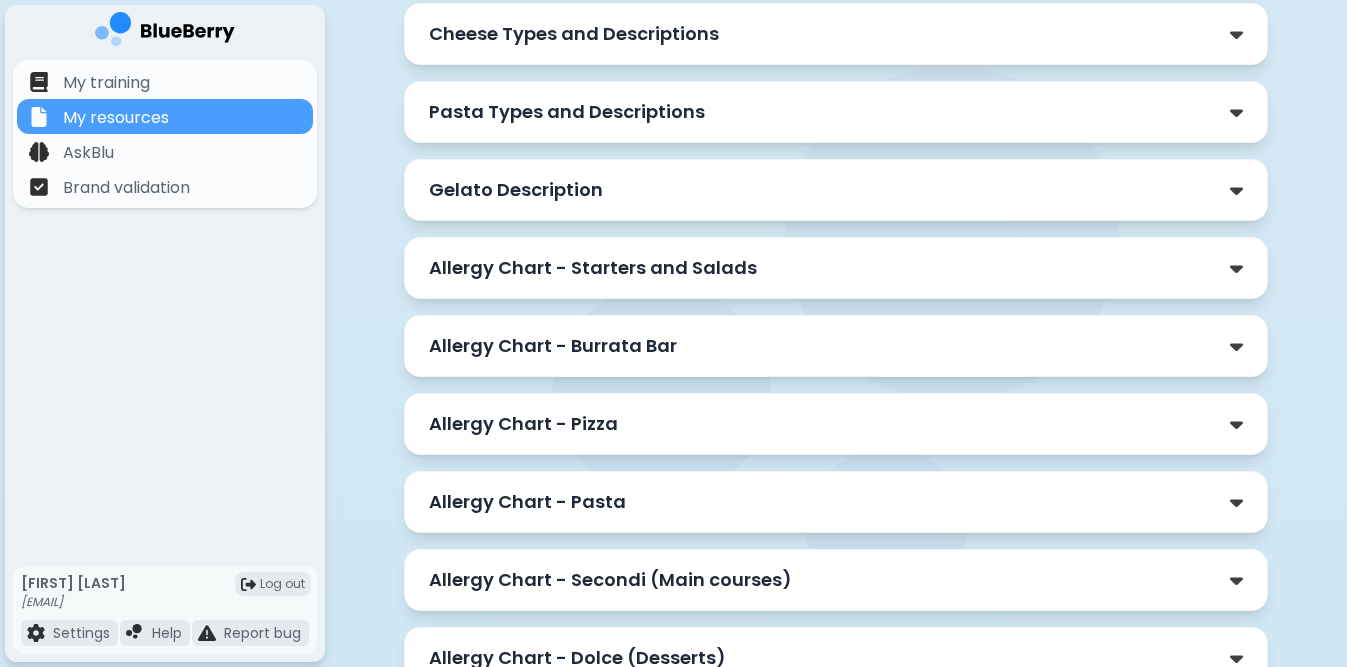 click on "Pasta Types and Descriptions" at bounding box center [567, 112] 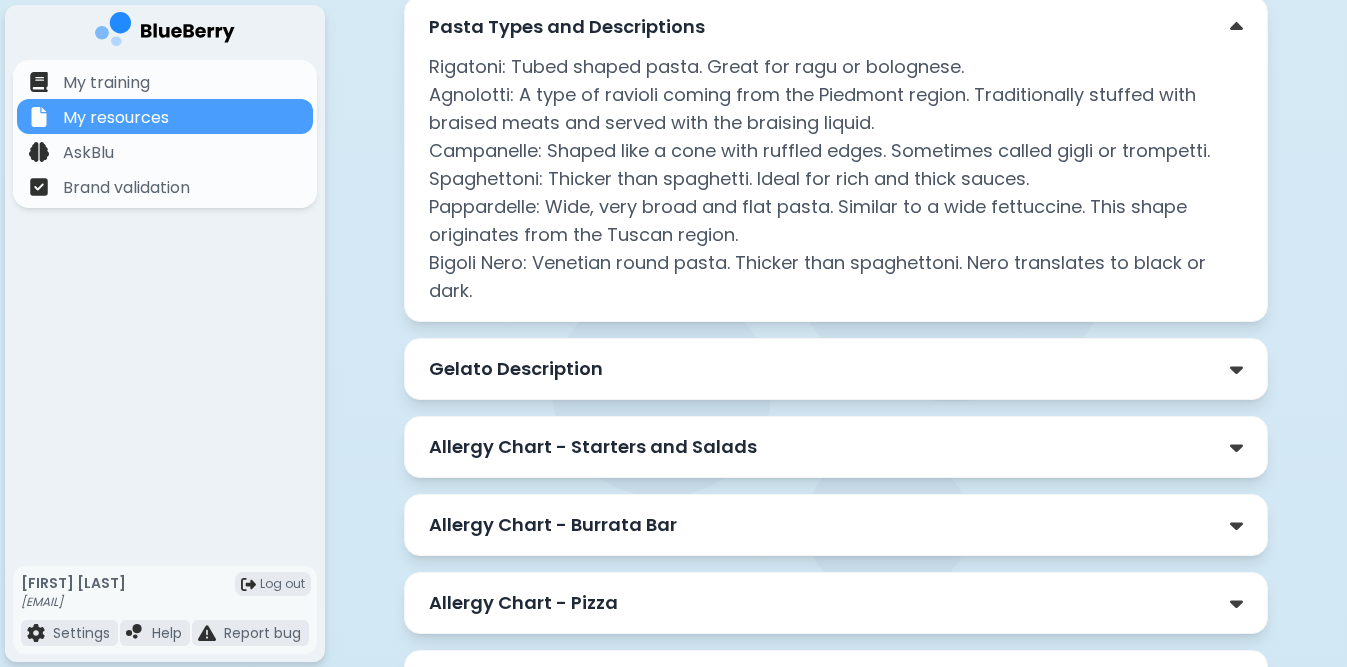 scroll, scrollTop: 8596, scrollLeft: 0, axis: vertical 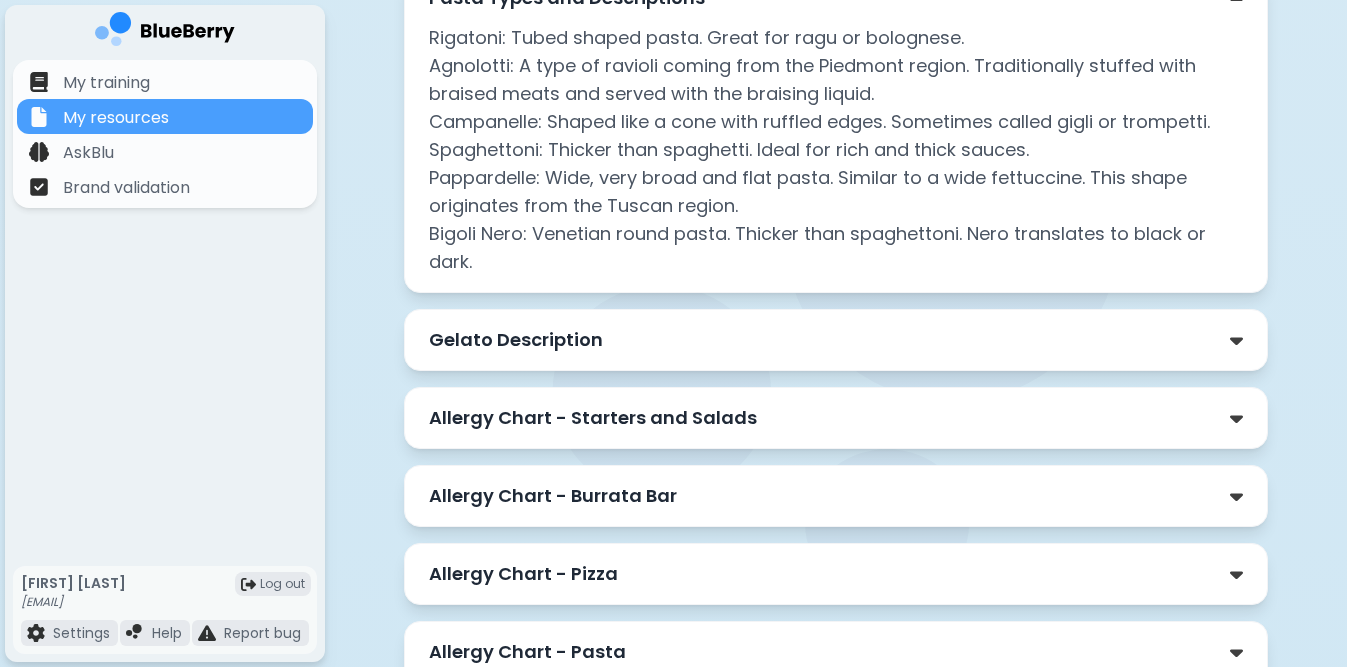 click on "Pasta Types and Descriptions" at bounding box center [567, -2] 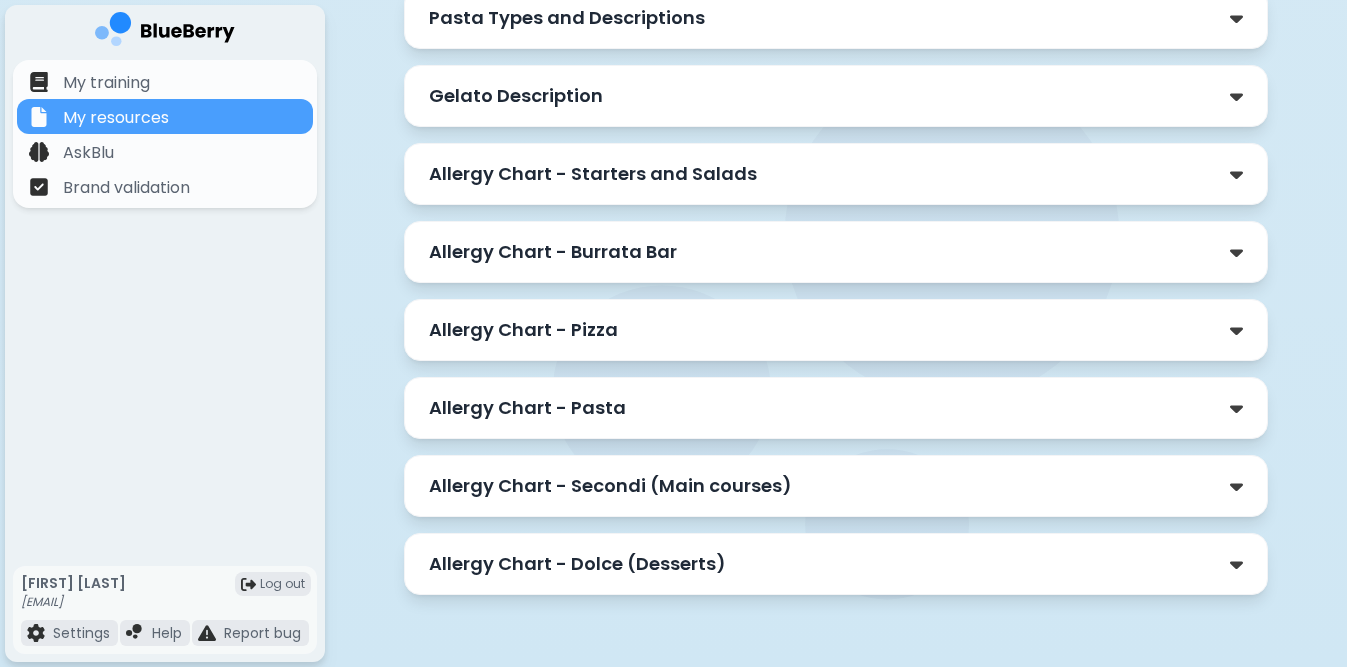 click on "Gelato Description" at bounding box center [516, 96] 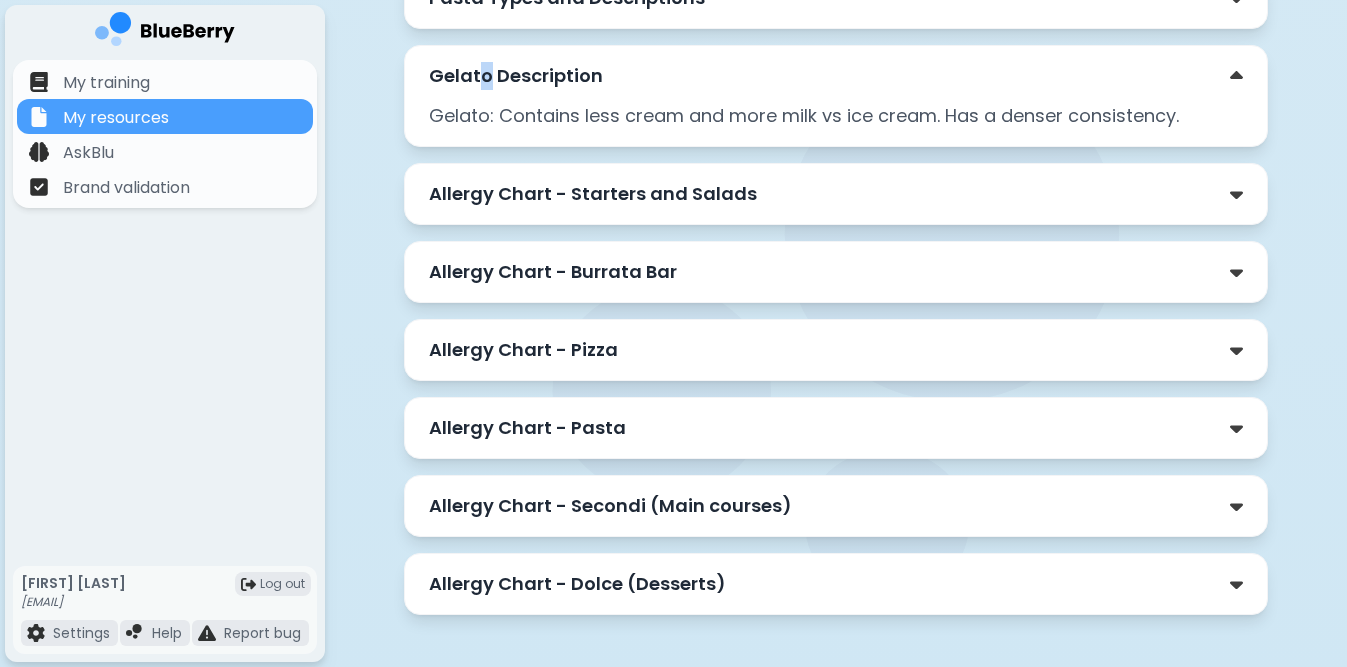 click on "Gelato Description" at bounding box center (516, 76) 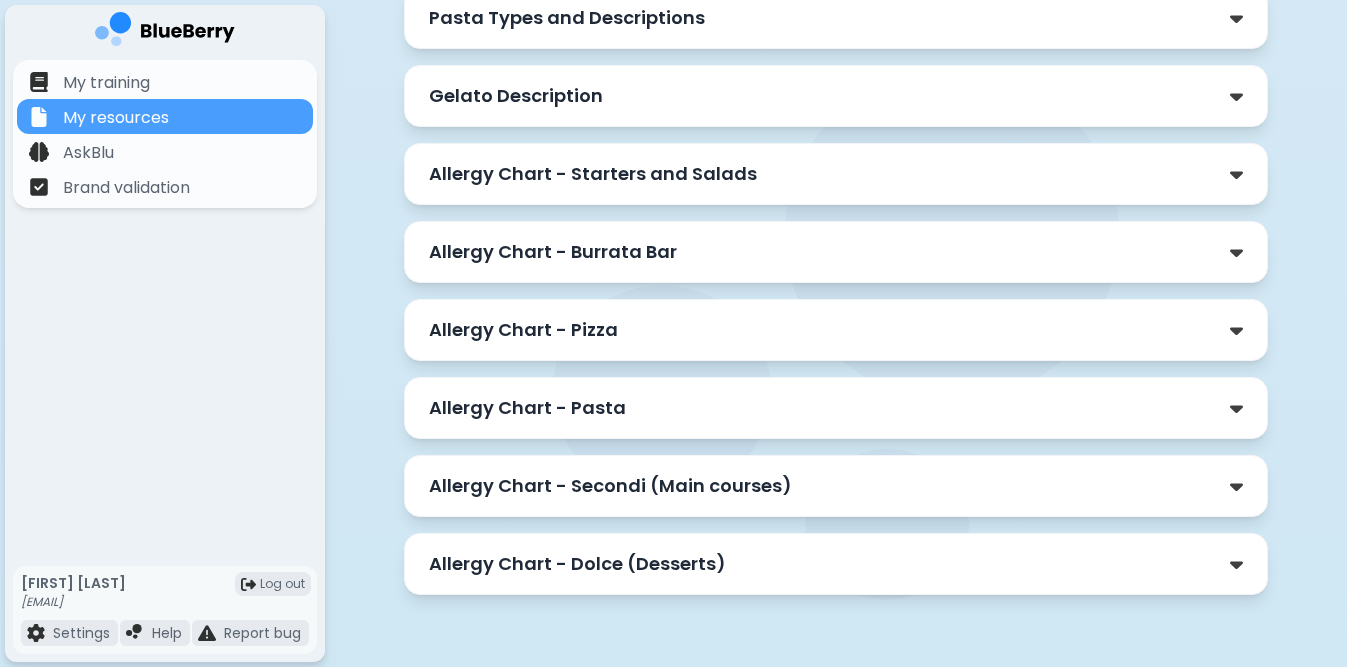 click on "Allergy Chart - Starters and Salads" at bounding box center (593, 174) 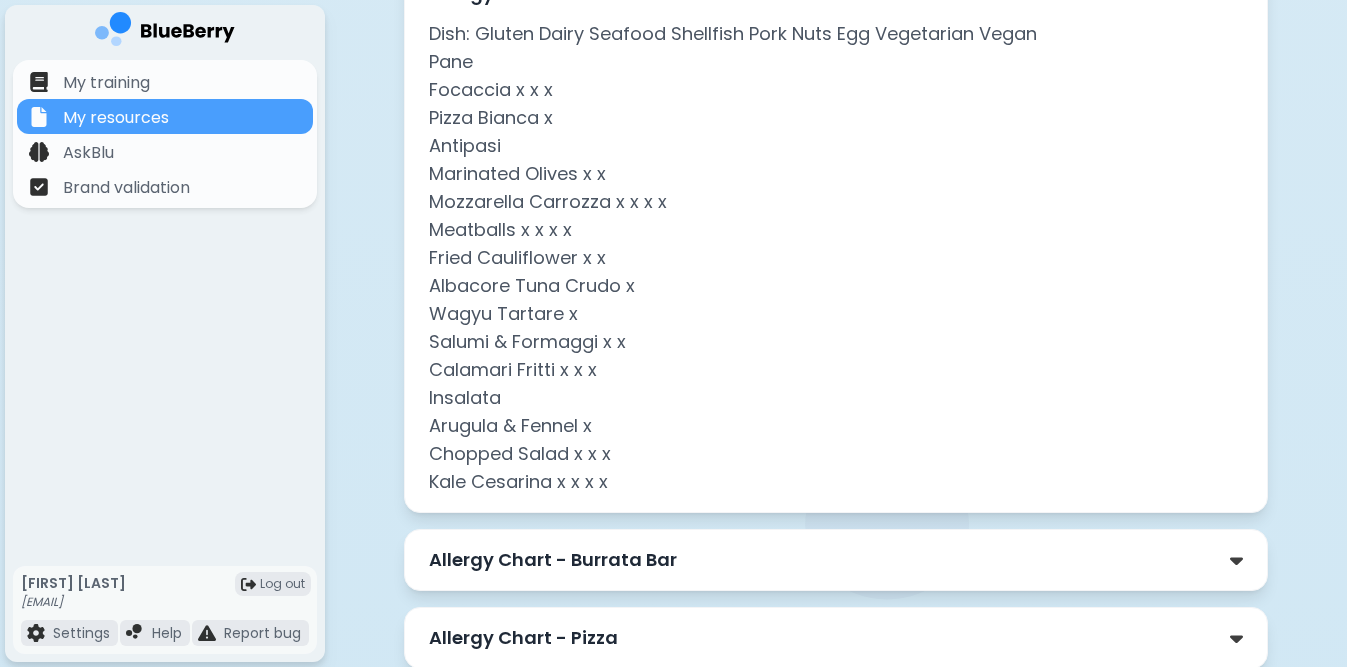 scroll, scrollTop: 8757, scrollLeft: 0, axis: vertical 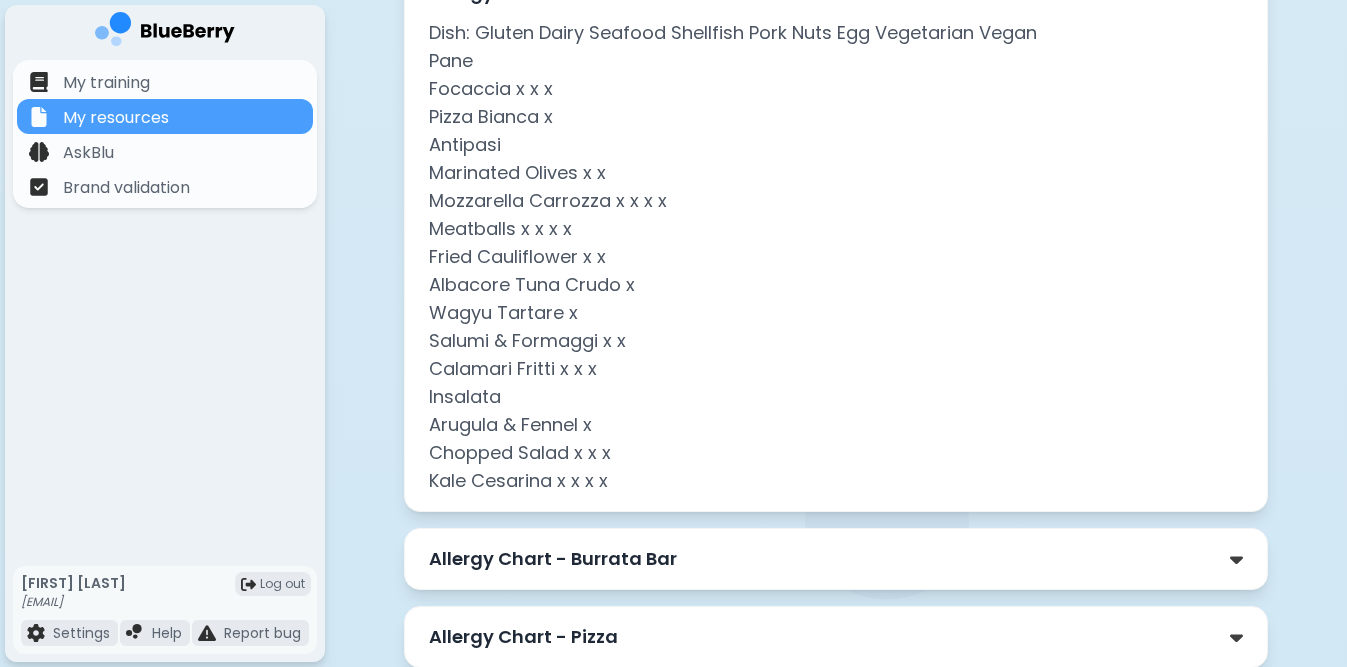 click on "Allergy Chart - Starters and Salads" at bounding box center [593, -7] 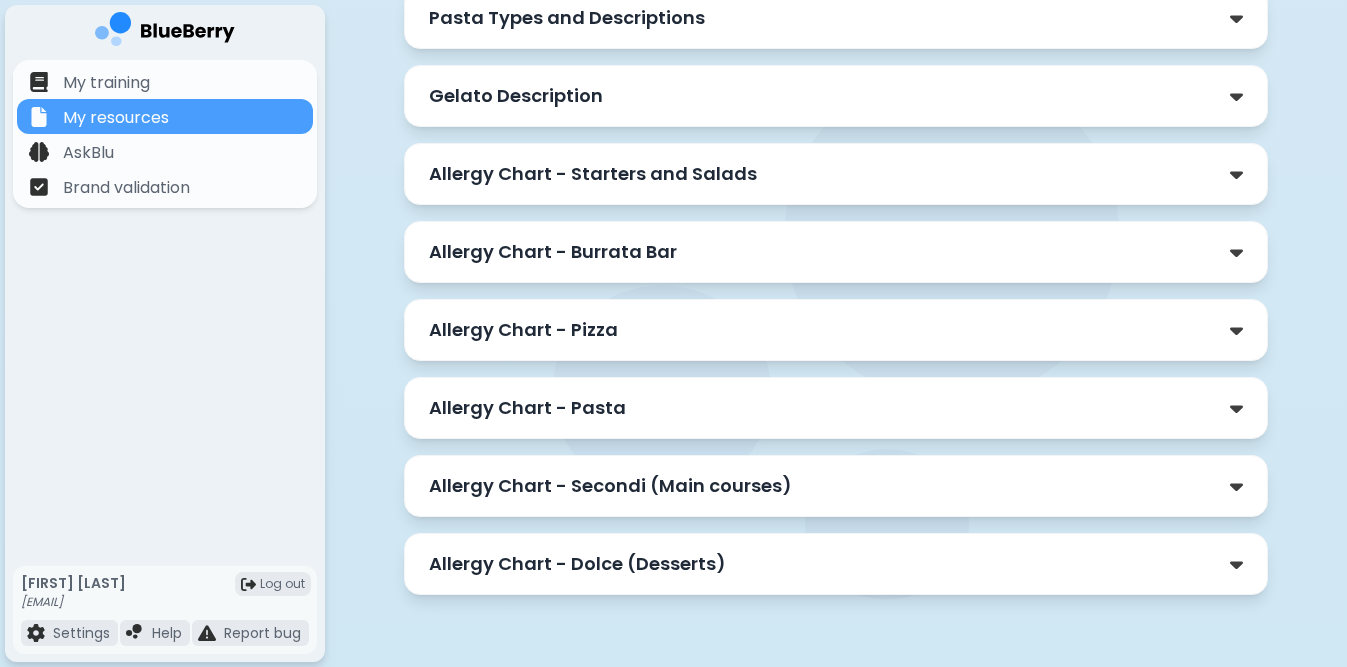 click on "Gelato Description" at bounding box center [836, 96] 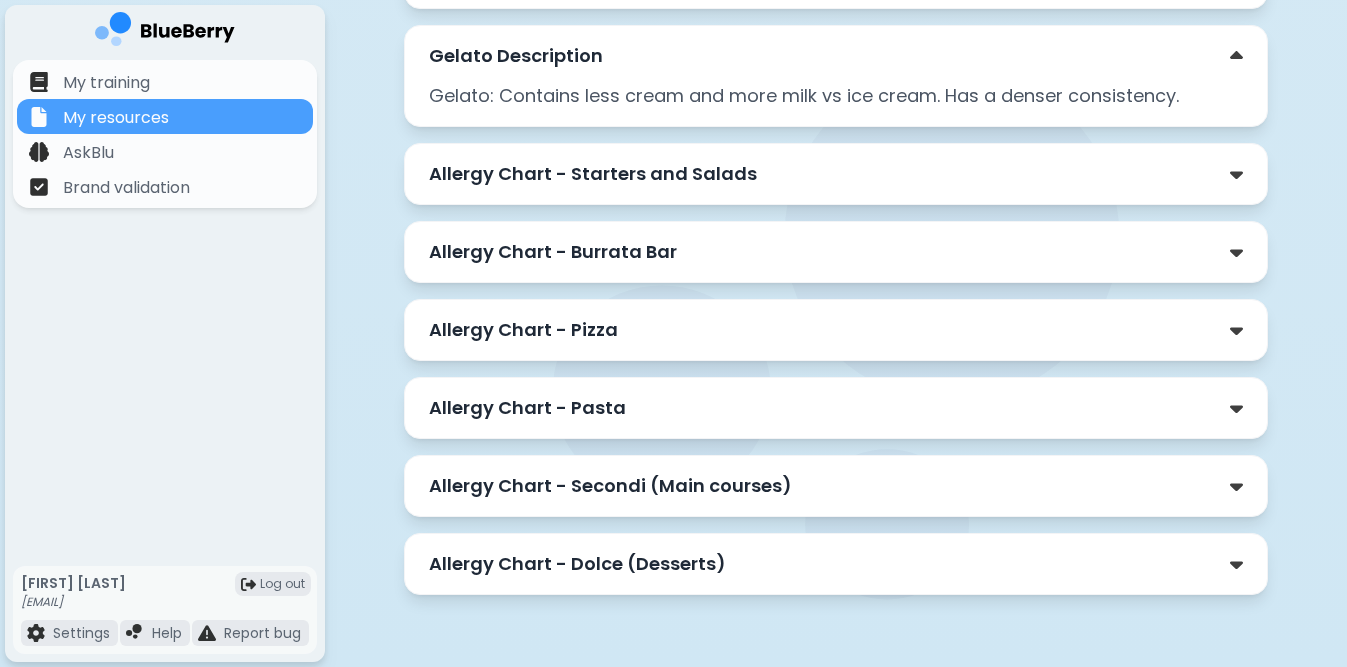 click on "Gelato Description" at bounding box center (836, 56) 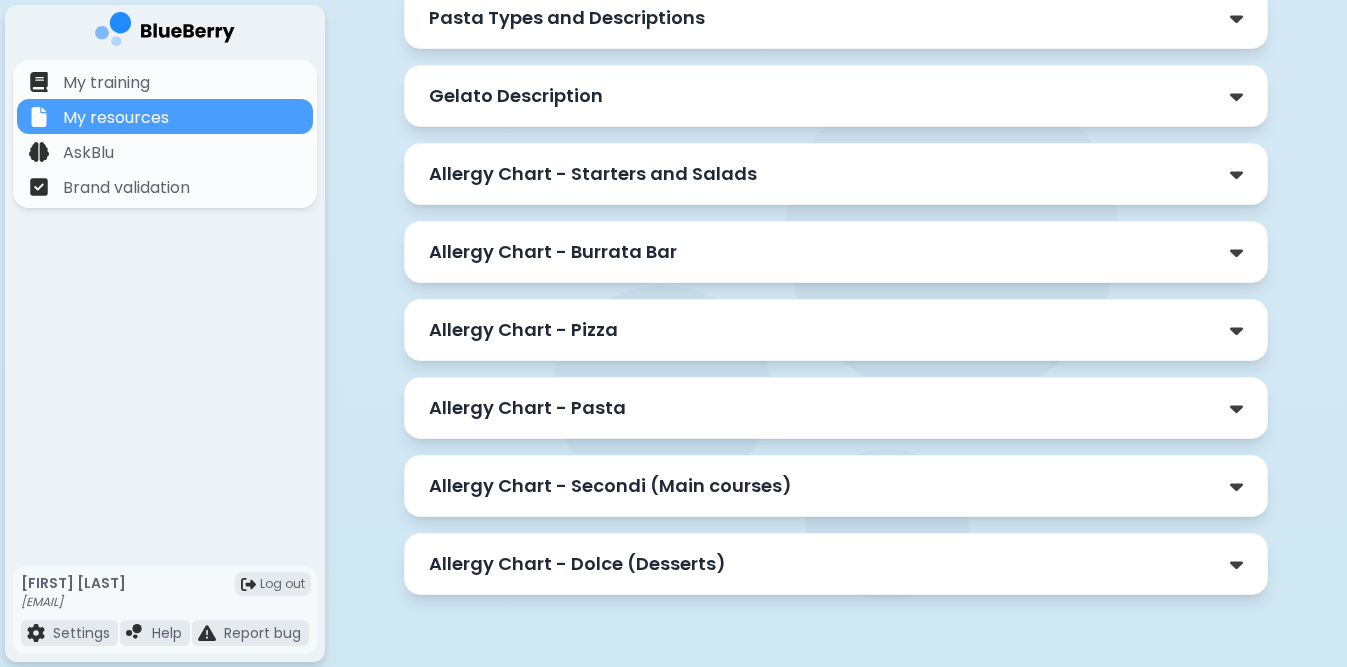 click on "Allergy Chart - Burrata Bar" at bounding box center [553, 252] 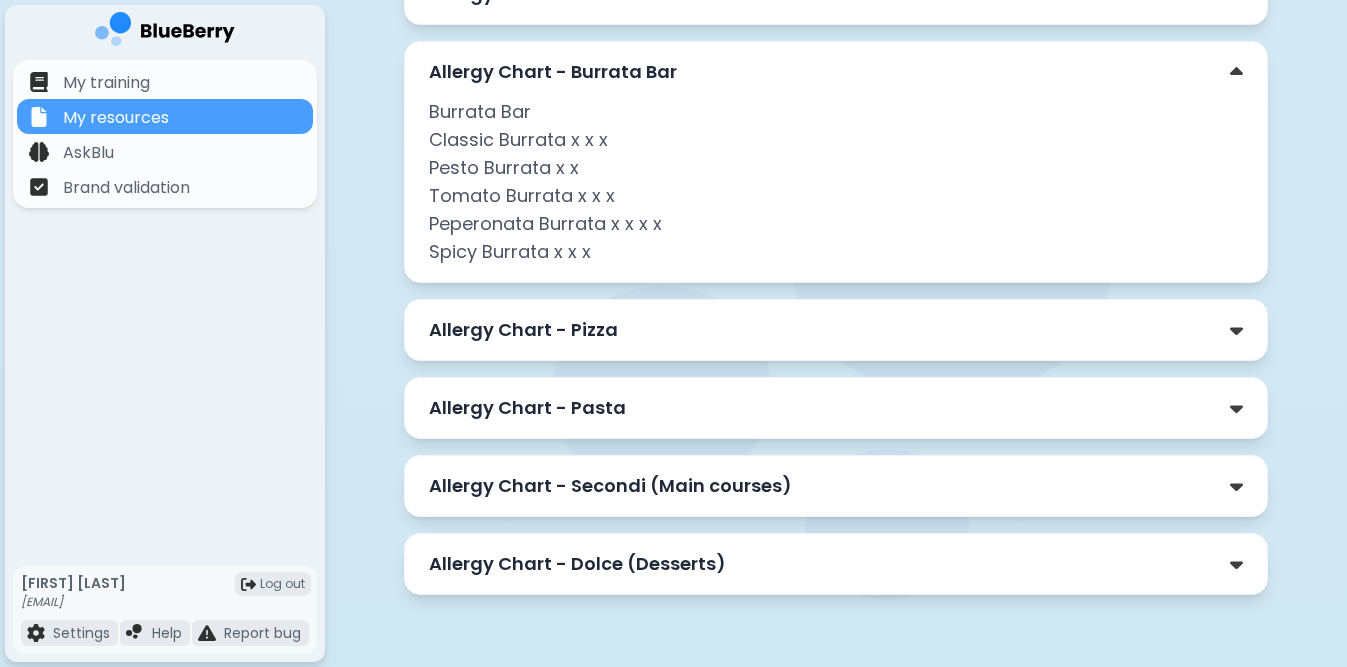 click on "Allergy Chart - Burrata Bar" at bounding box center [553, 72] 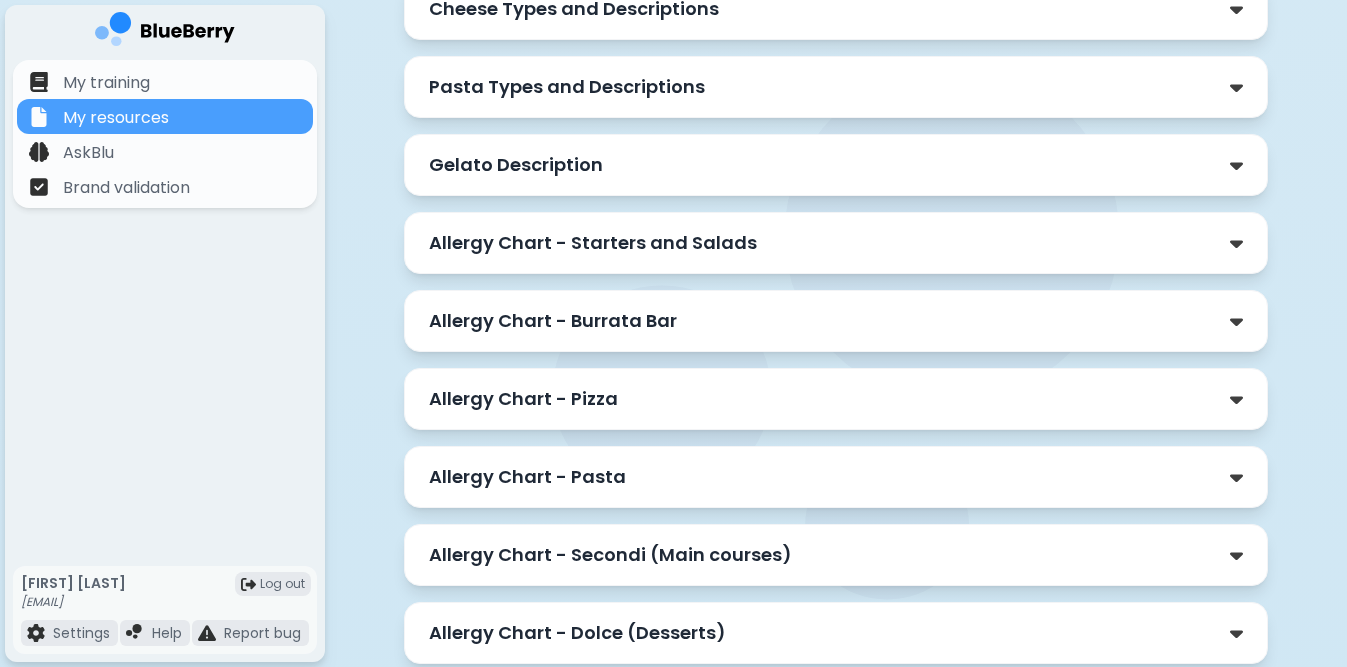 scroll, scrollTop: 8508, scrollLeft: 0, axis: vertical 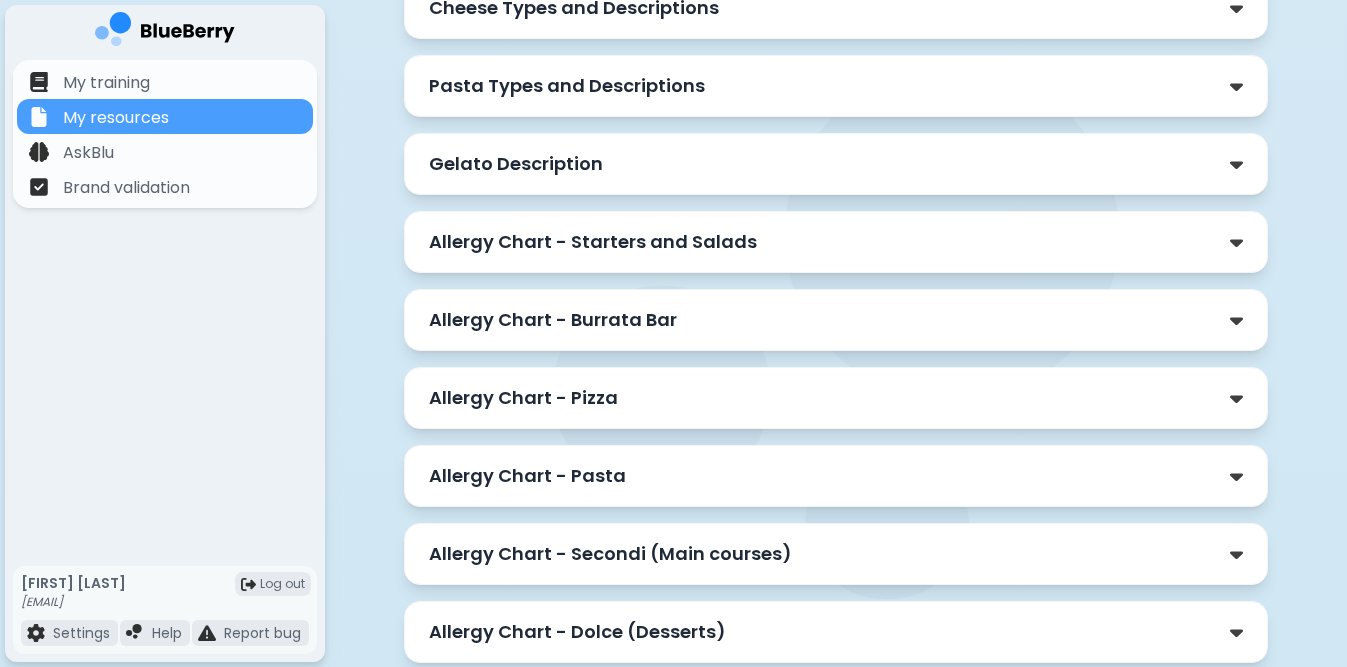 click on "Allergy Chart - Starters and Salads" at bounding box center [593, 242] 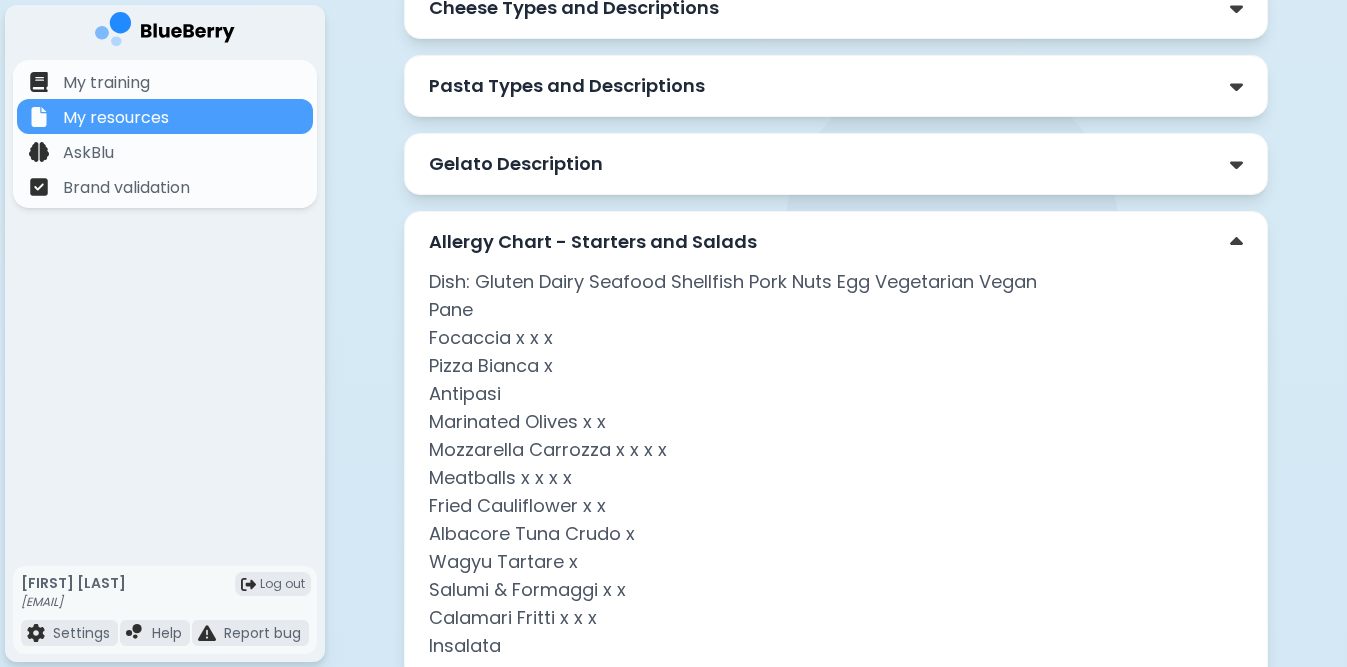 click on "Allergy Chart - Starters and Salads" at bounding box center (593, 242) 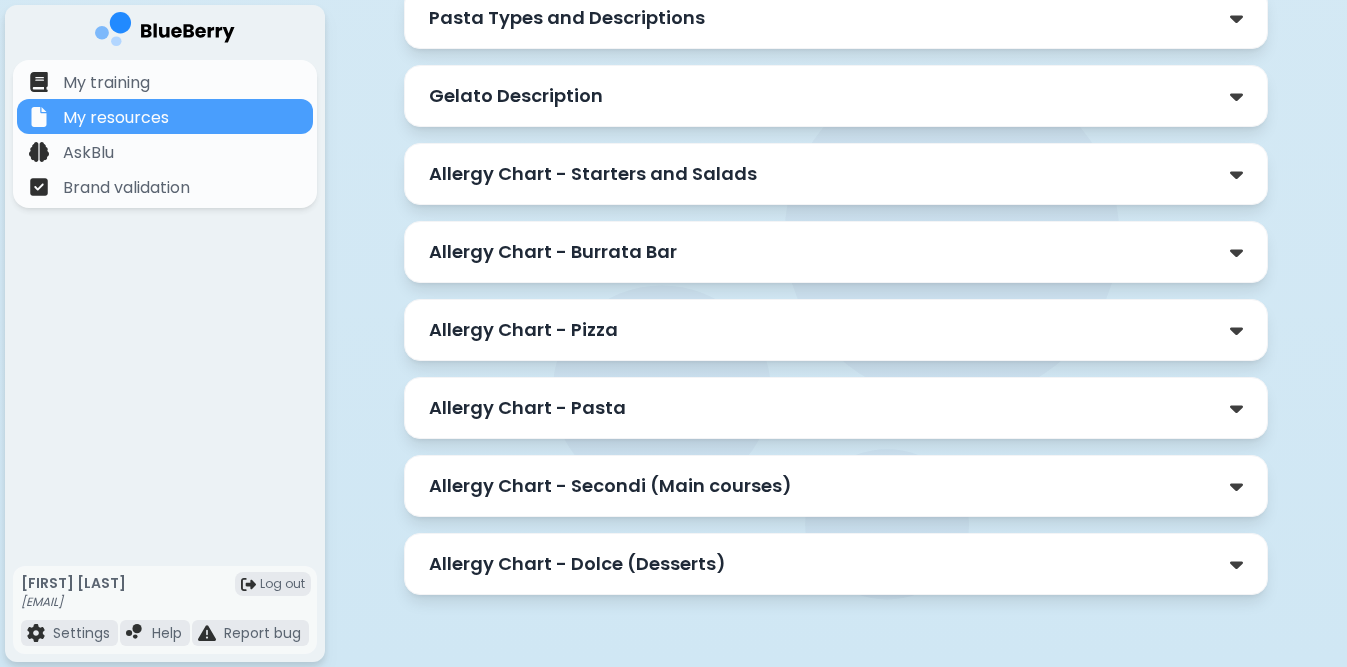 scroll, scrollTop: 8632, scrollLeft: 0, axis: vertical 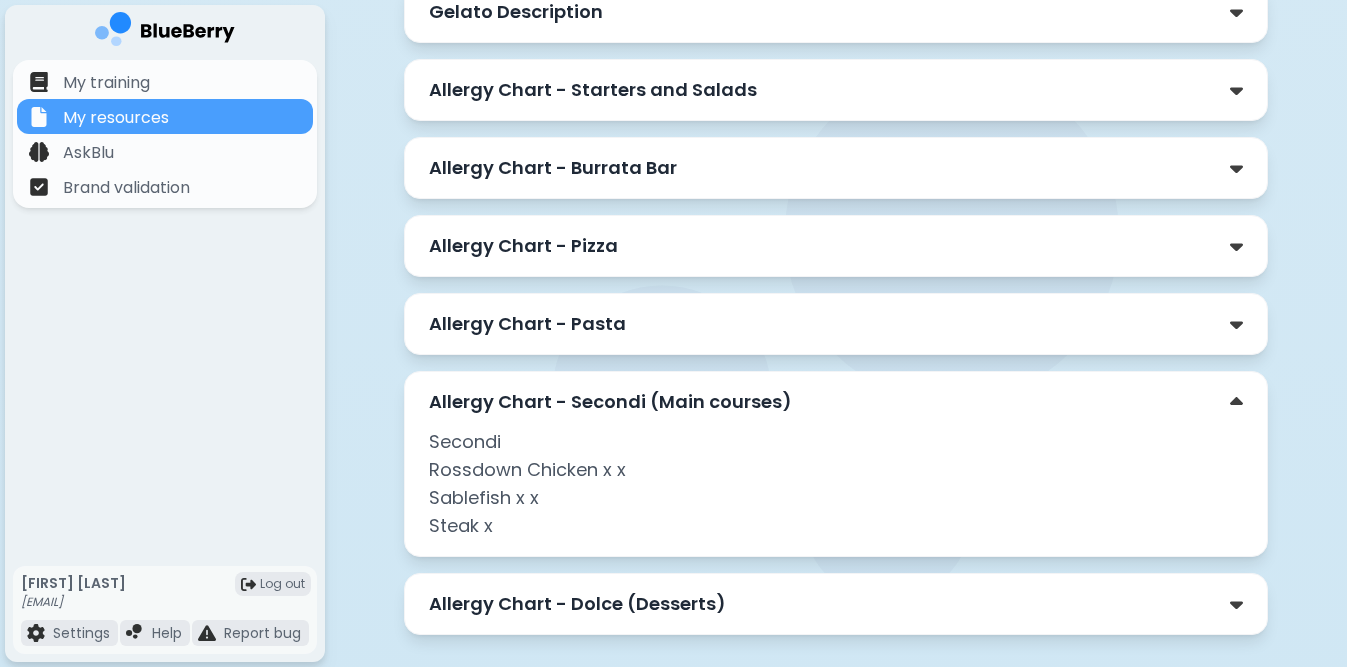 click on "Allergy Chart - Secondi (Main courses)" at bounding box center (610, 402) 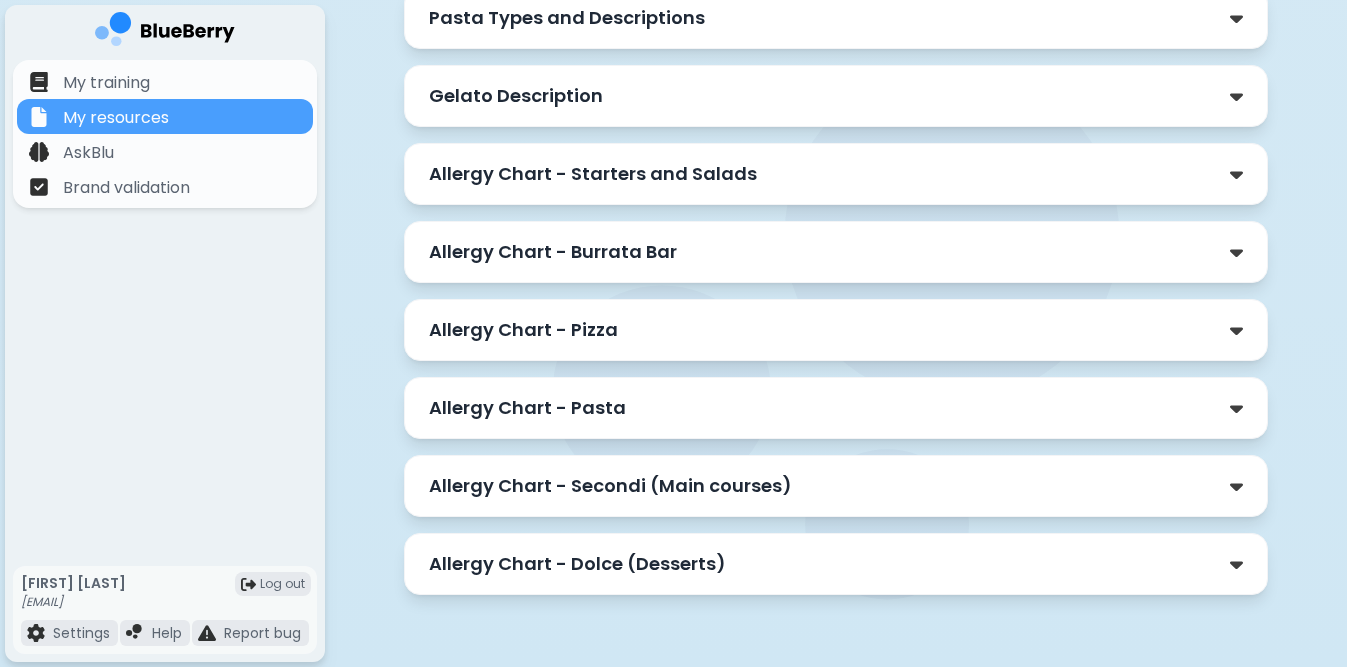 click on "Allergy Chart - Dolce (Desserts)" at bounding box center [836, 564] 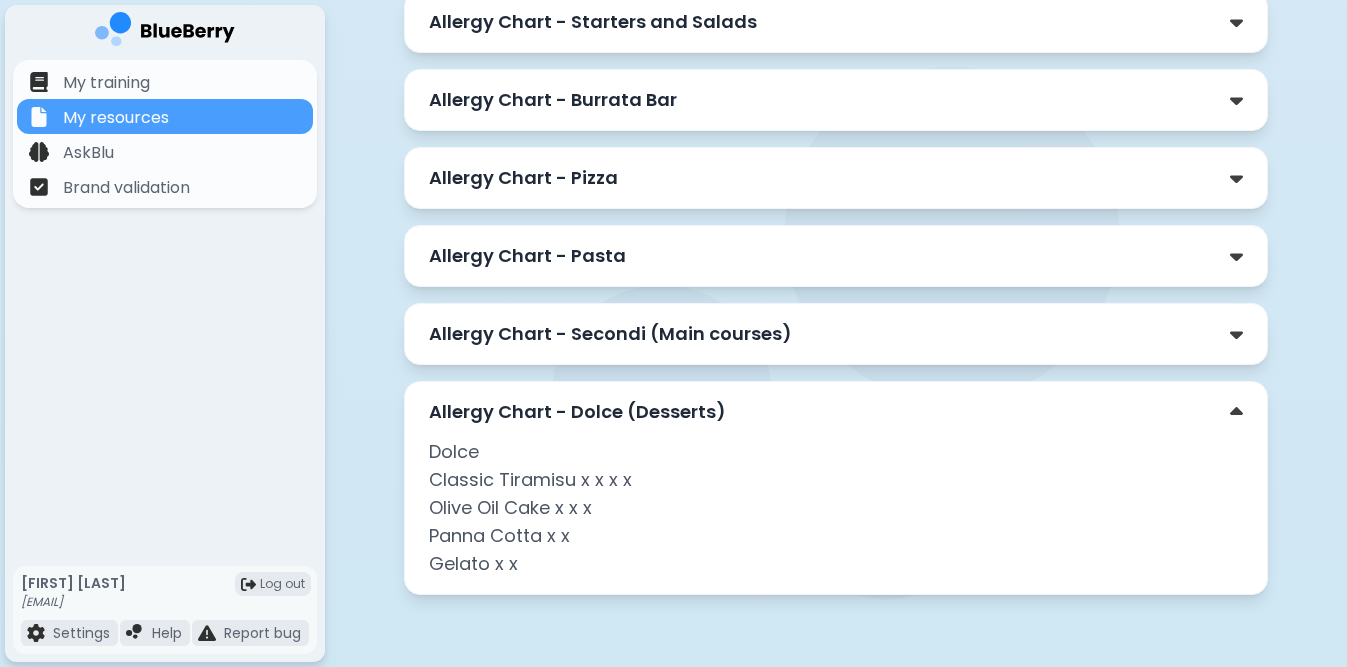 click on "Allergy Chart - Dolce (Desserts)" at bounding box center (577, 412) 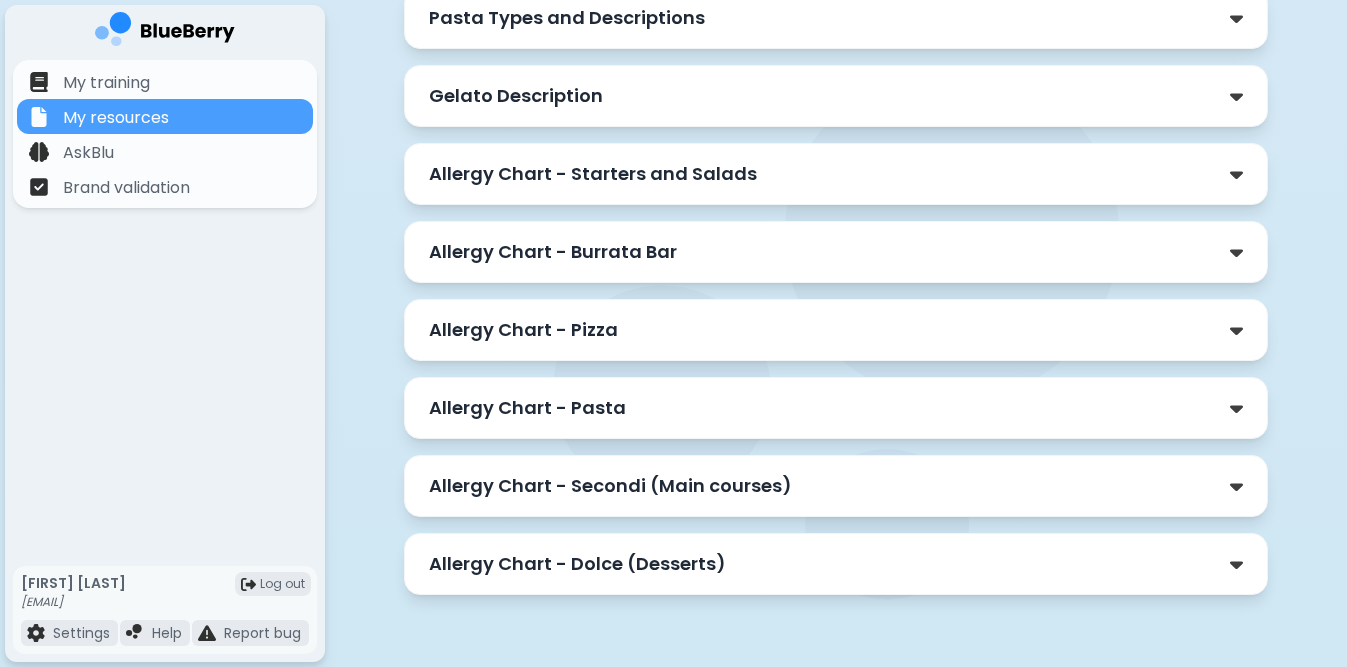 scroll, scrollTop: 8603, scrollLeft: 0, axis: vertical 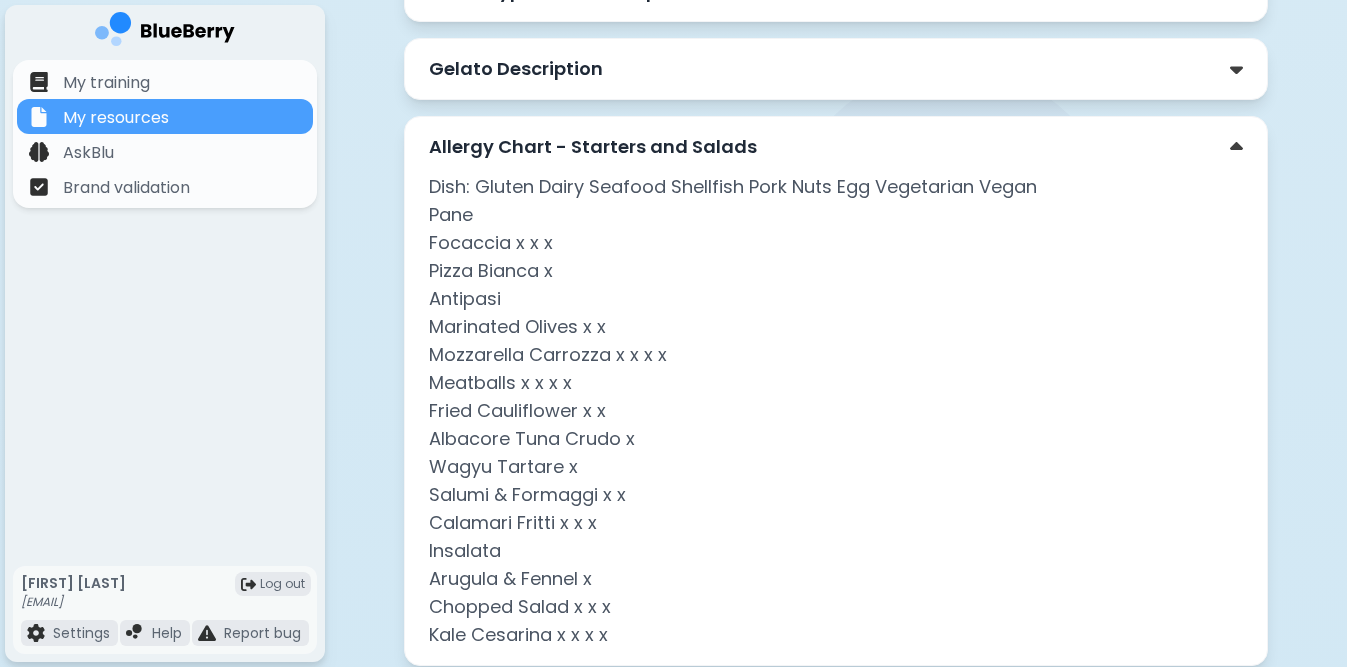 click on "Allergy Chart - Starters and Salads" at bounding box center [593, 147] 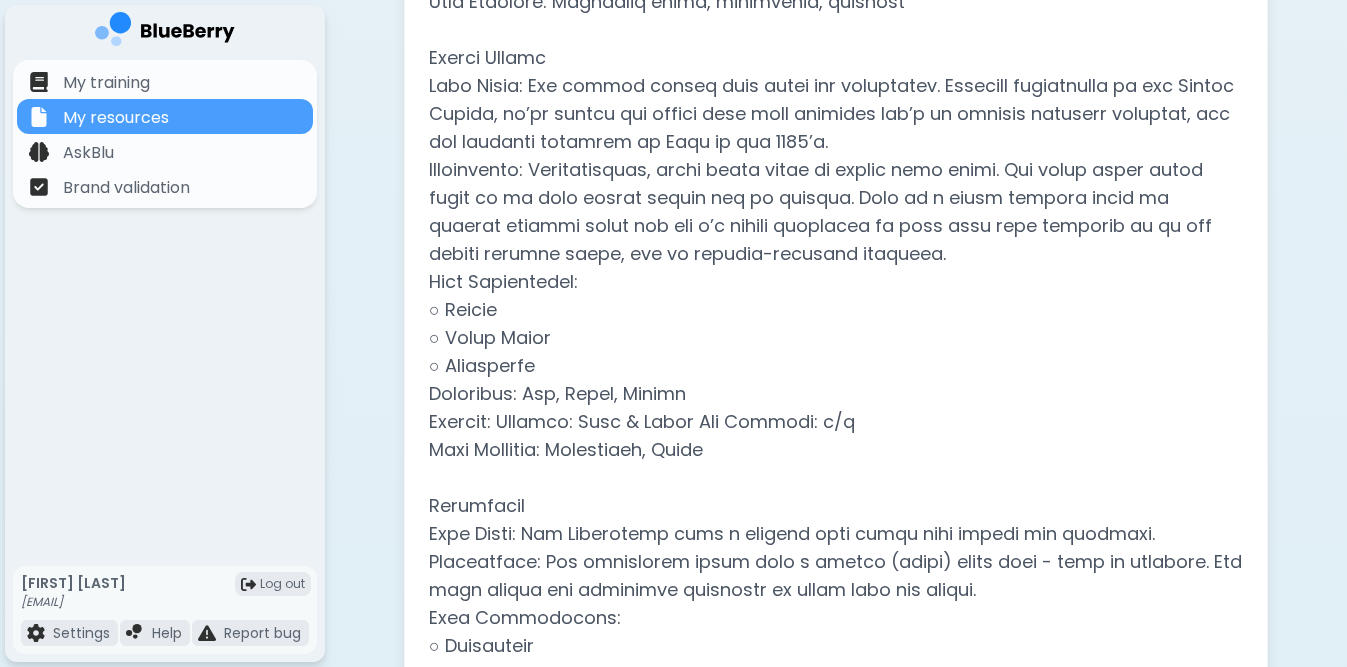 scroll, scrollTop: 4743, scrollLeft: 0, axis: vertical 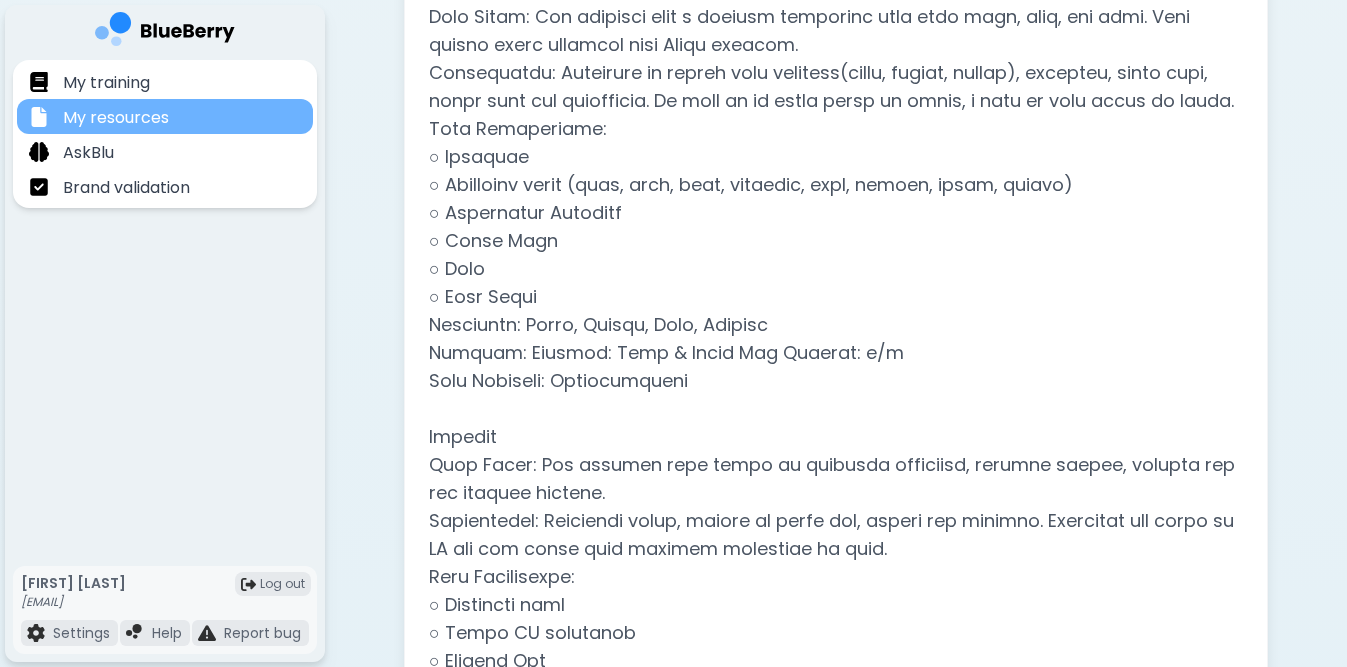 click on "My resources" at bounding box center [116, 118] 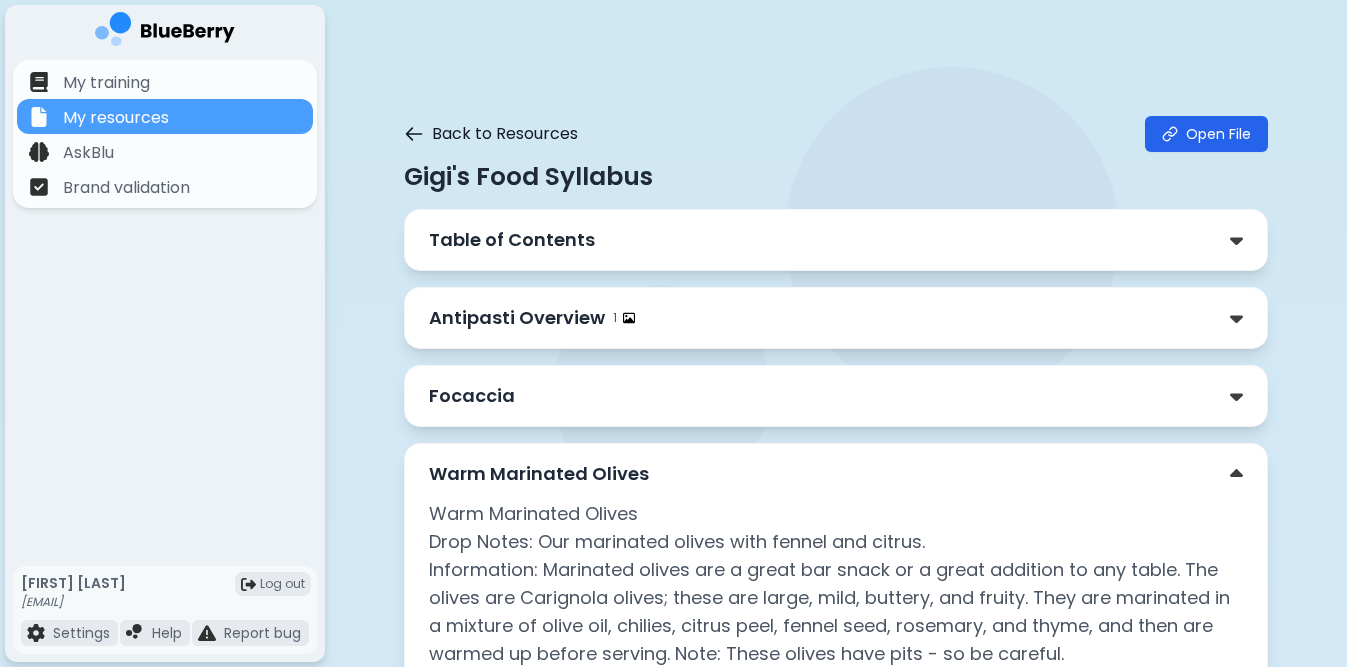 click on "Back to Resources" at bounding box center (491, 134) 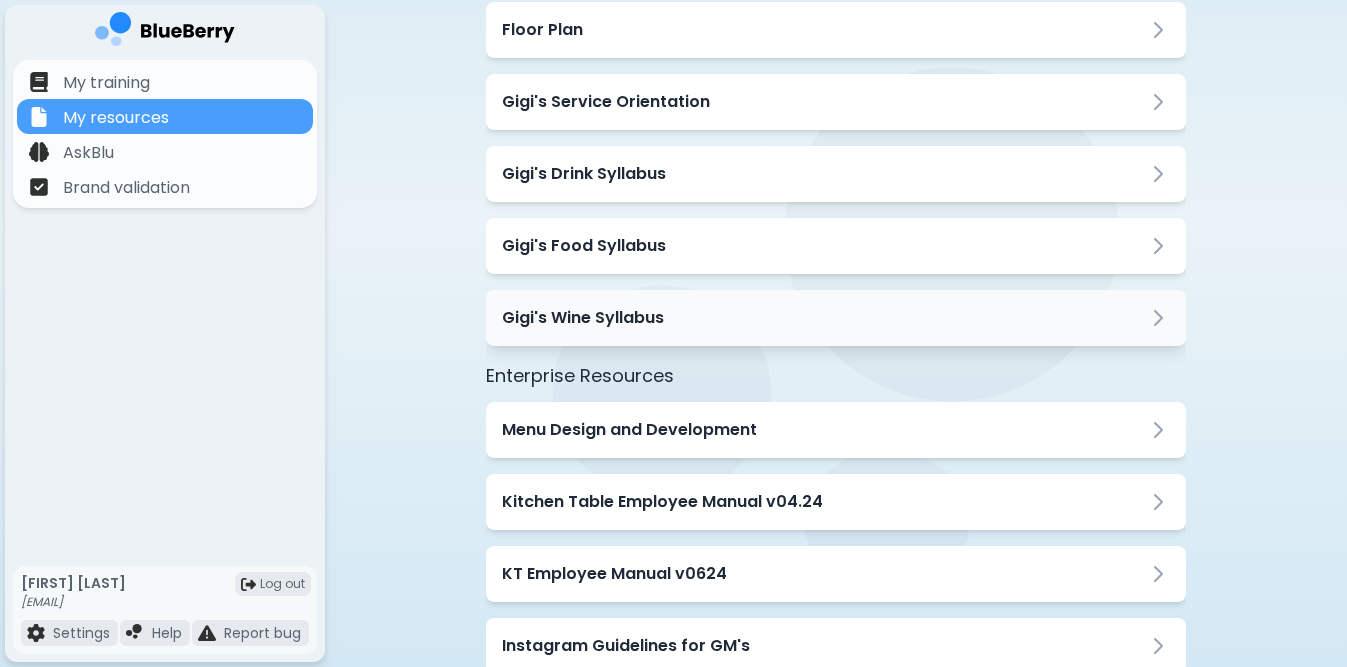 scroll, scrollTop: 270, scrollLeft: 0, axis: vertical 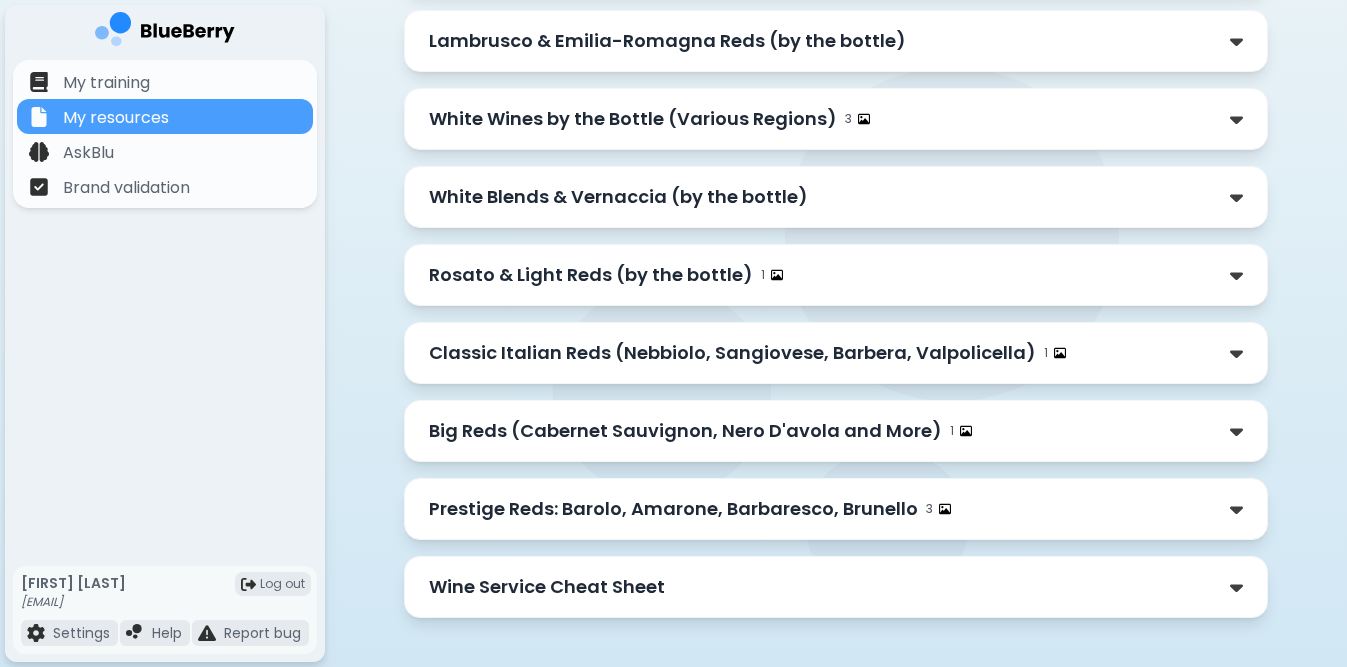 click on "Wine Service Cheat Sheet" at bounding box center (836, 587) 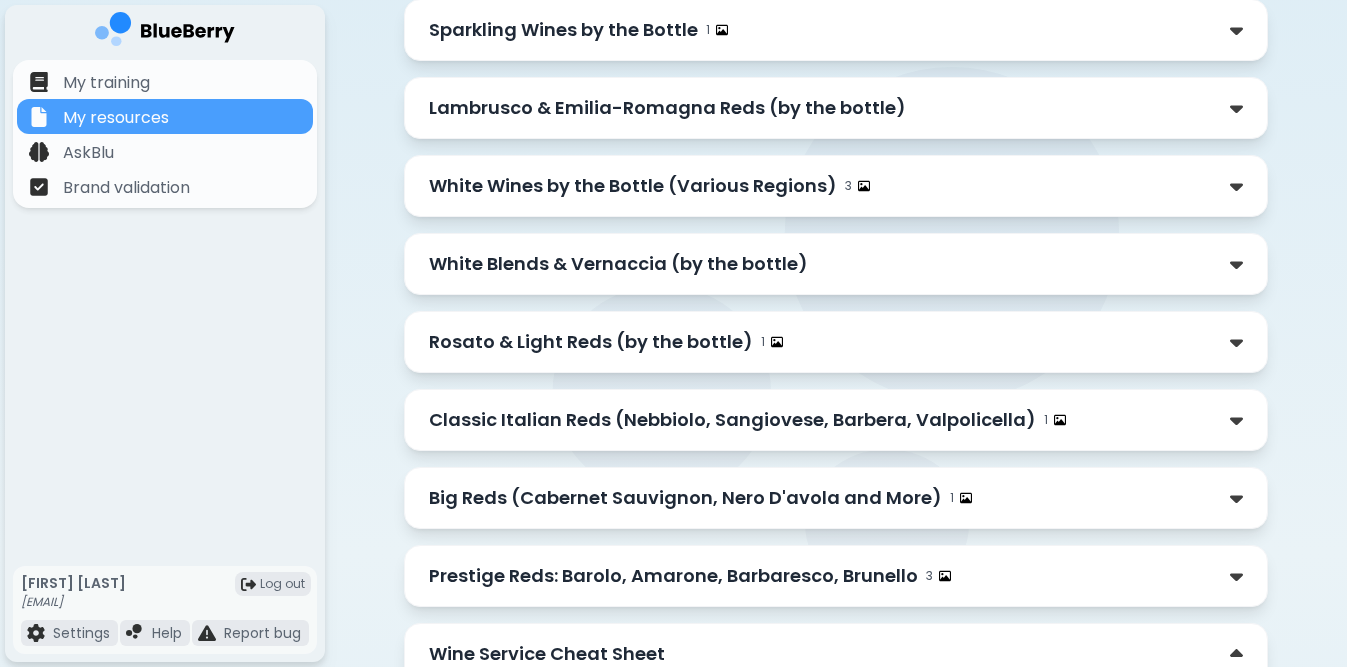 scroll, scrollTop: 691, scrollLeft: 0, axis: vertical 